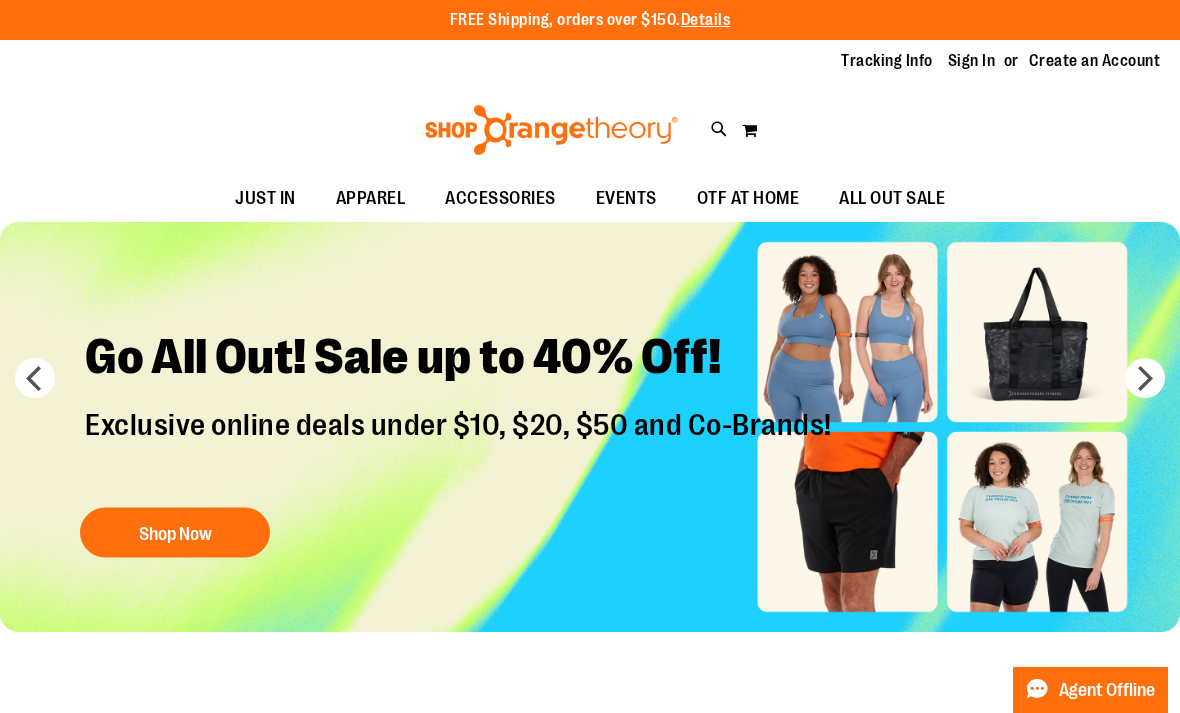 scroll, scrollTop: 0, scrollLeft: 0, axis: both 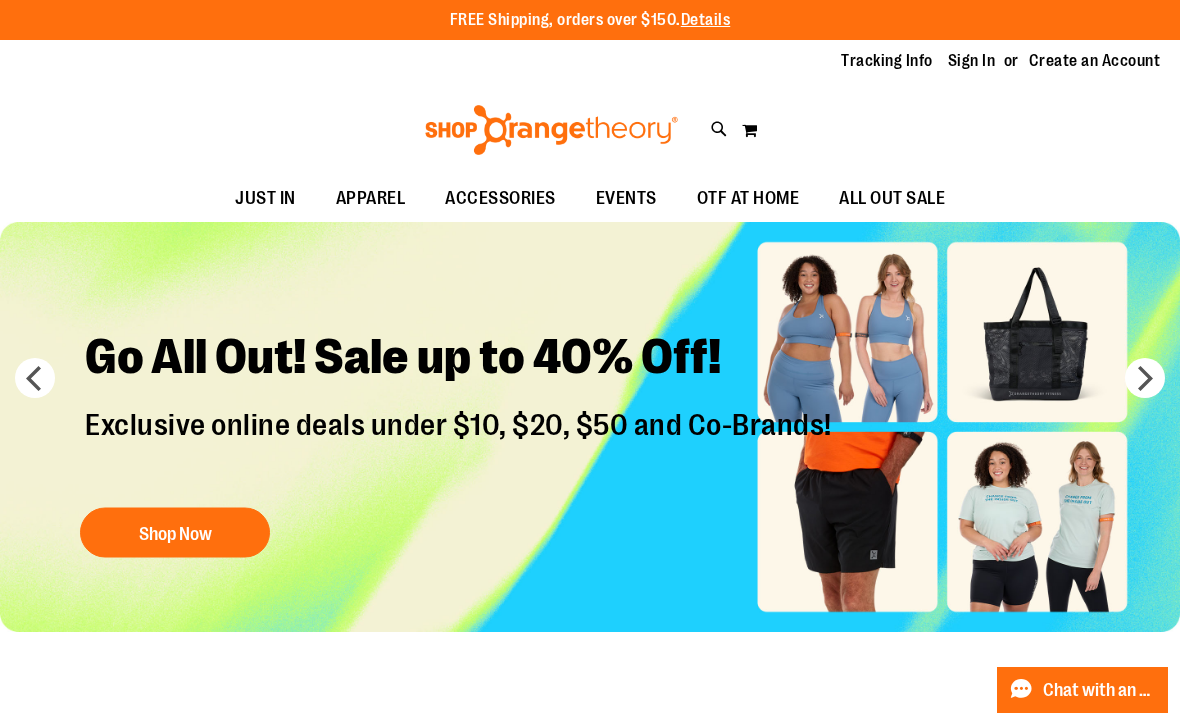 click on "Shop Now" at bounding box center (175, 532) 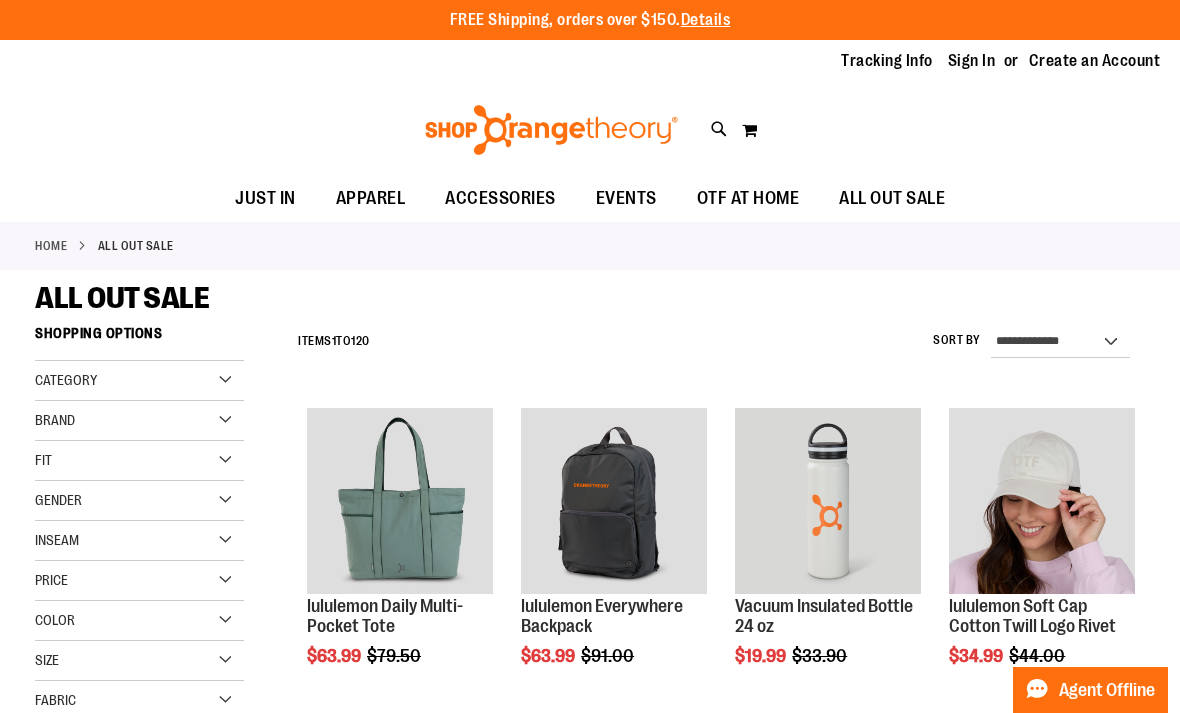 scroll, scrollTop: 0, scrollLeft: 0, axis: both 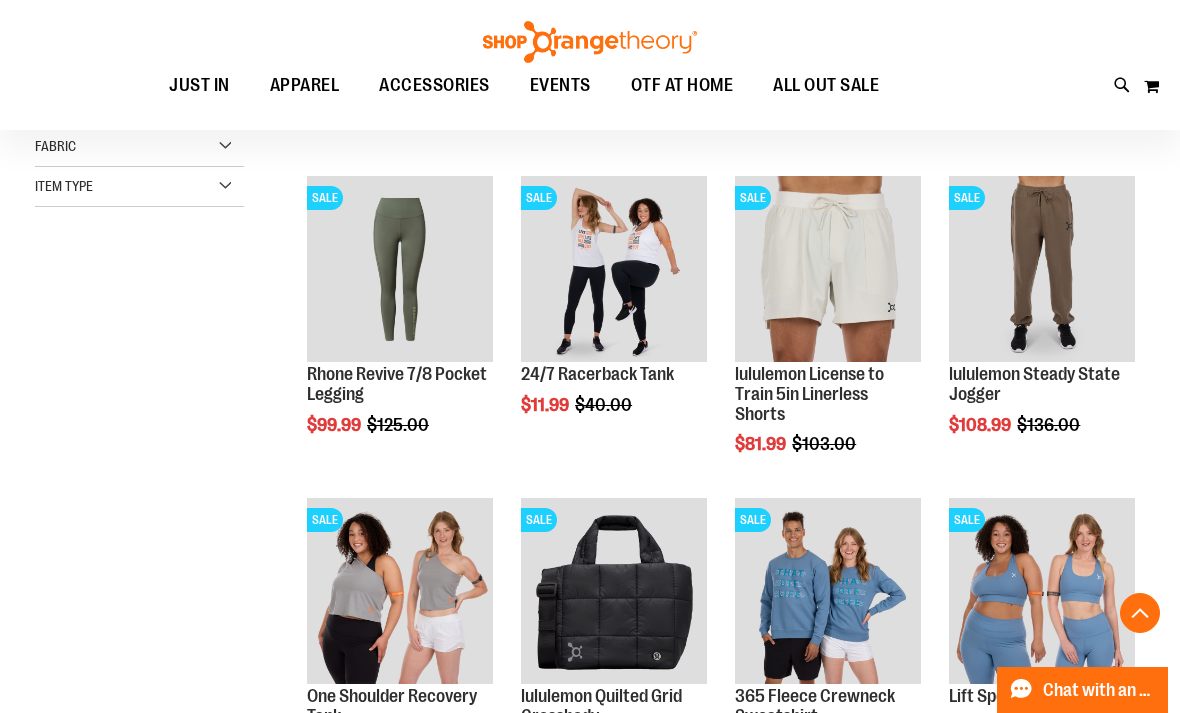 click on "Add to Cart" at bounding box center [950, 500] 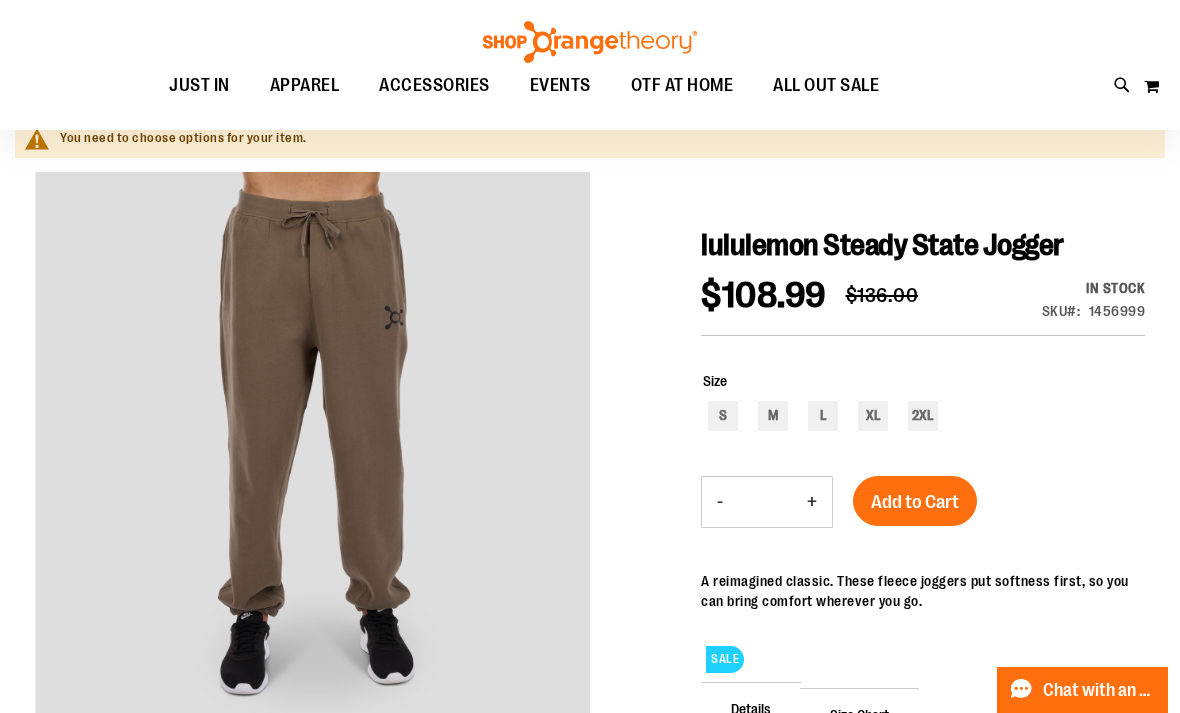 scroll, scrollTop: 156, scrollLeft: 0, axis: vertical 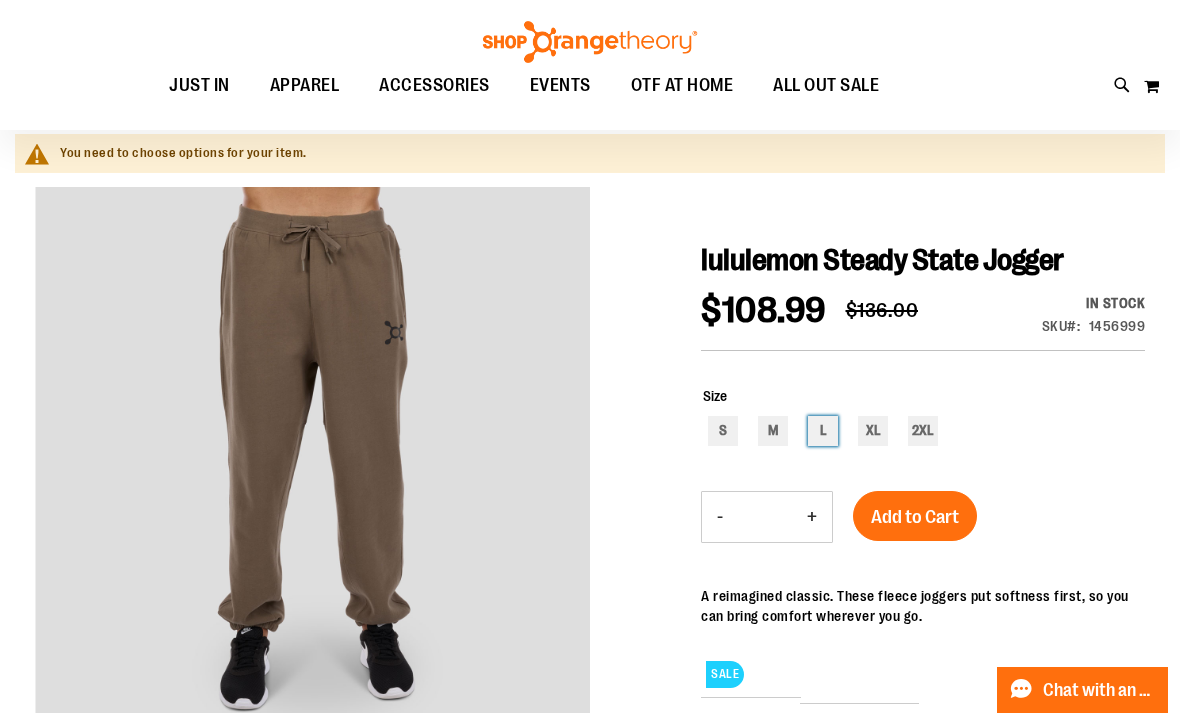 click on "L" at bounding box center [823, 431] 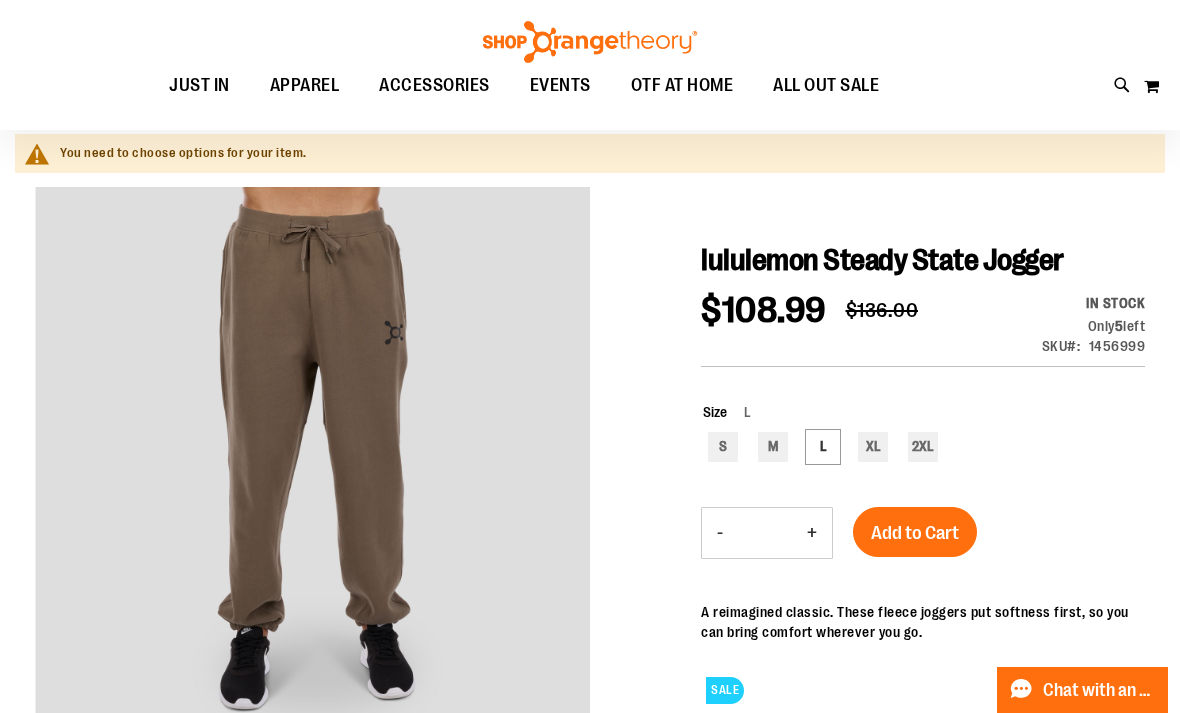 click on "Add to Cart" at bounding box center (915, 533) 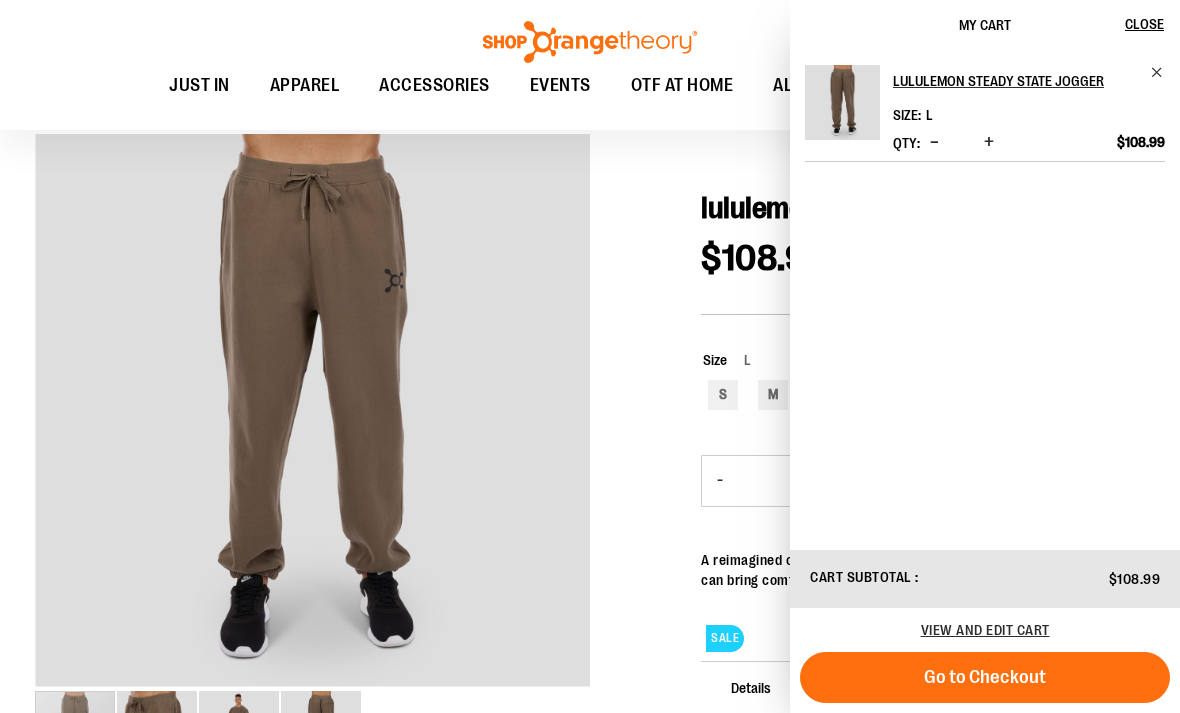 click on "Close" at bounding box center [1144, 24] 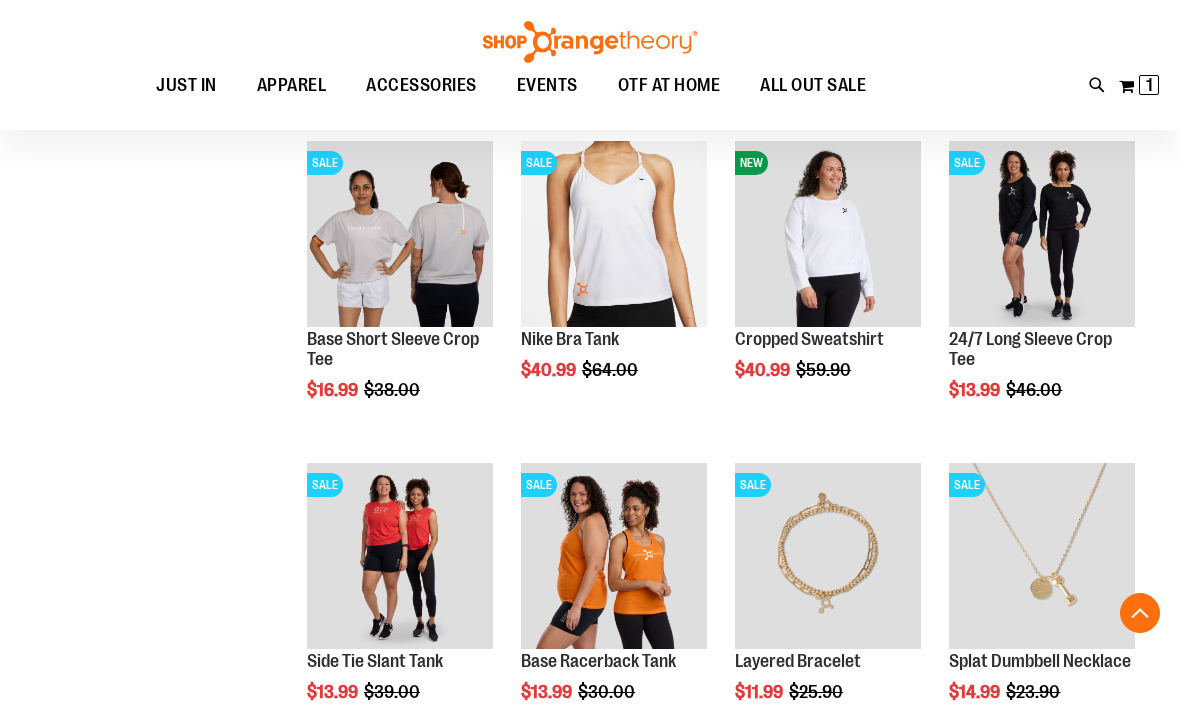 scroll, scrollTop: 1233, scrollLeft: 0, axis: vertical 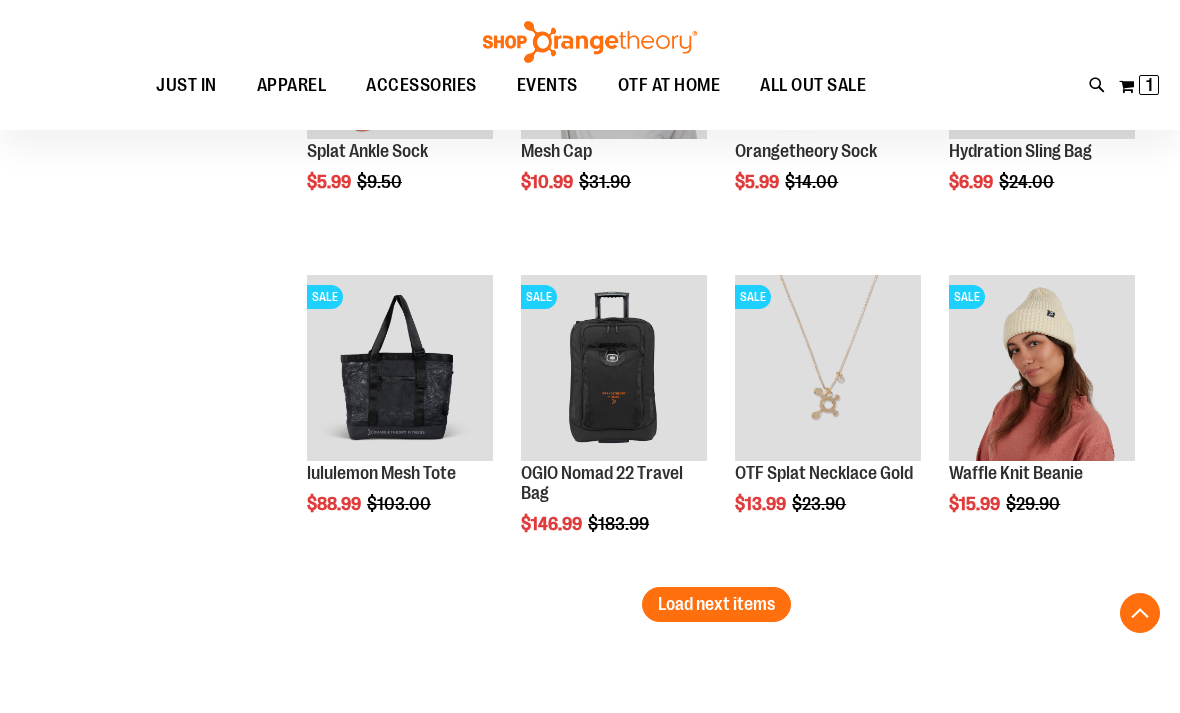 click on "Load next items" at bounding box center [716, 604] 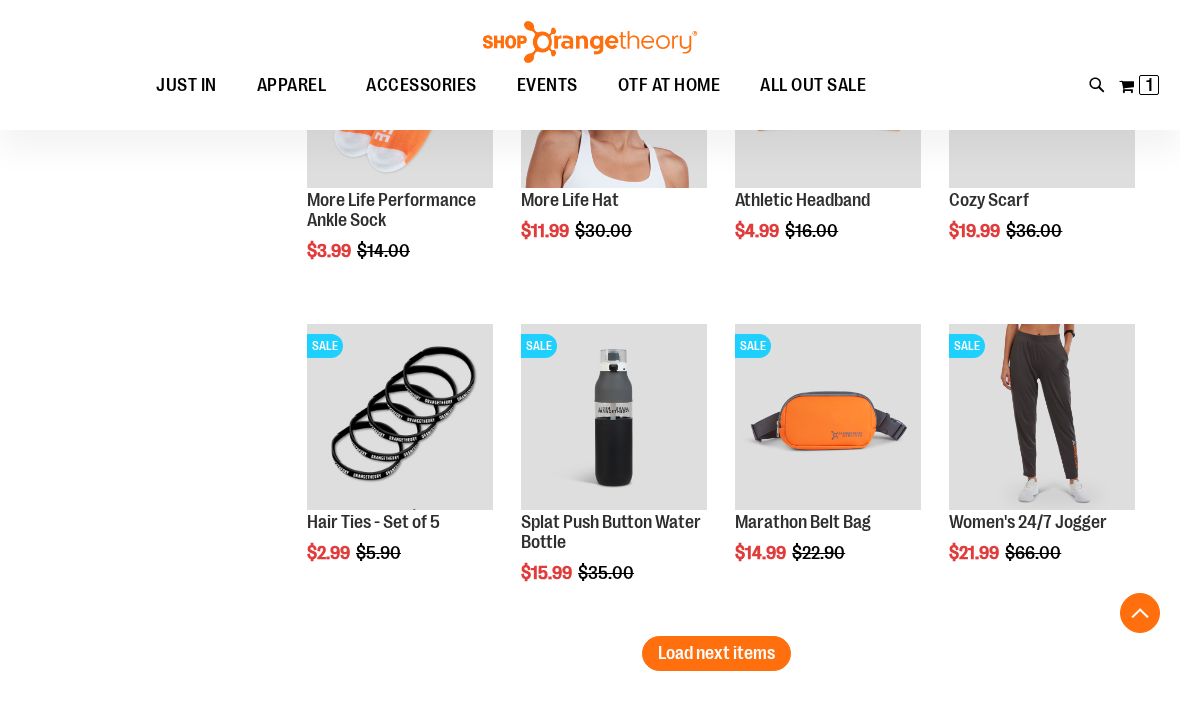 scroll, scrollTop: 3626, scrollLeft: 0, axis: vertical 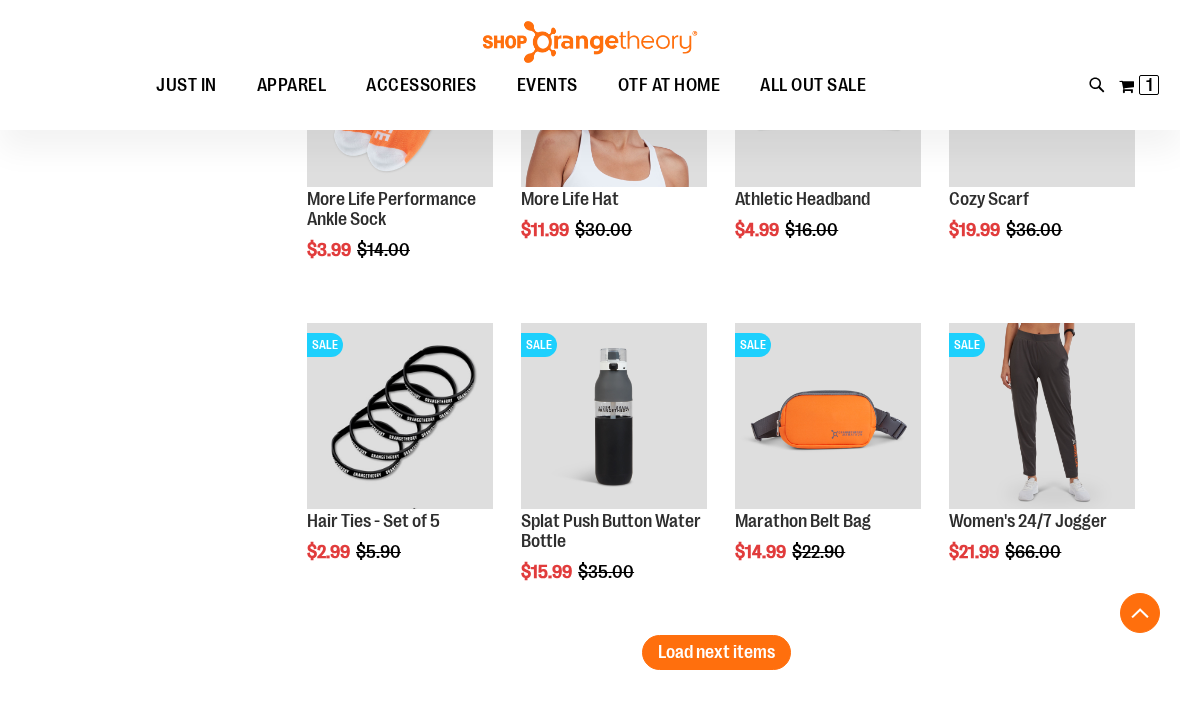 click on "Load next items" at bounding box center (716, 652) 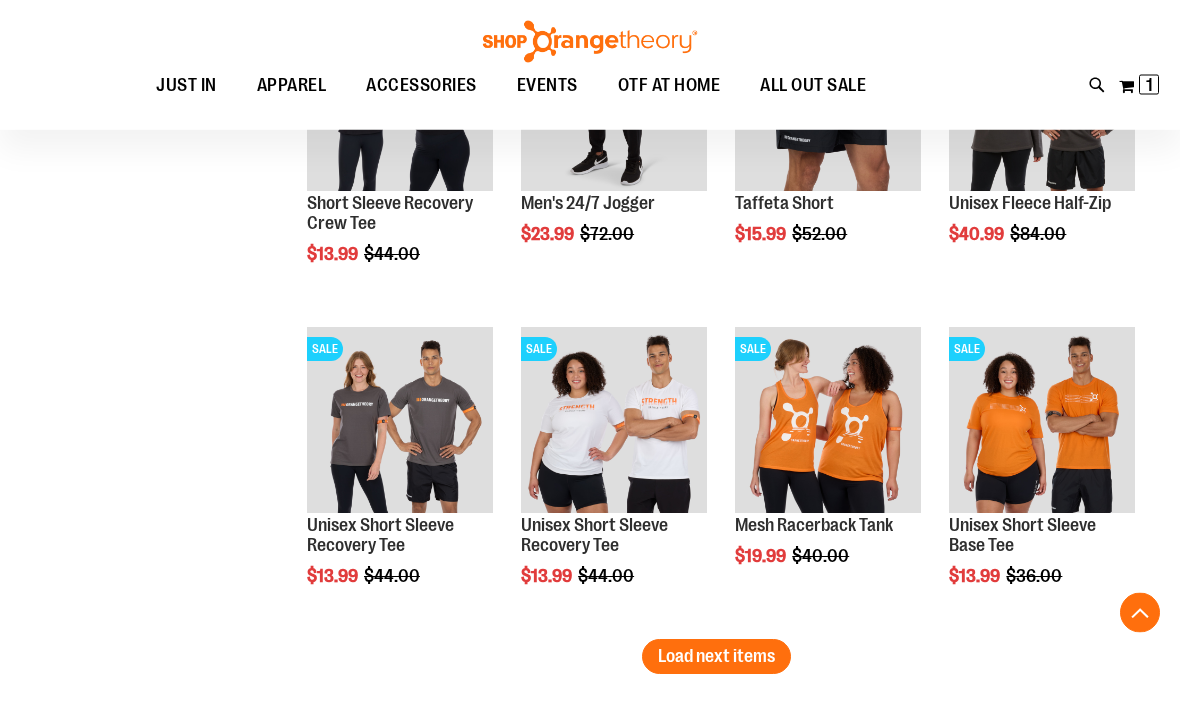 scroll, scrollTop: 4591, scrollLeft: 0, axis: vertical 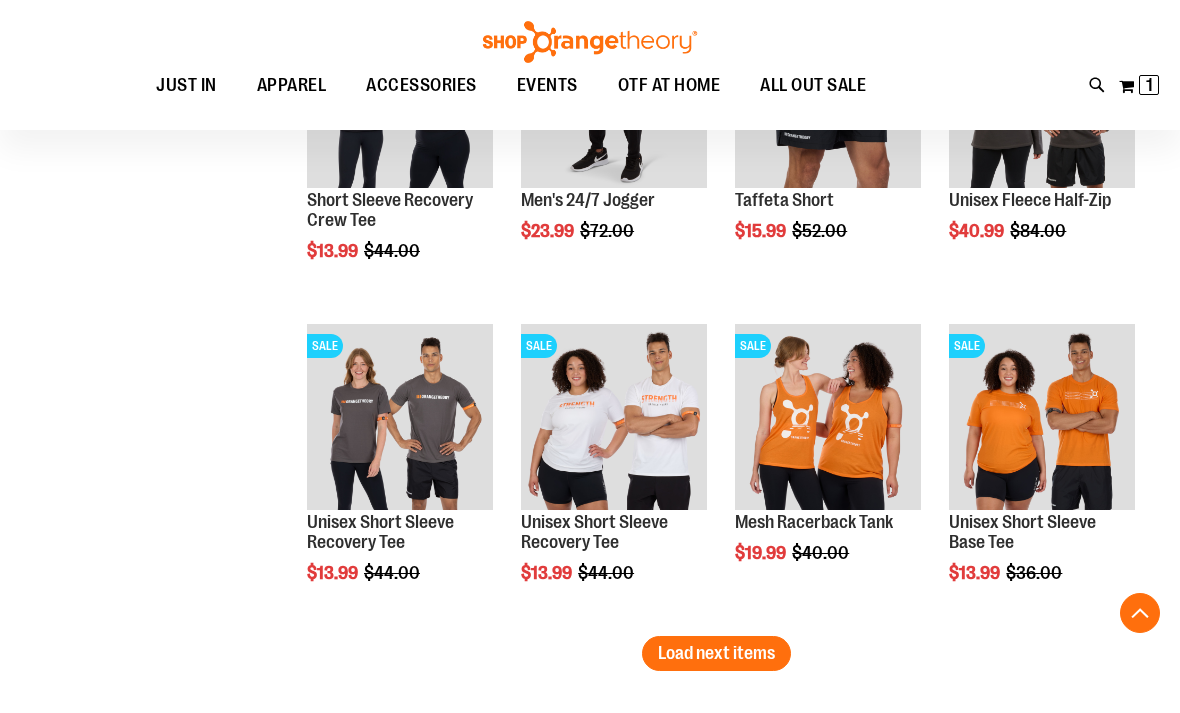 click on "Load next items" at bounding box center (716, 653) 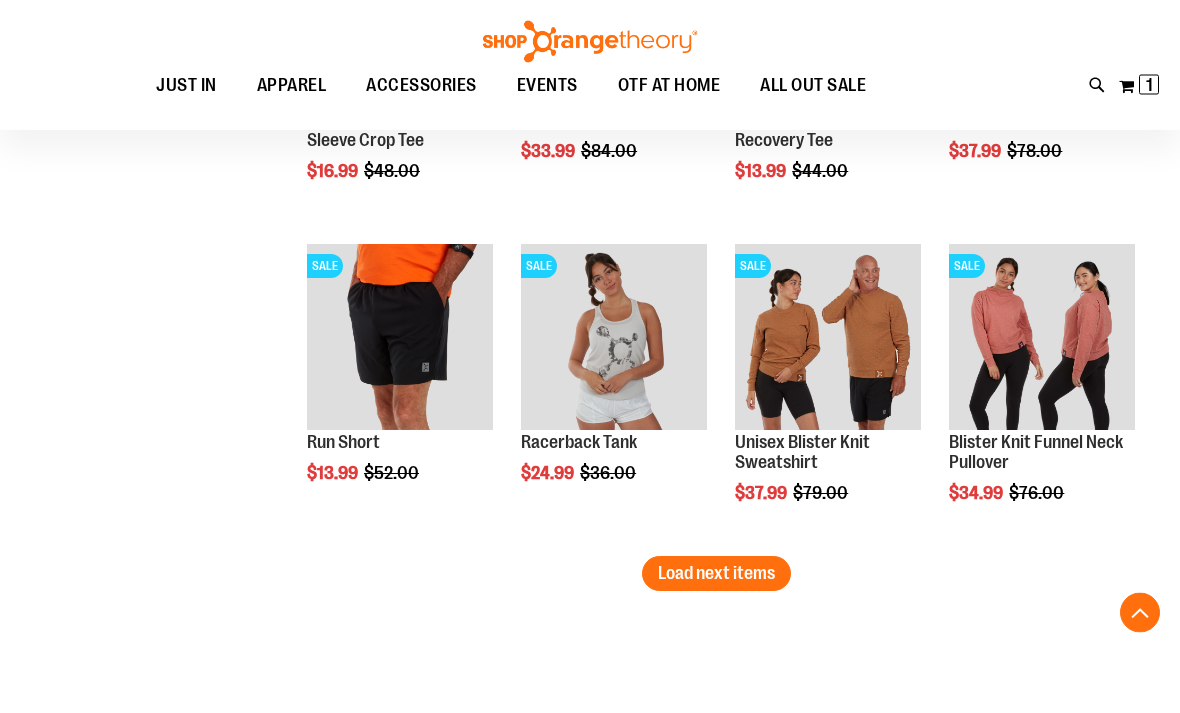 scroll, scrollTop: 5637, scrollLeft: 0, axis: vertical 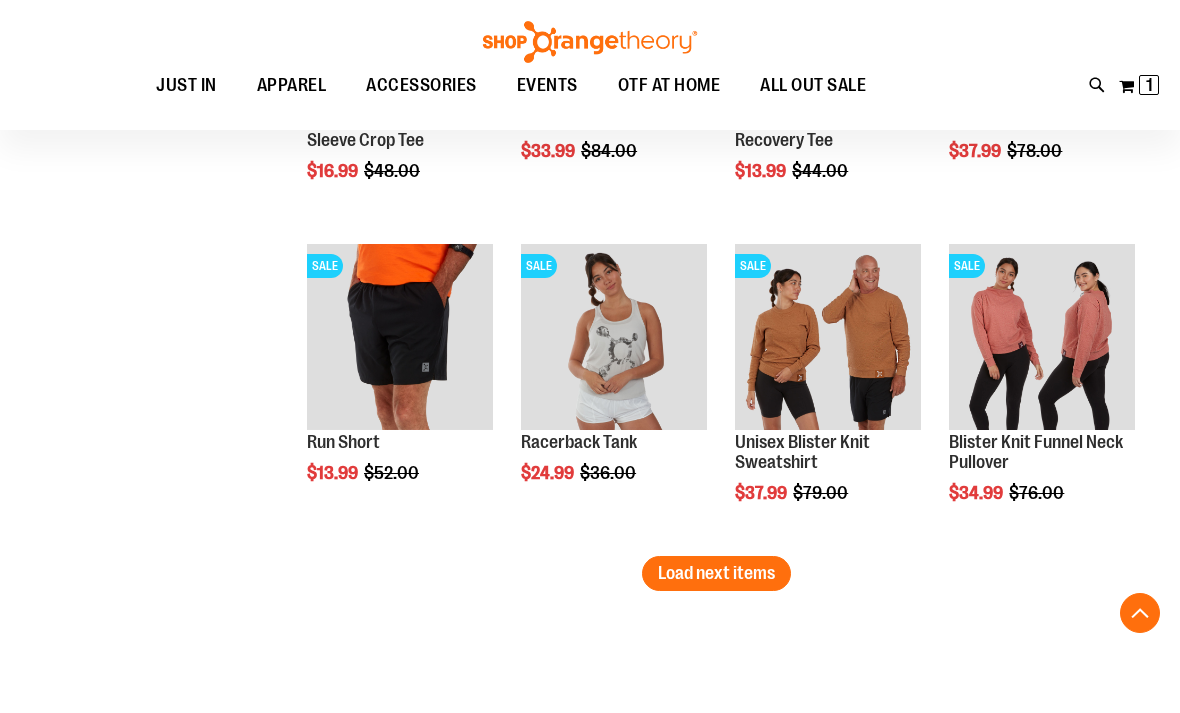 click on "Load next items" at bounding box center (716, 573) 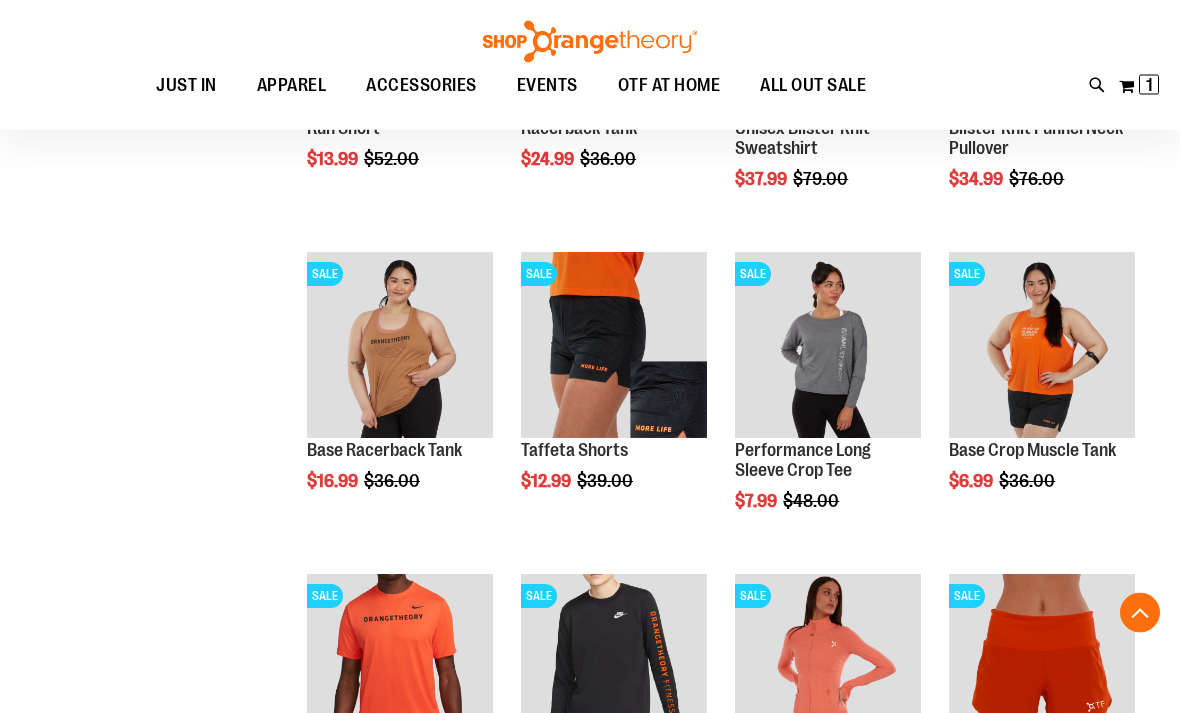 scroll, scrollTop: 5951, scrollLeft: 0, axis: vertical 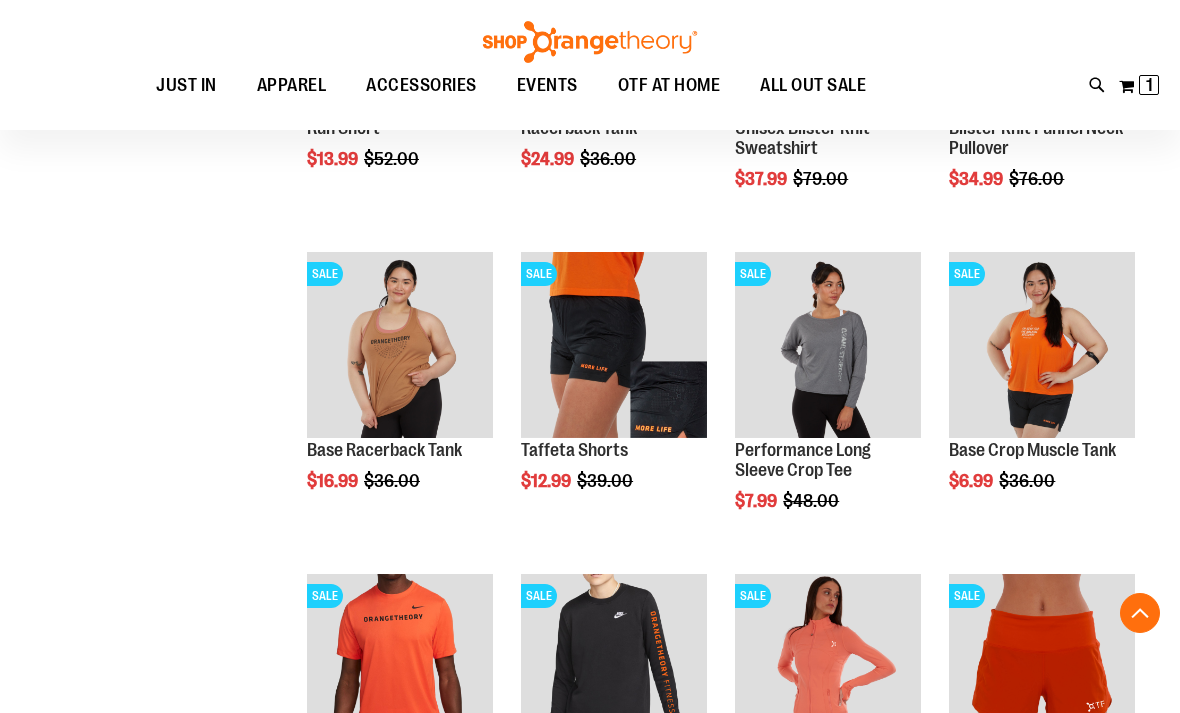 click at bounding box center (1042, 345) 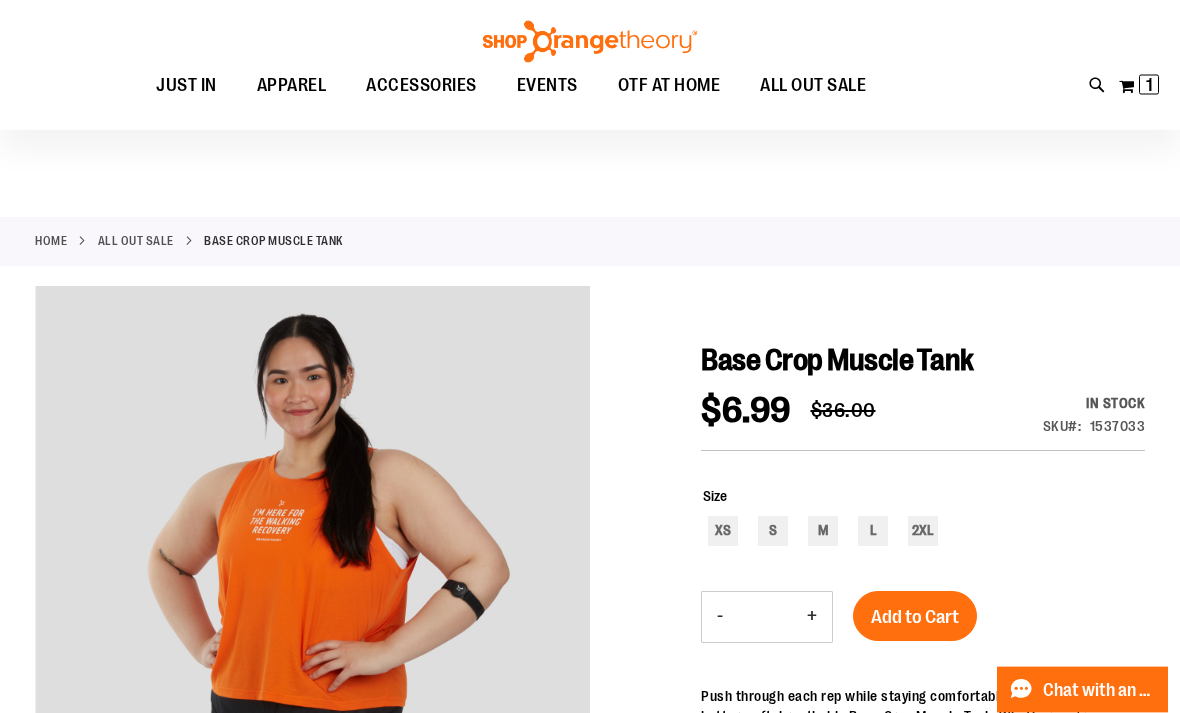 scroll, scrollTop: 0, scrollLeft: 0, axis: both 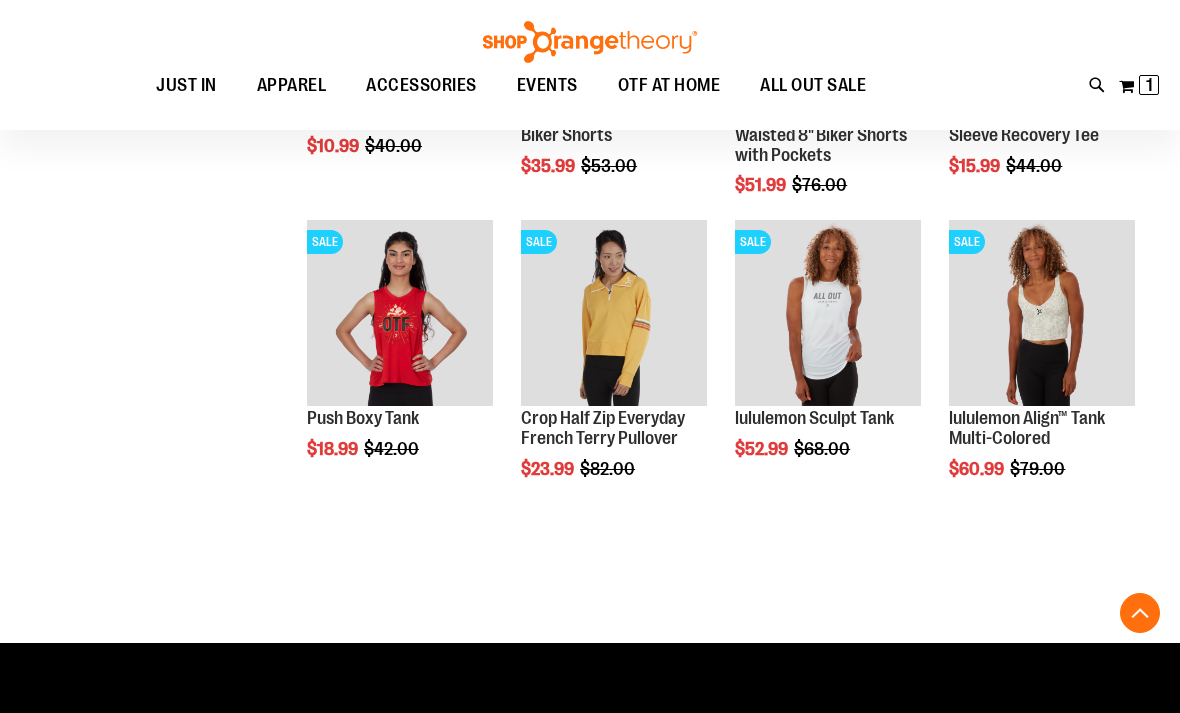 click on "Add to Cart" at bounding box center (308, 524) 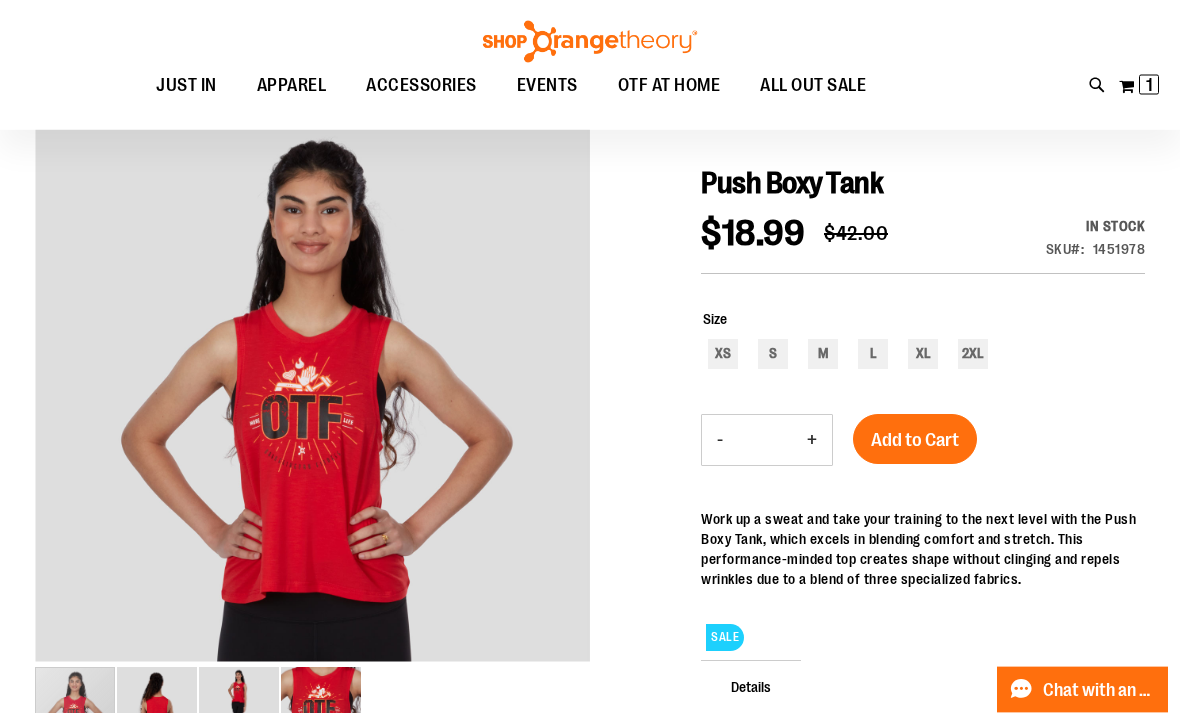 scroll, scrollTop: 233, scrollLeft: 0, axis: vertical 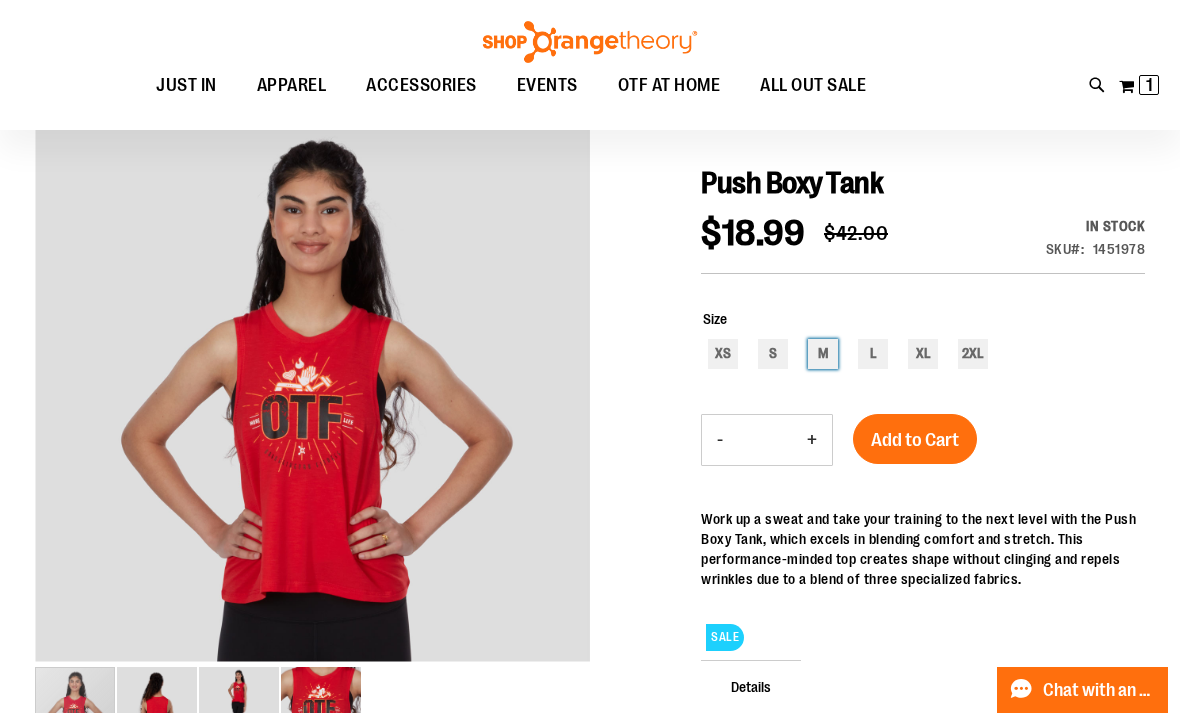 click on "M" at bounding box center [823, 354] 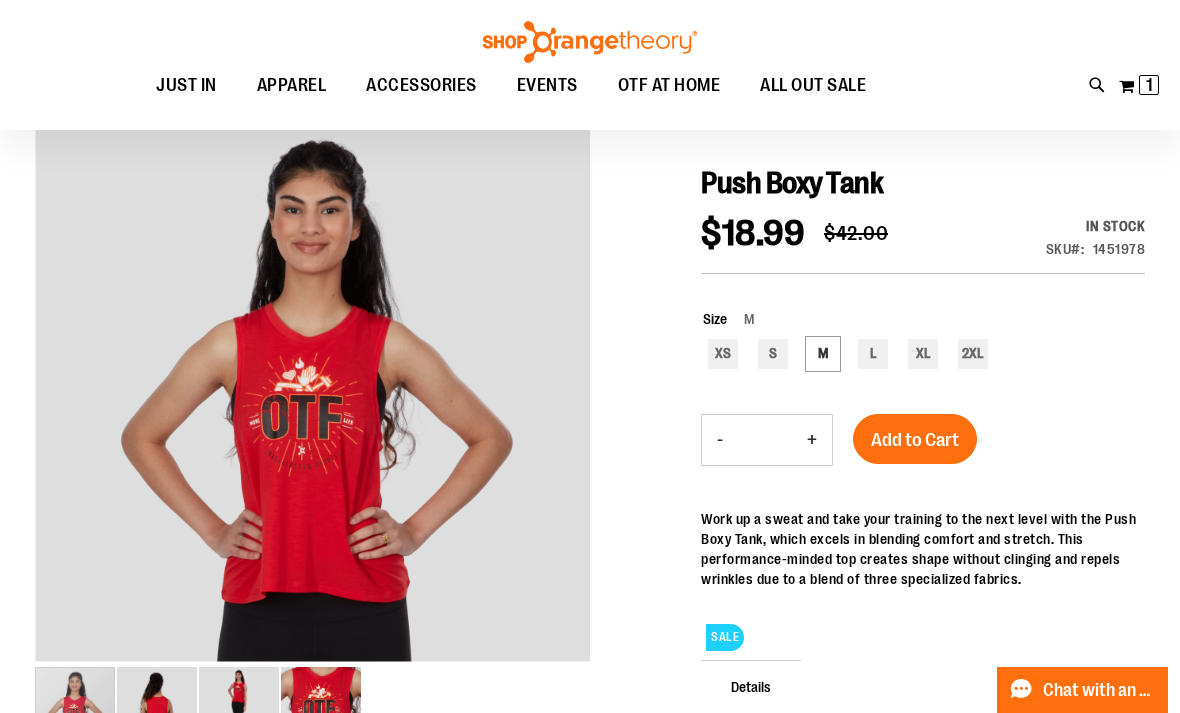 click on "Add to Cart" at bounding box center (915, 440) 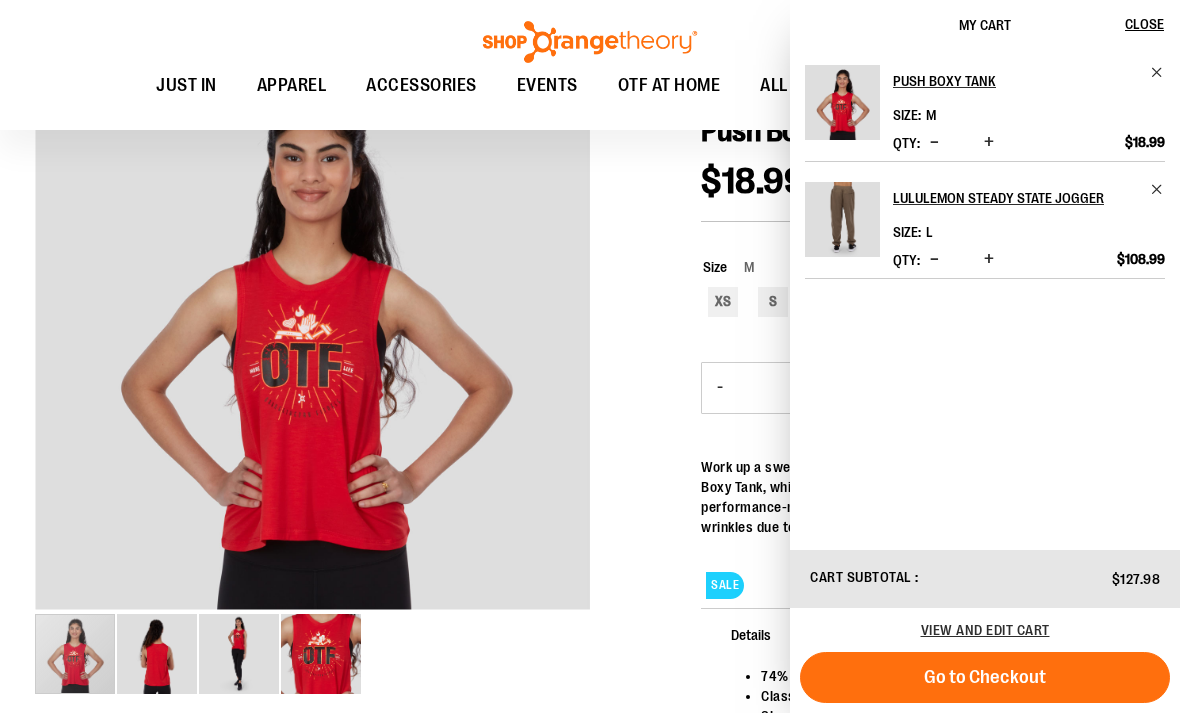 click on "Close" at bounding box center (1144, 24) 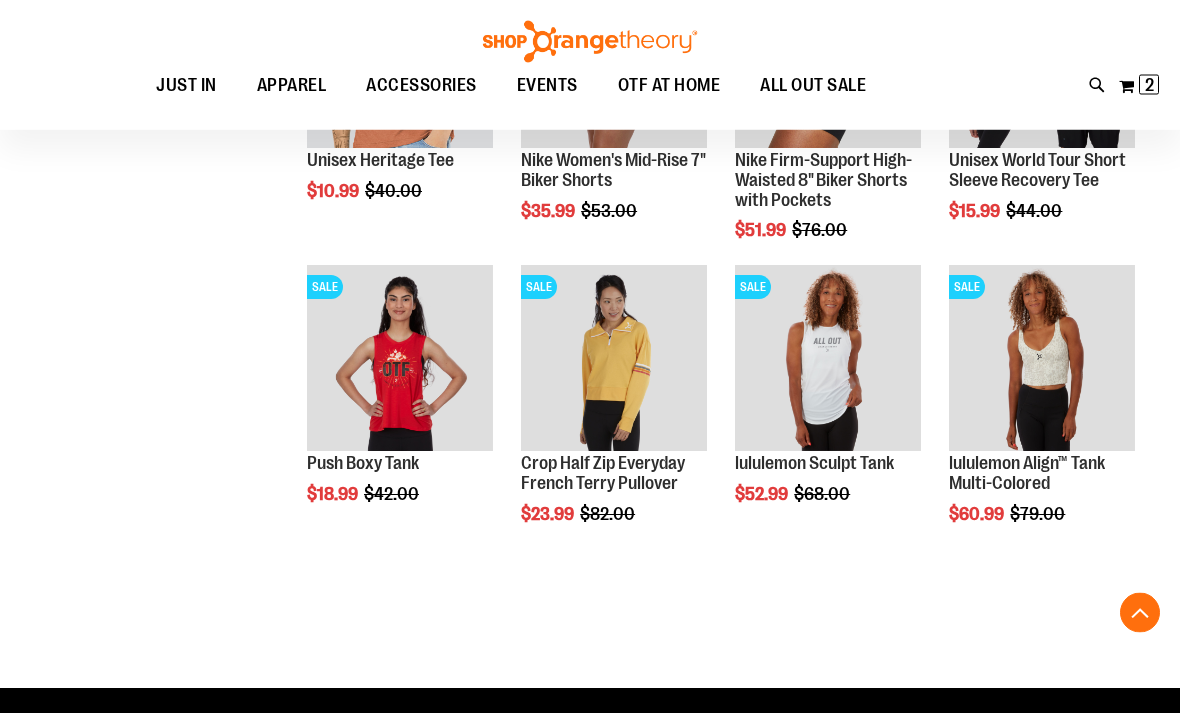 scroll, scrollTop: 527, scrollLeft: 0, axis: vertical 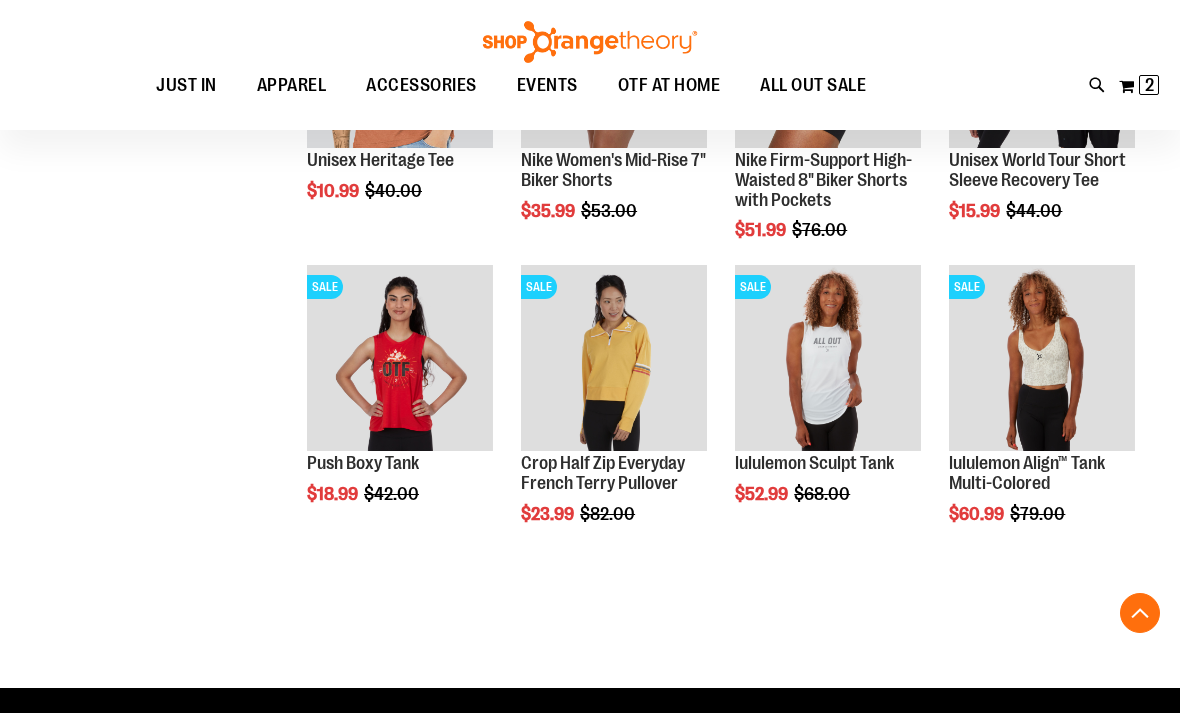 click on "**********" at bounding box center [590, 104] 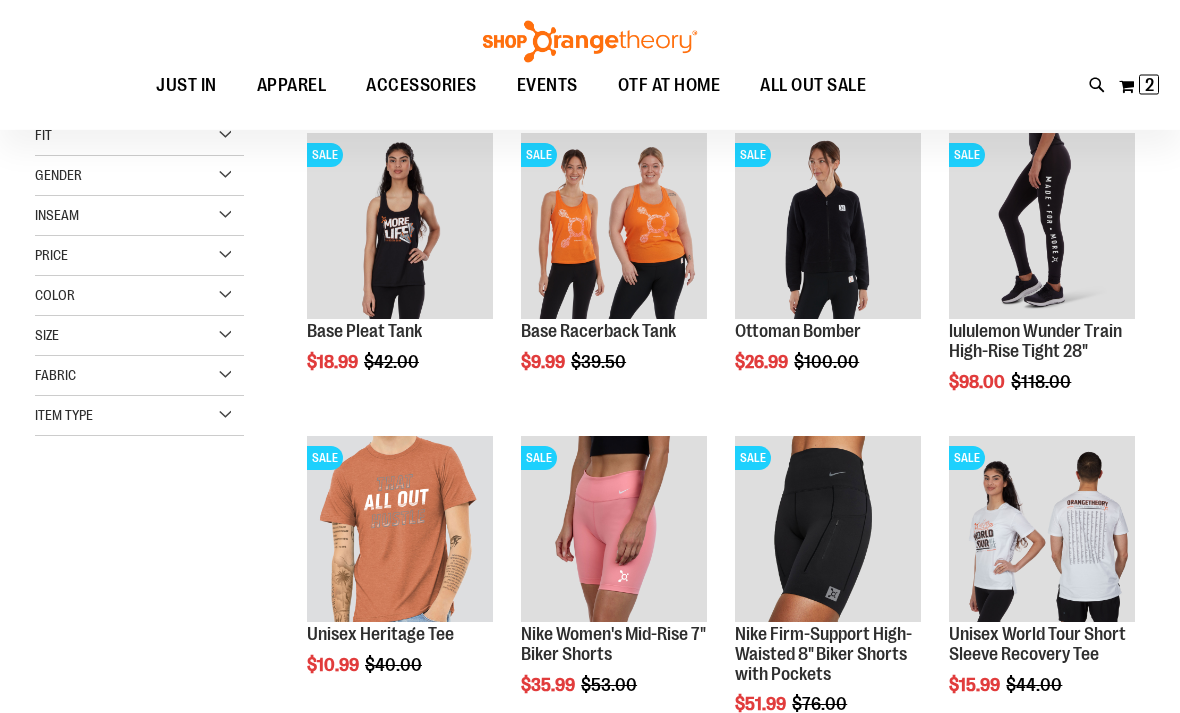 scroll, scrollTop: 104, scrollLeft: 0, axis: vertical 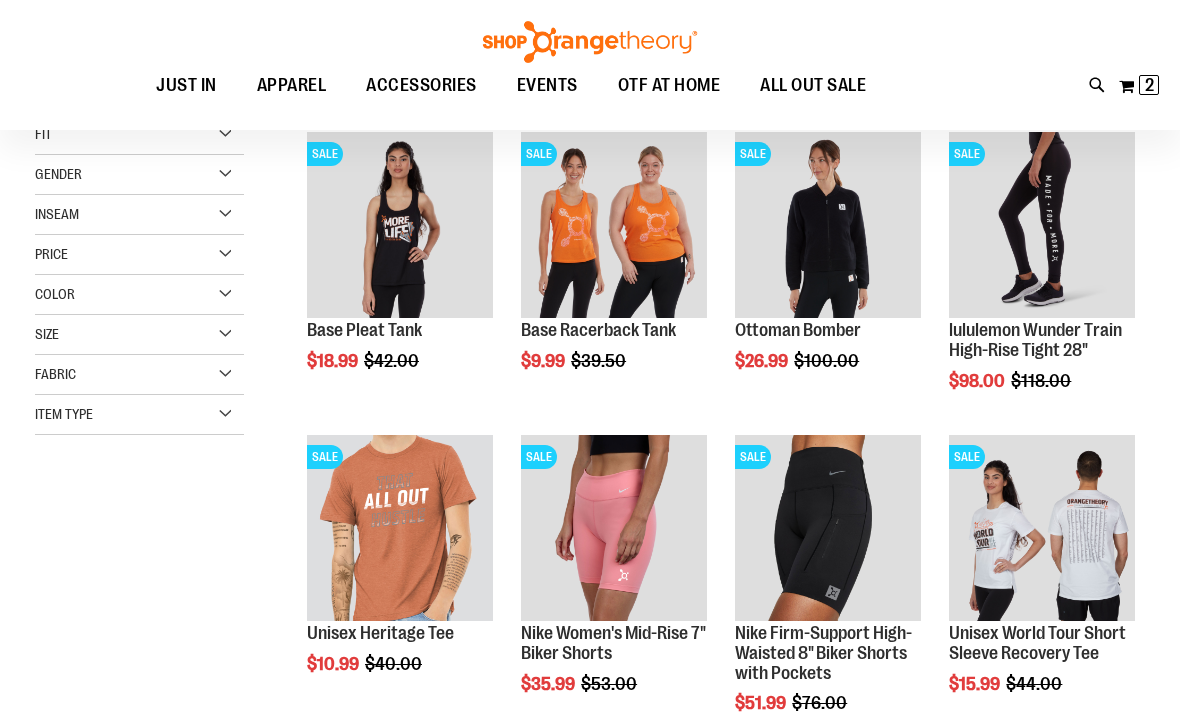 click at bounding box center [614, 225] 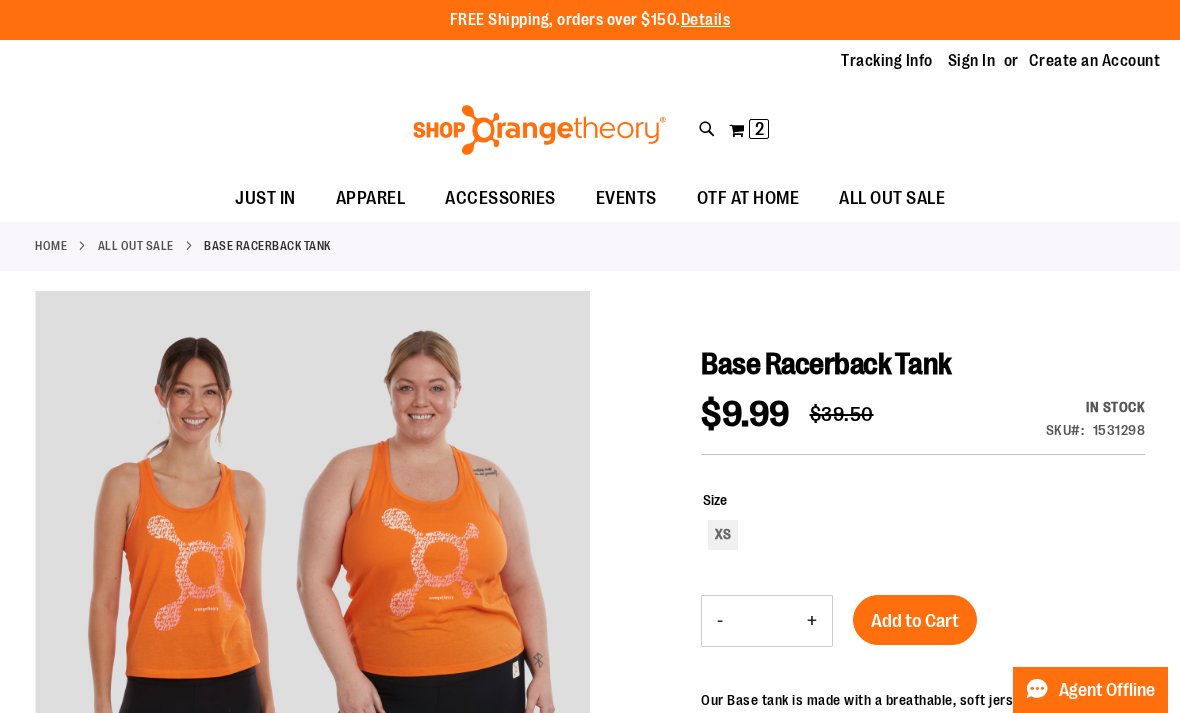 scroll, scrollTop: 0, scrollLeft: 0, axis: both 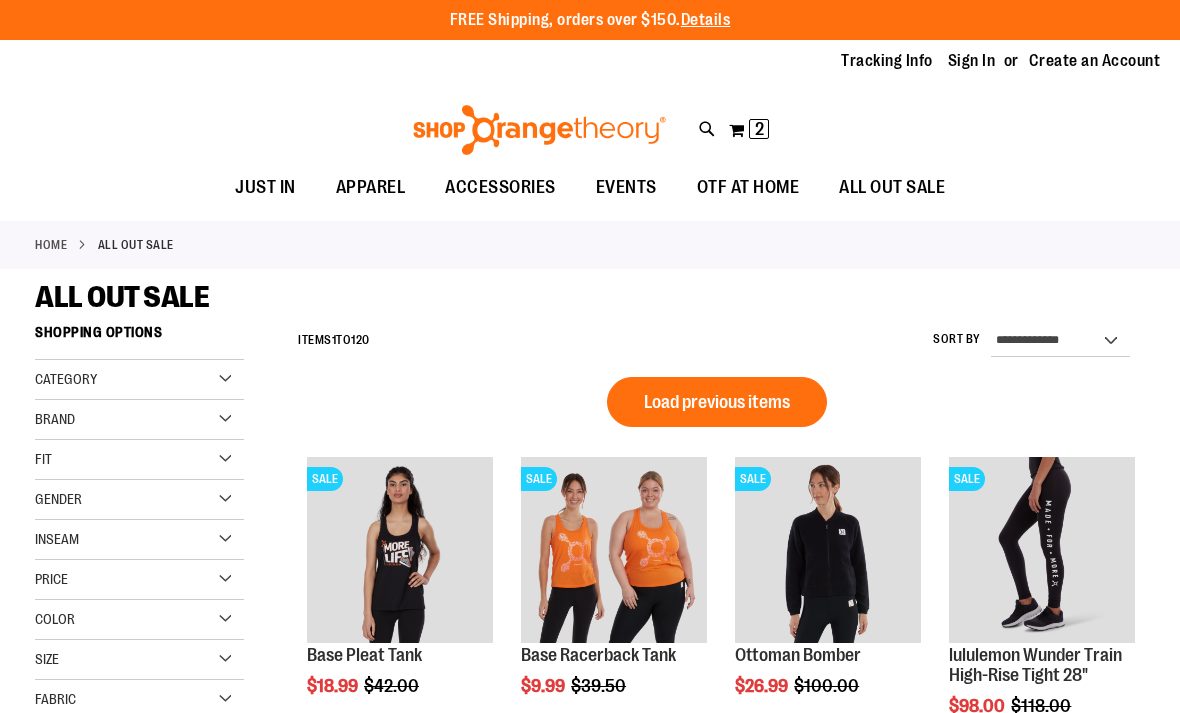 click on "EVENTS" at bounding box center [626, 187] 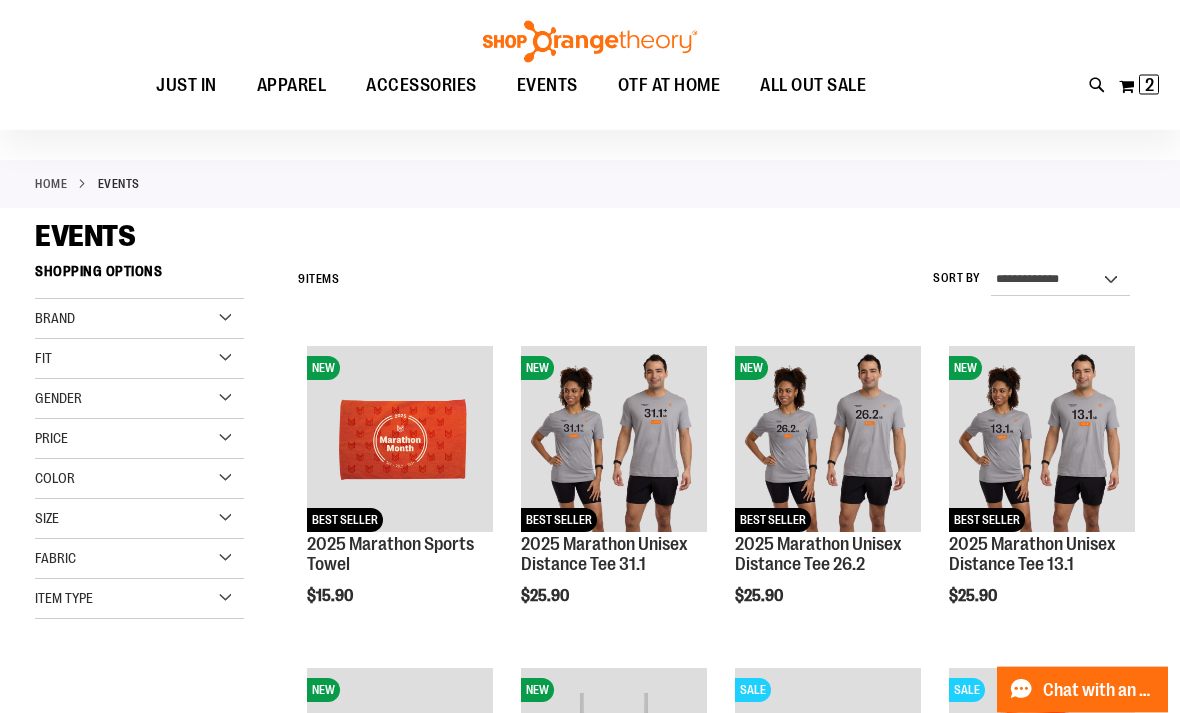 scroll, scrollTop: 0, scrollLeft: 0, axis: both 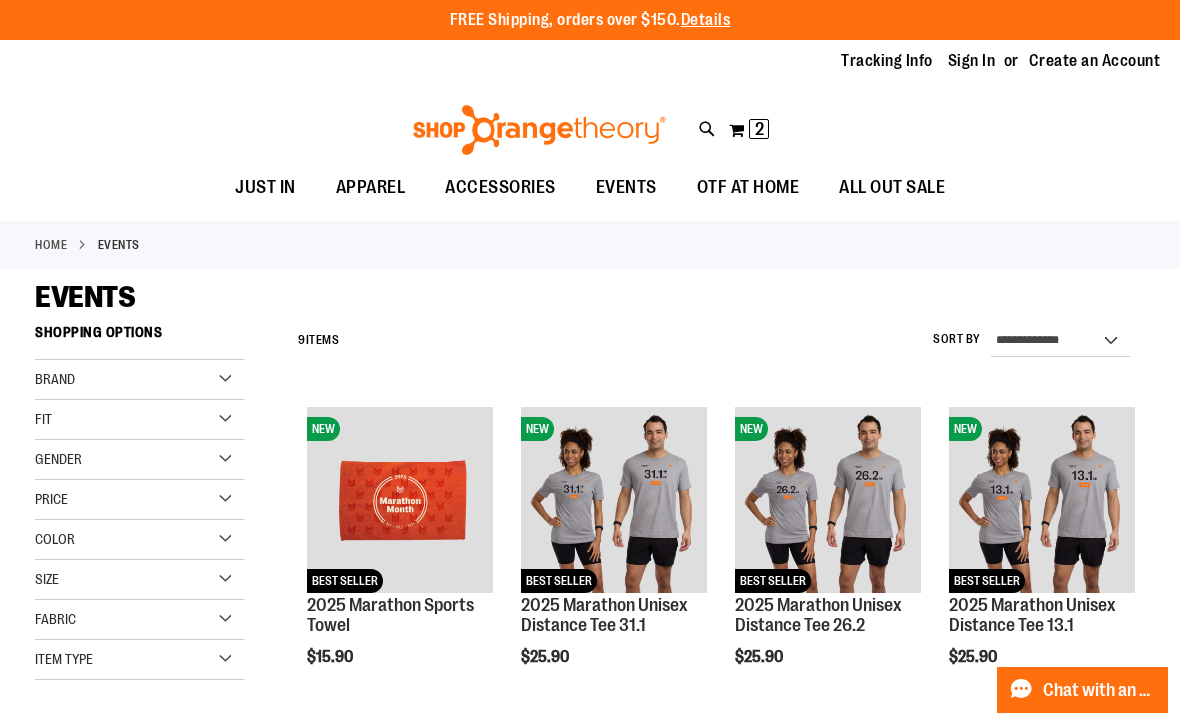 click on "EVENTS" at bounding box center [626, 187] 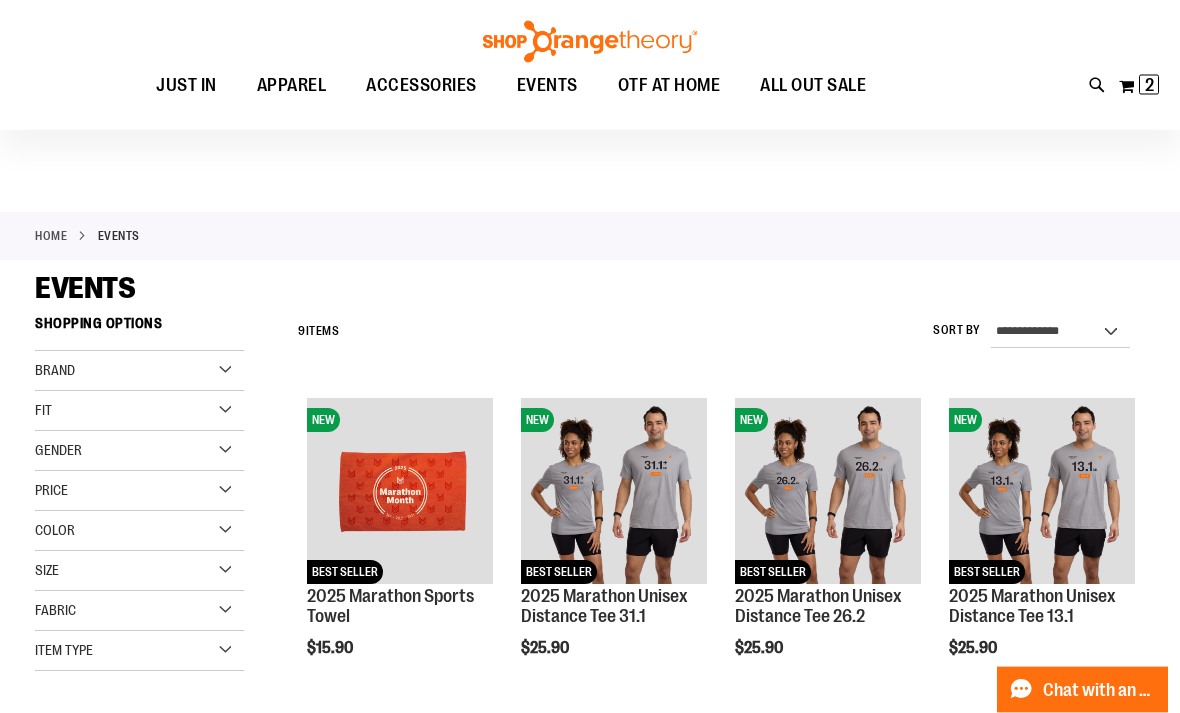 scroll, scrollTop: 0, scrollLeft: 0, axis: both 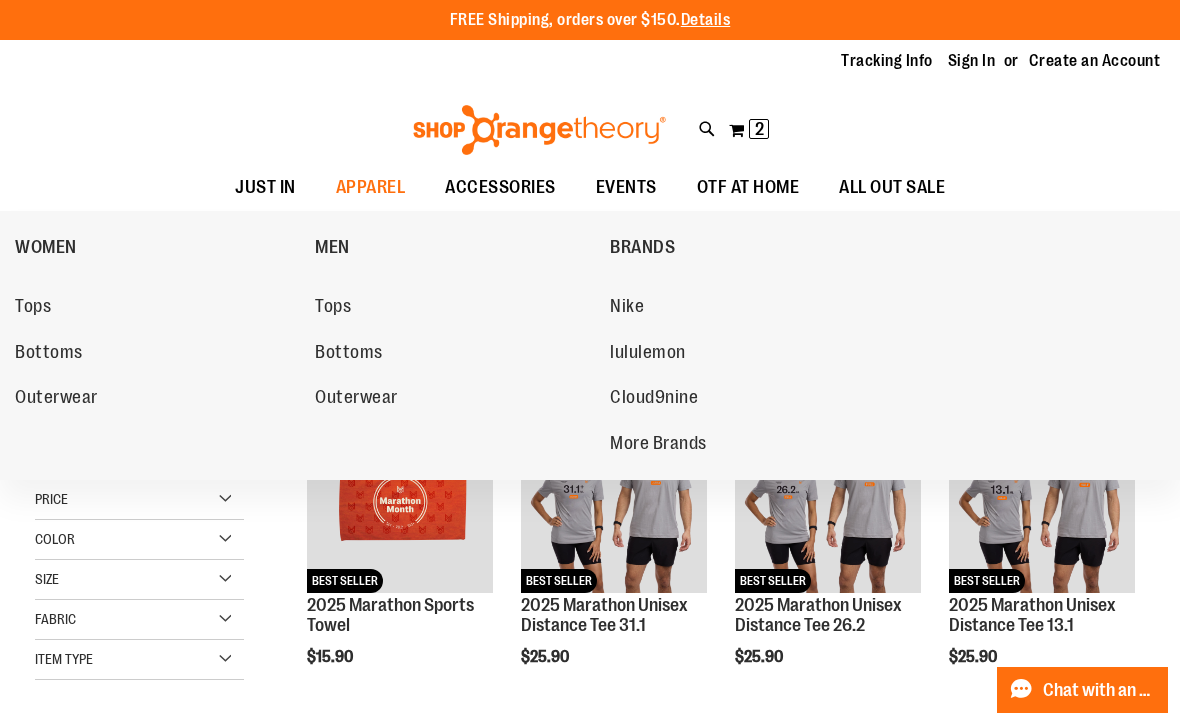 click on "Tops" at bounding box center [33, 308] 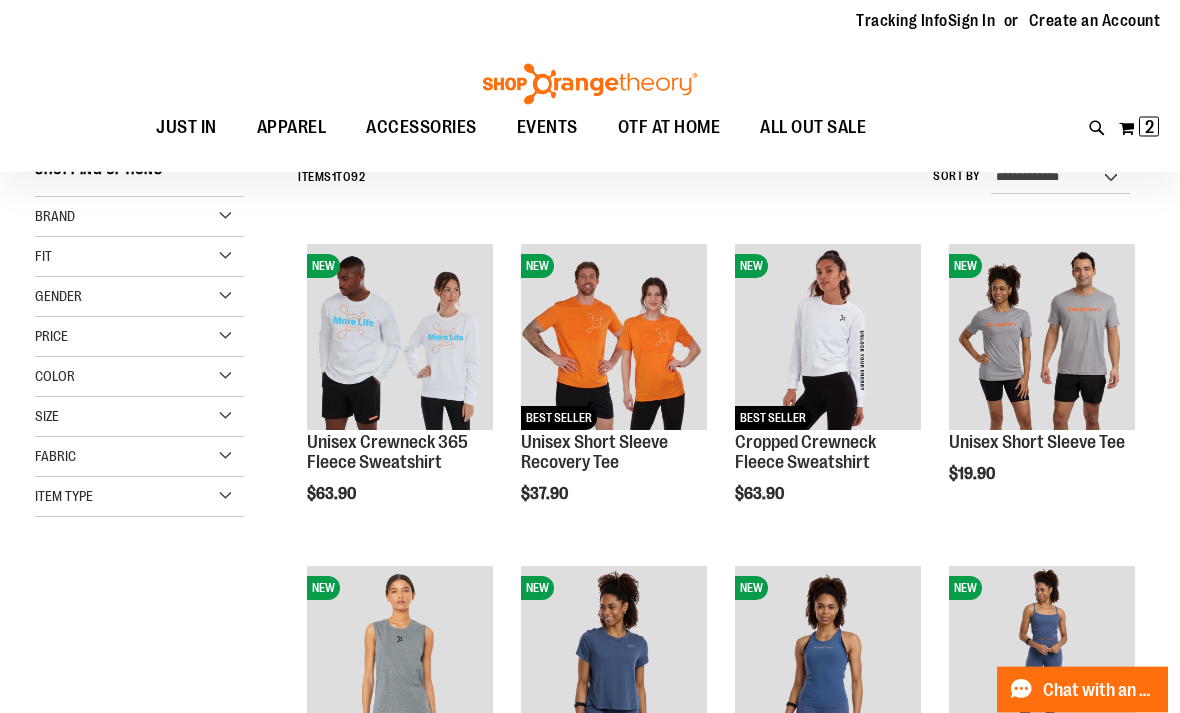 scroll, scrollTop: 163, scrollLeft: 0, axis: vertical 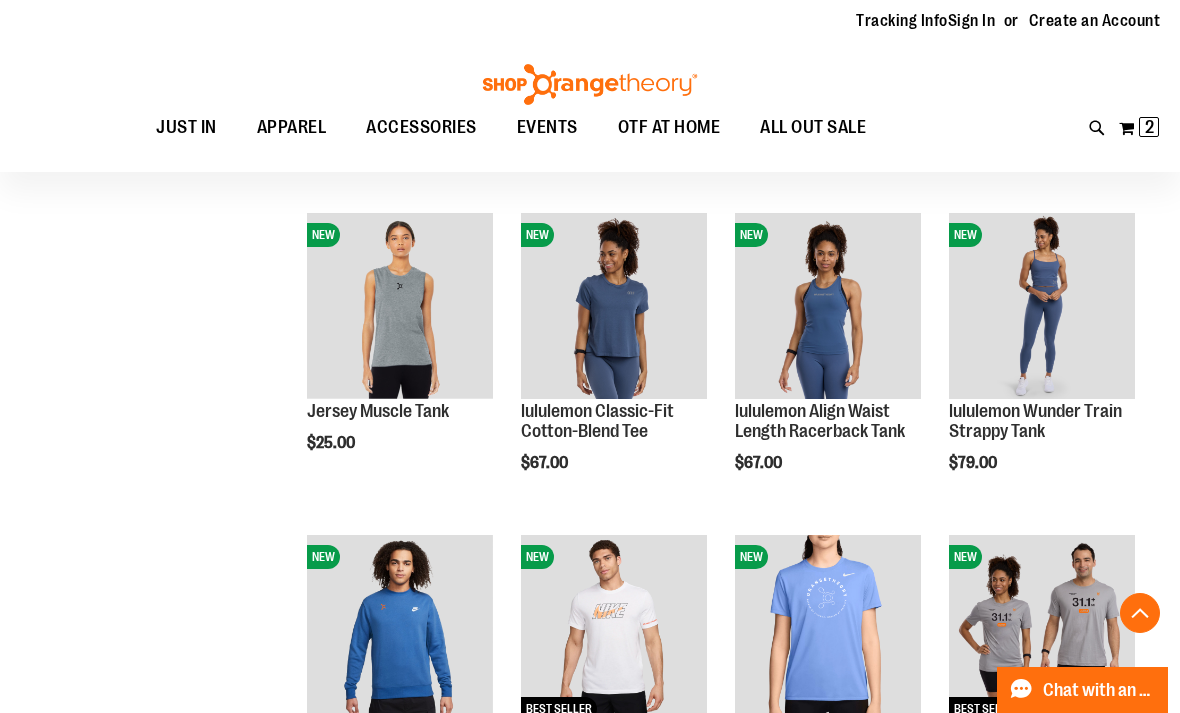 click at bounding box center (400, 306) 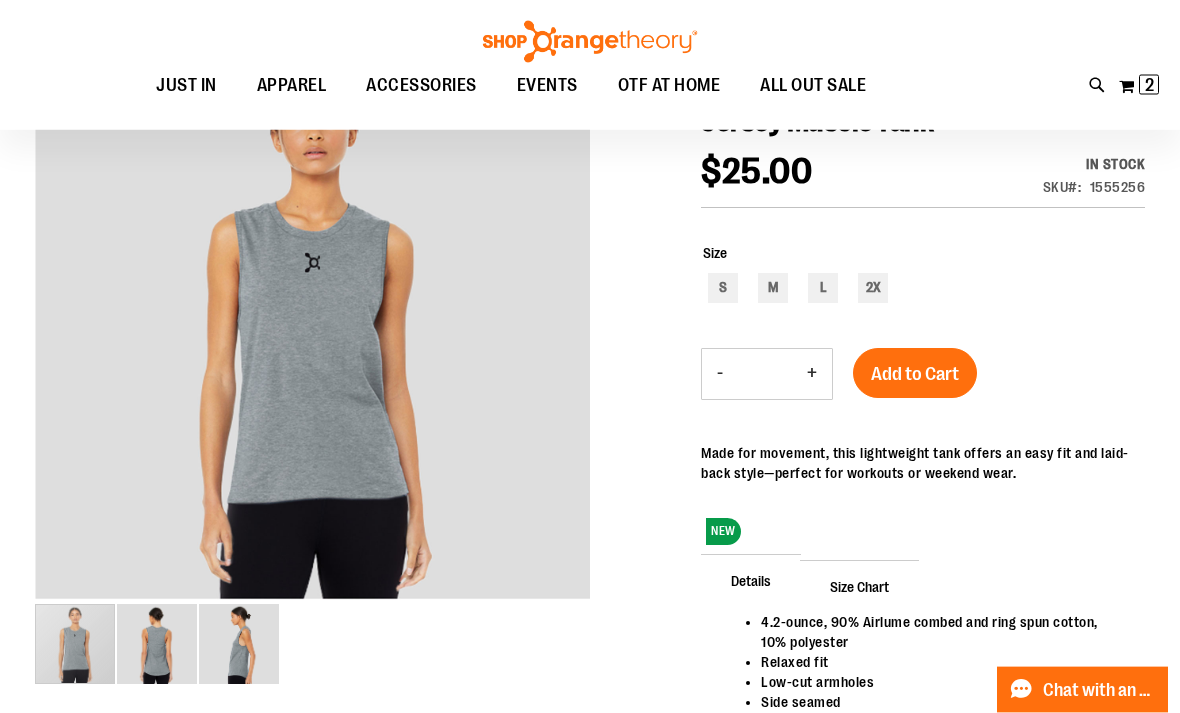 scroll, scrollTop: 243, scrollLeft: 0, axis: vertical 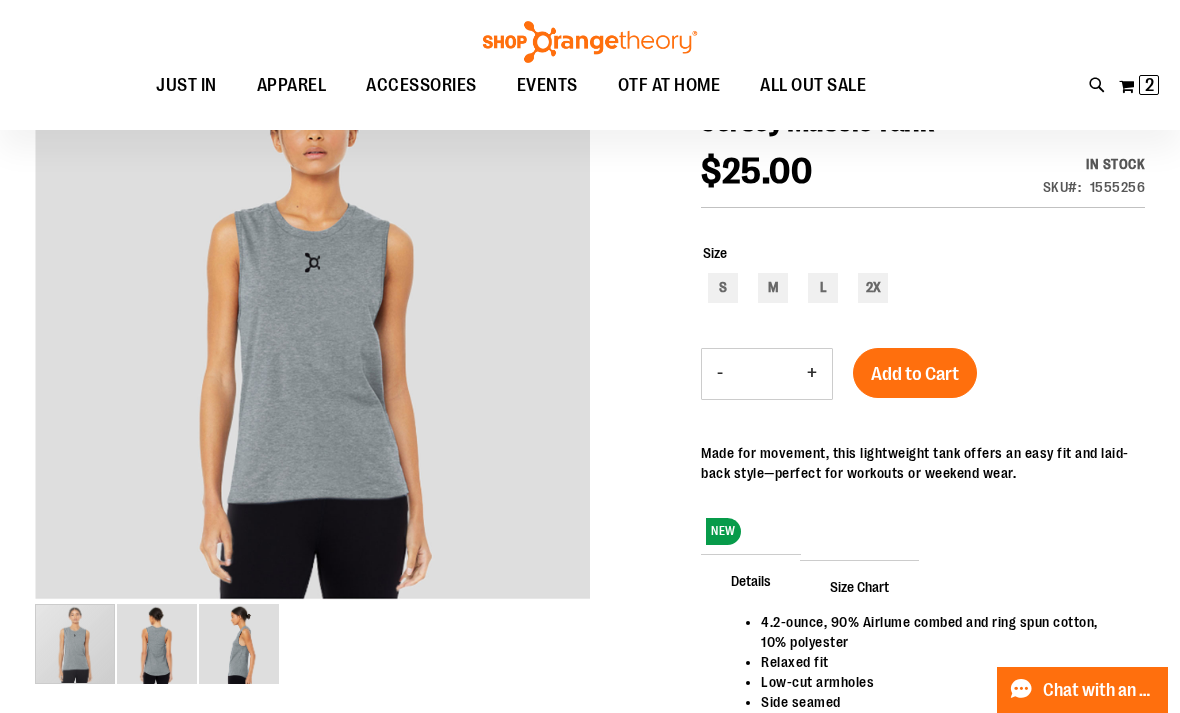 click at bounding box center [75, 644] 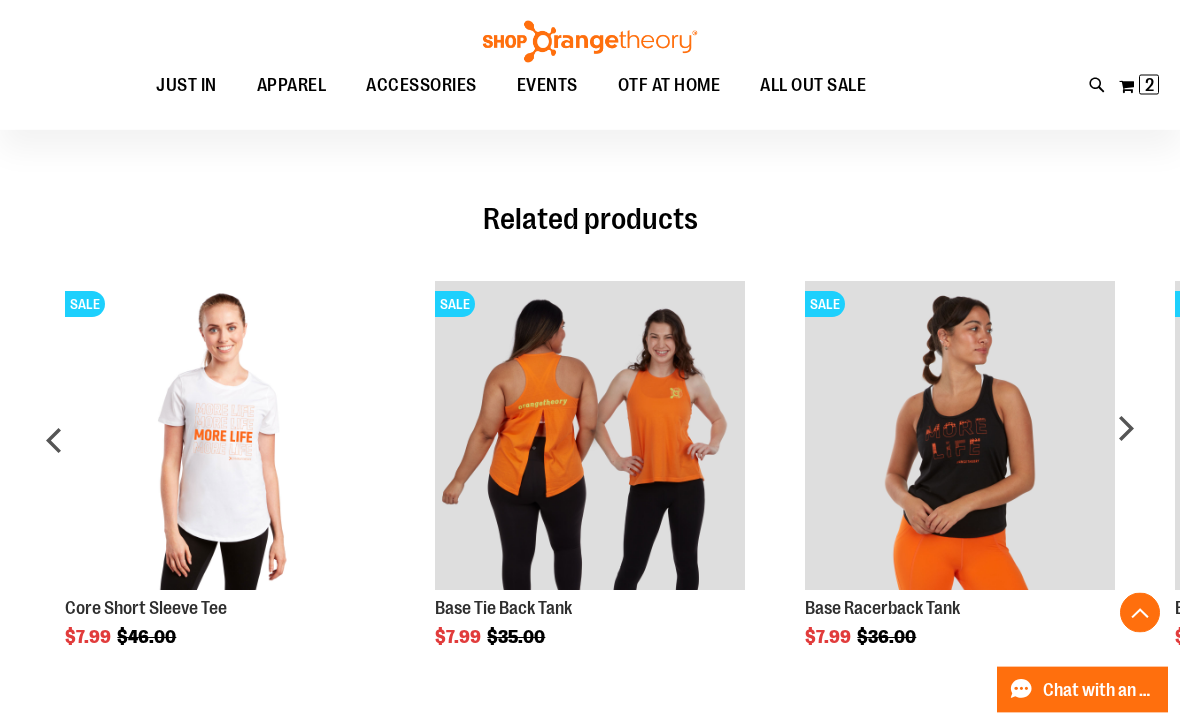 scroll, scrollTop: 919, scrollLeft: 0, axis: vertical 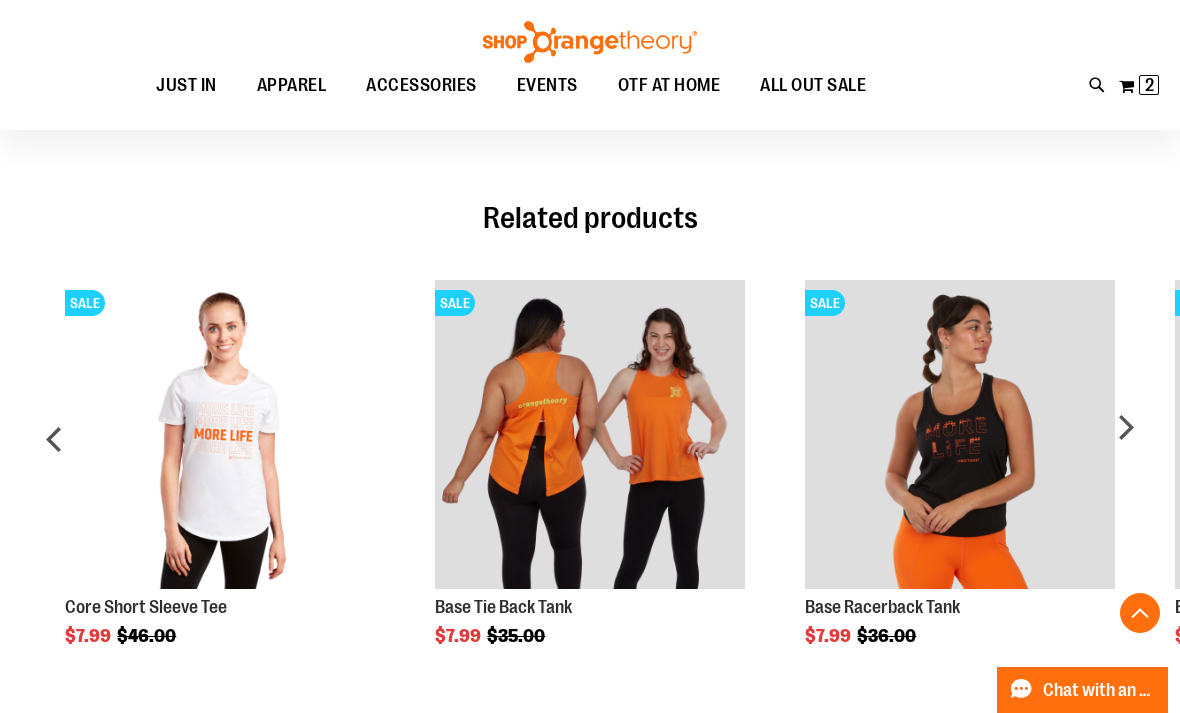 click on "next" at bounding box center (1125, 447) 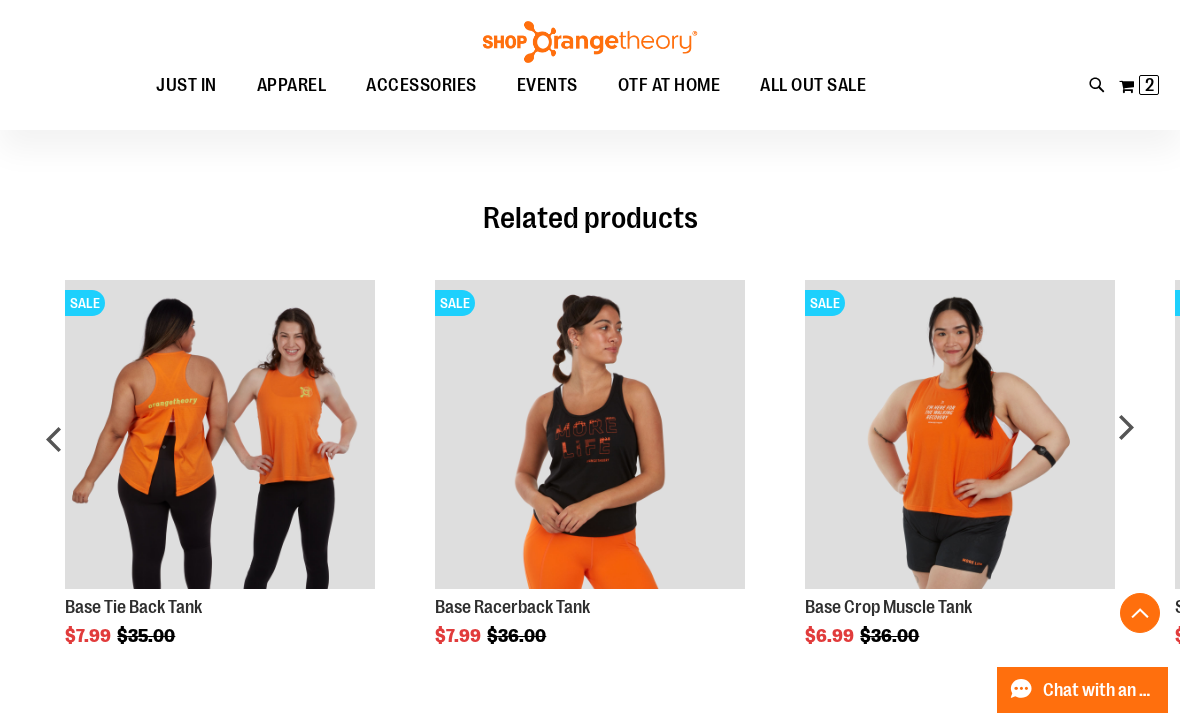 click on "SALE
Shoulder Short Sleeve Crop Tee
$8.99
Regular Price
$32.00" at bounding box center [1330, 475] 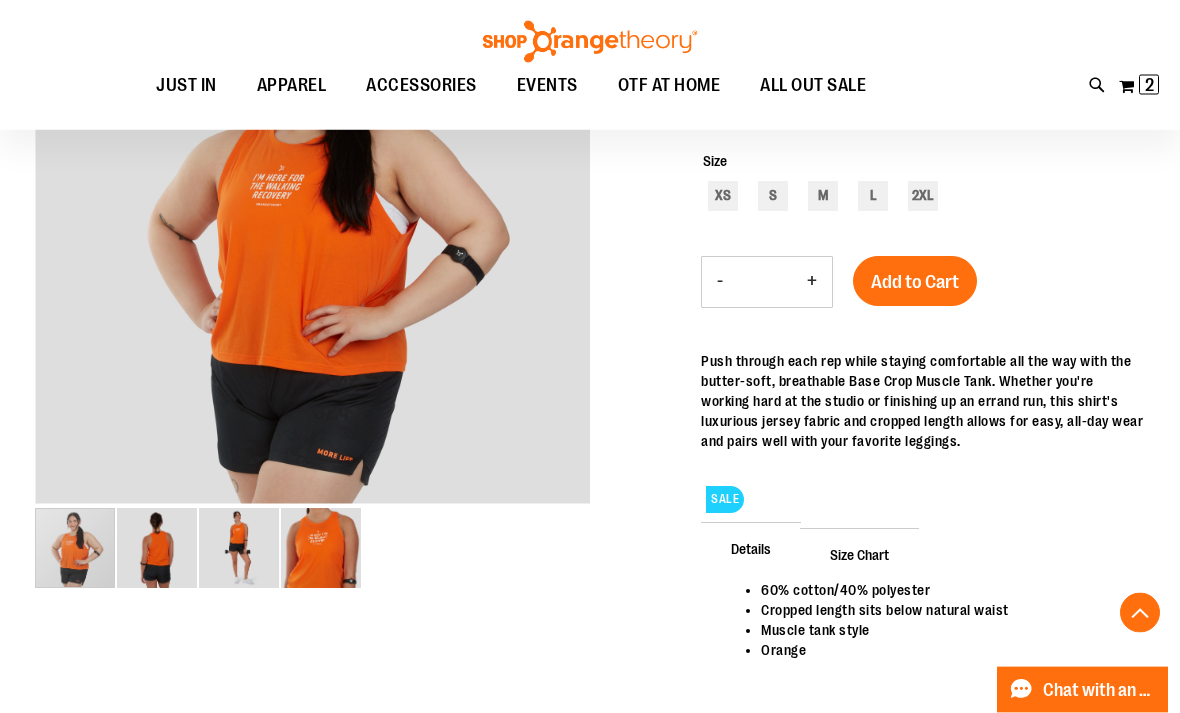 scroll, scrollTop: 339, scrollLeft: 0, axis: vertical 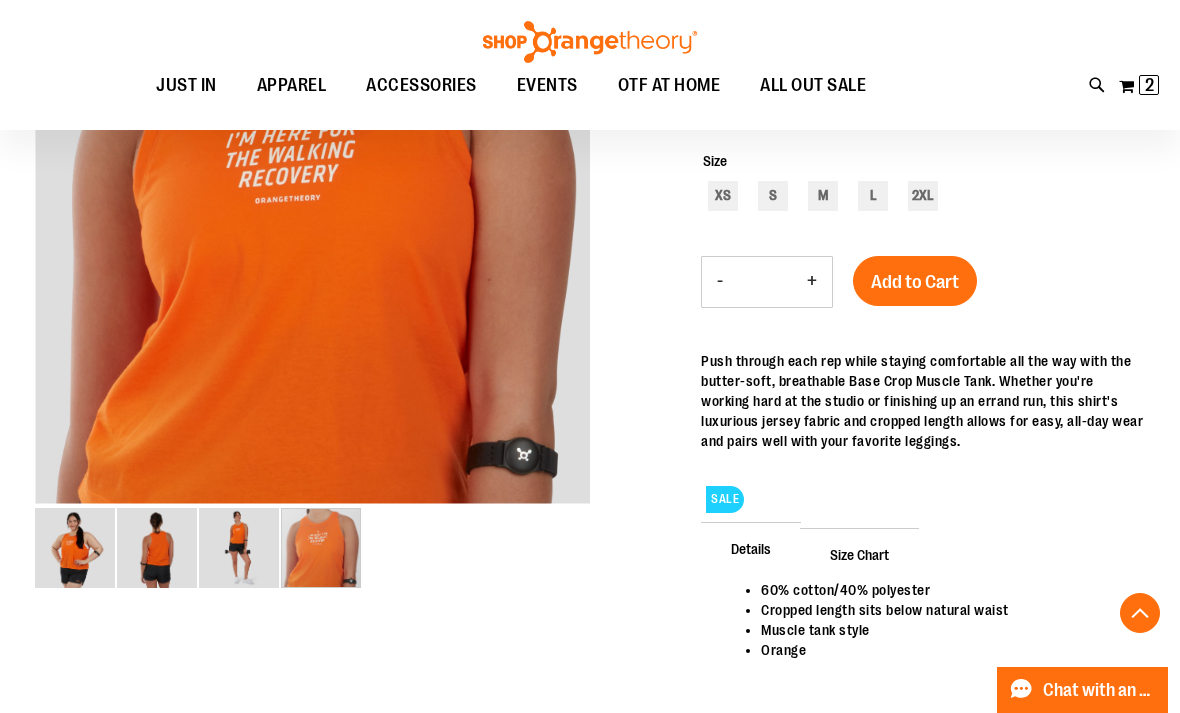 click at bounding box center [321, 548] 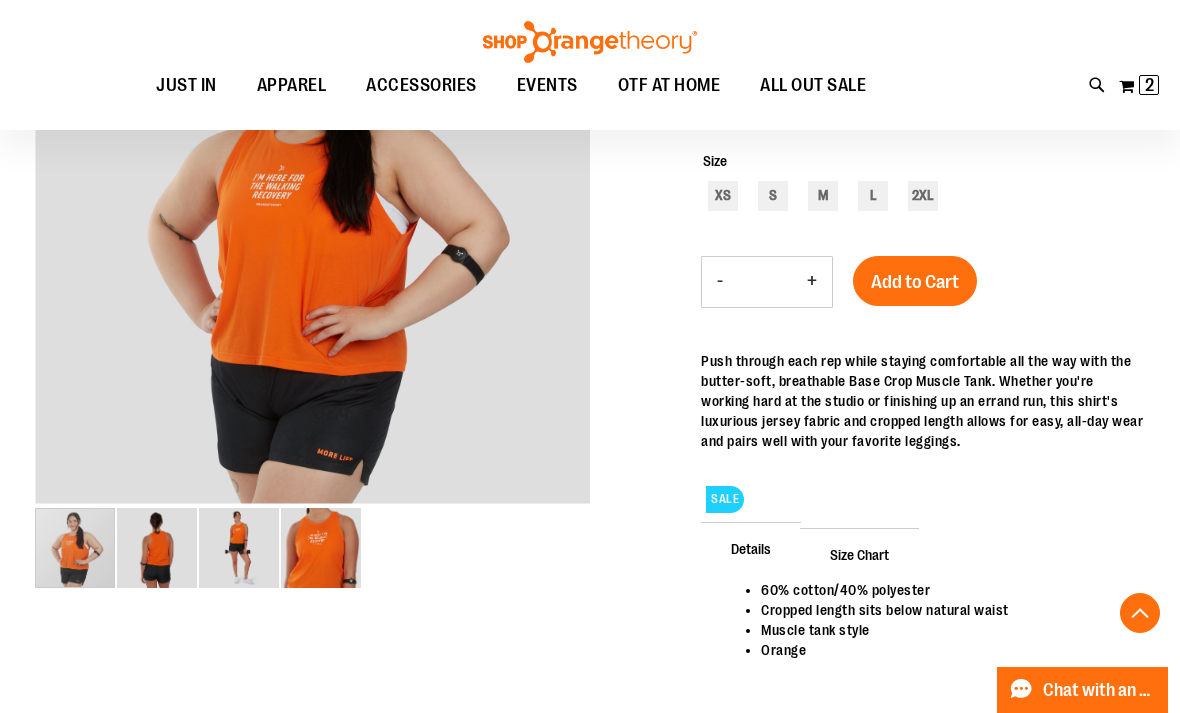 click at bounding box center [75, 548] 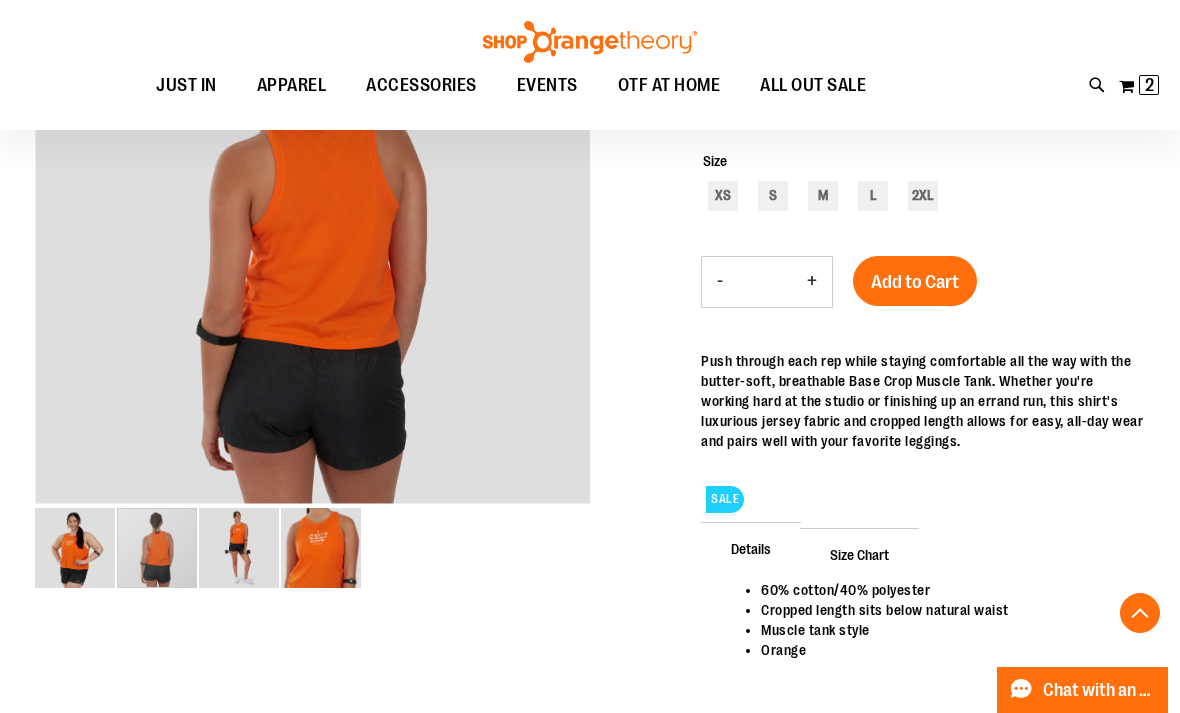 click at bounding box center [157, 548] 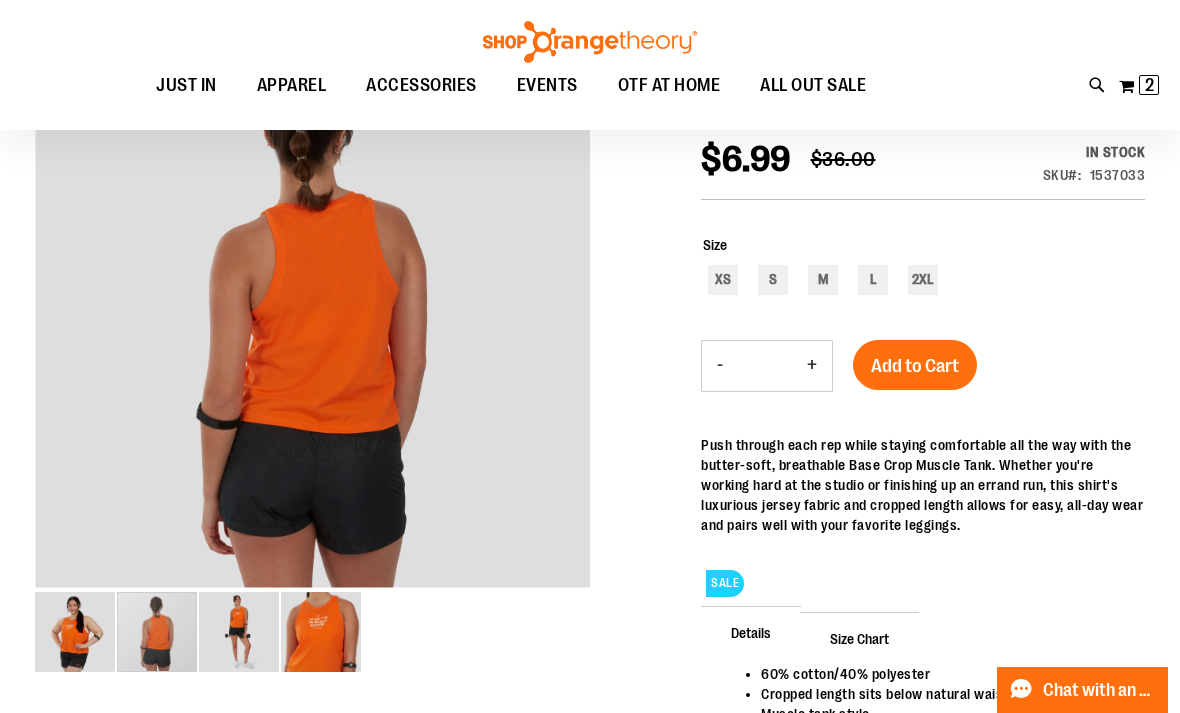 scroll, scrollTop: 251, scrollLeft: 0, axis: vertical 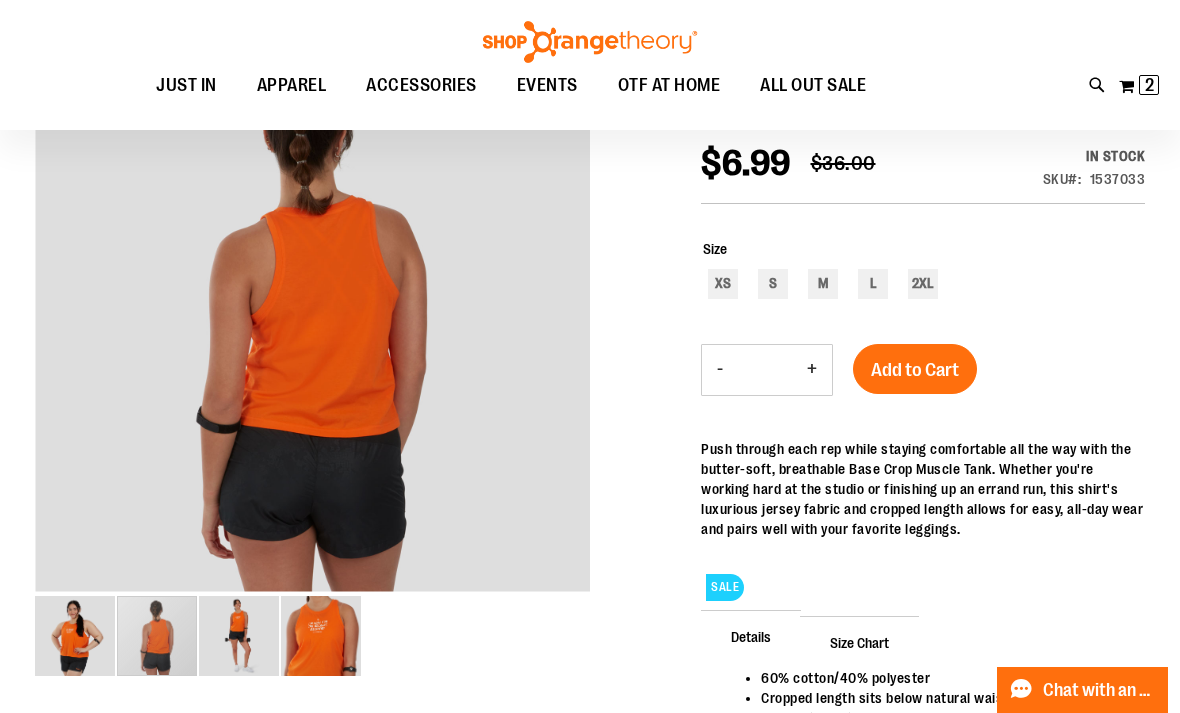click on "Size Chart" at bounding box center [859, 642] 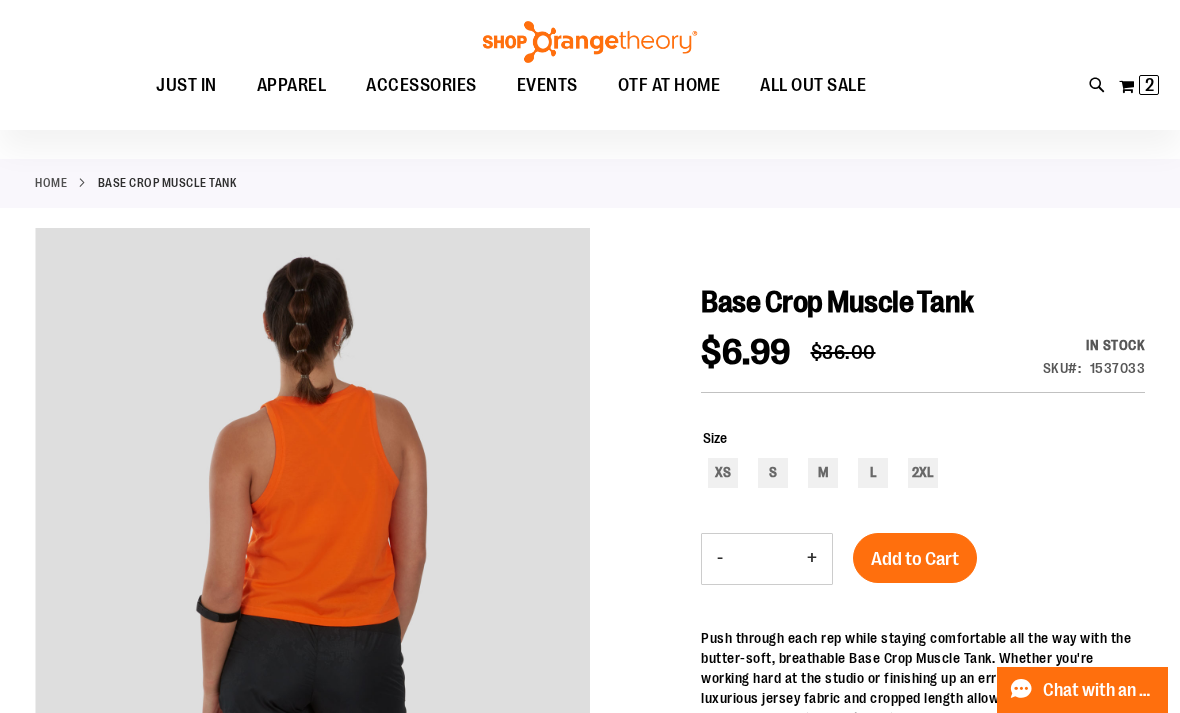 scroll, scrollTop: 0, scrollLeft: 0, axis: both 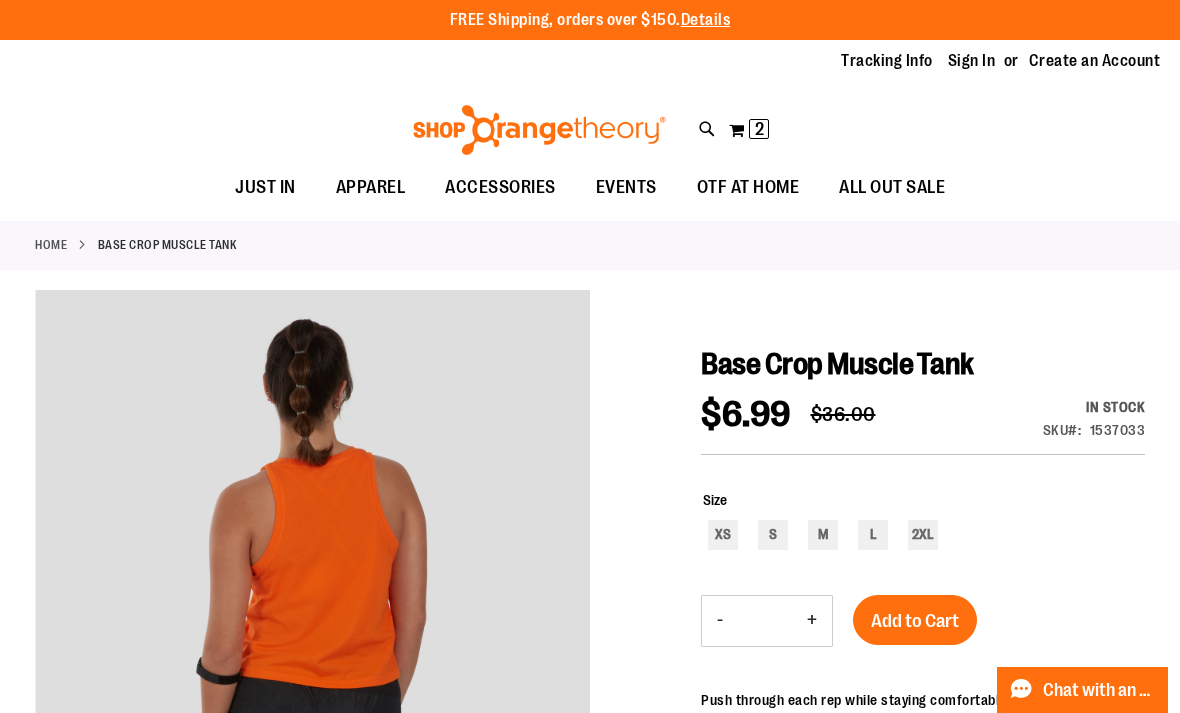 click on "2
2
items" at bounding box center [759, 129] 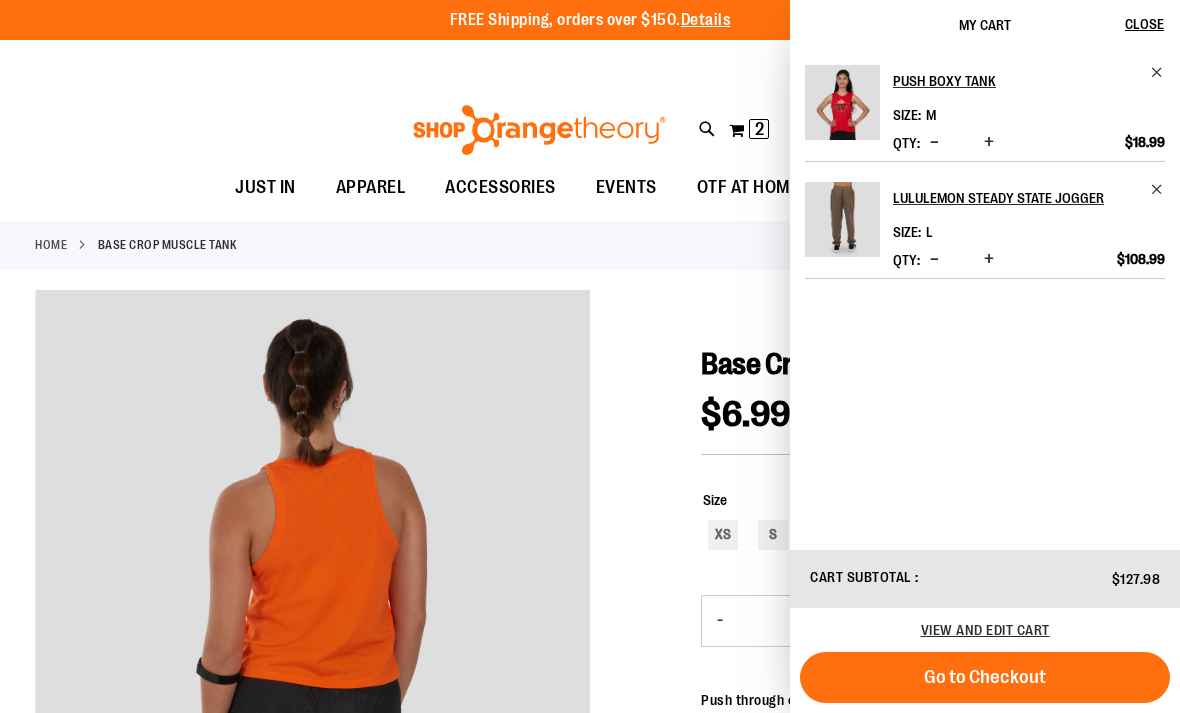 click on "Go to Checkout" at bounding box center [985, 677] 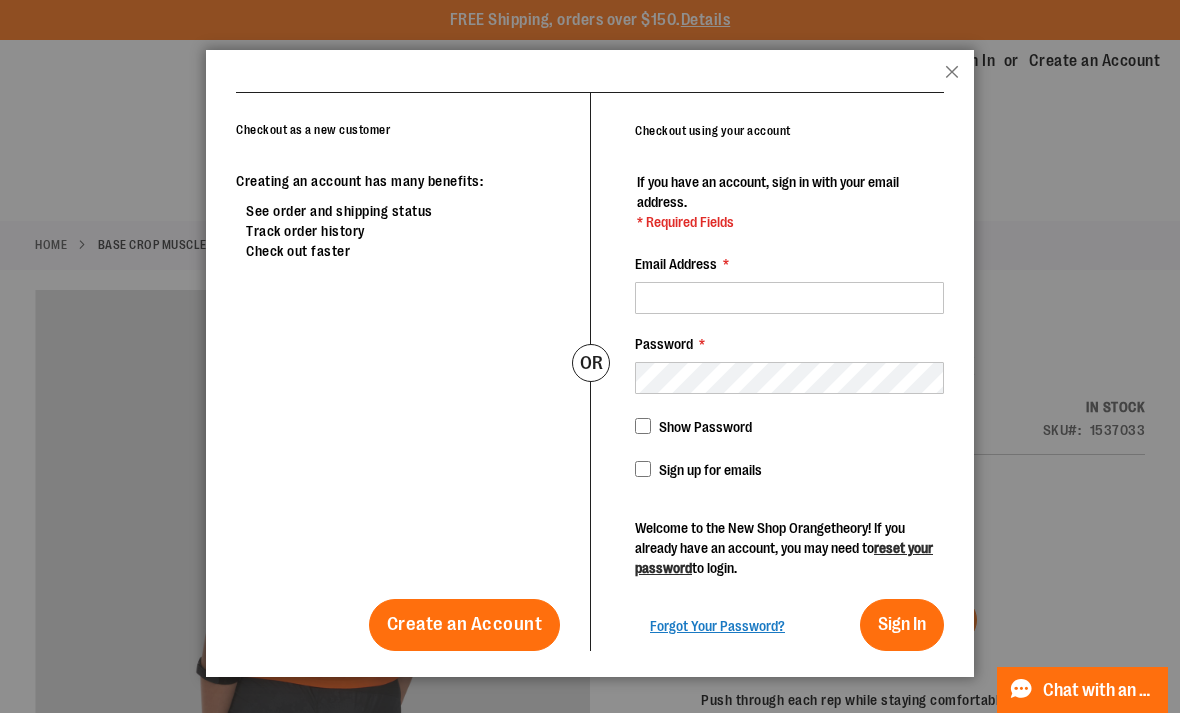 click on "Checkout as a new customer" at bounding box center (313, 130) 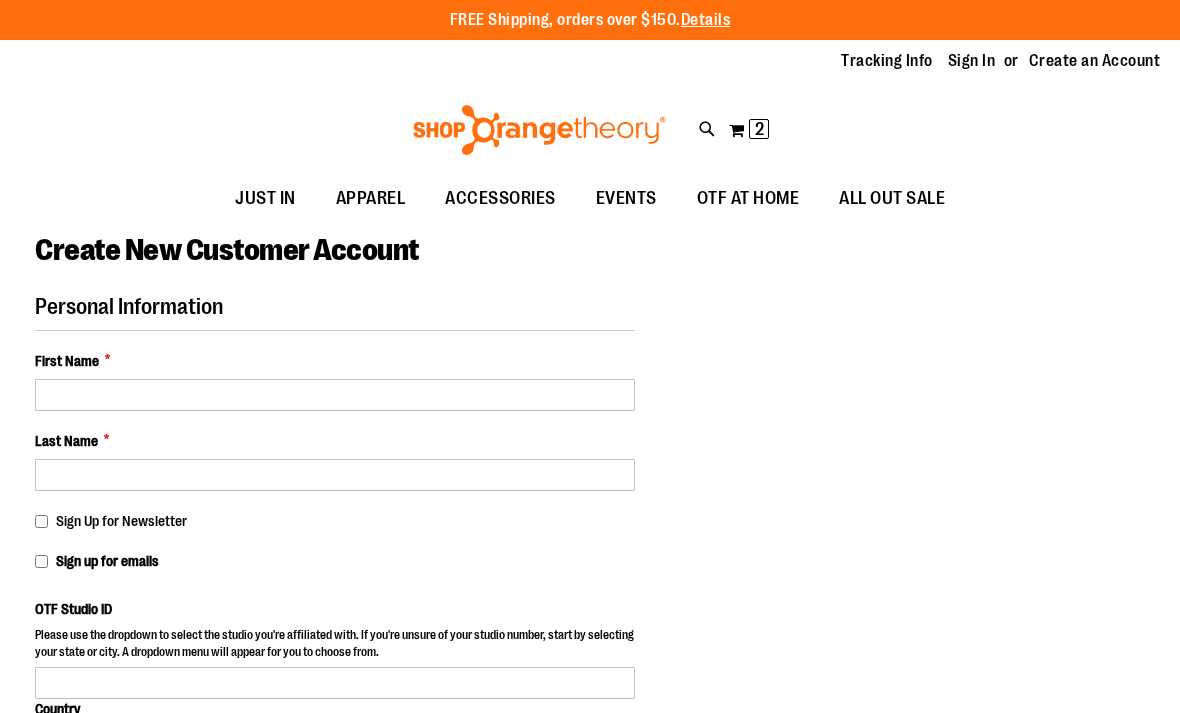 select on "***" 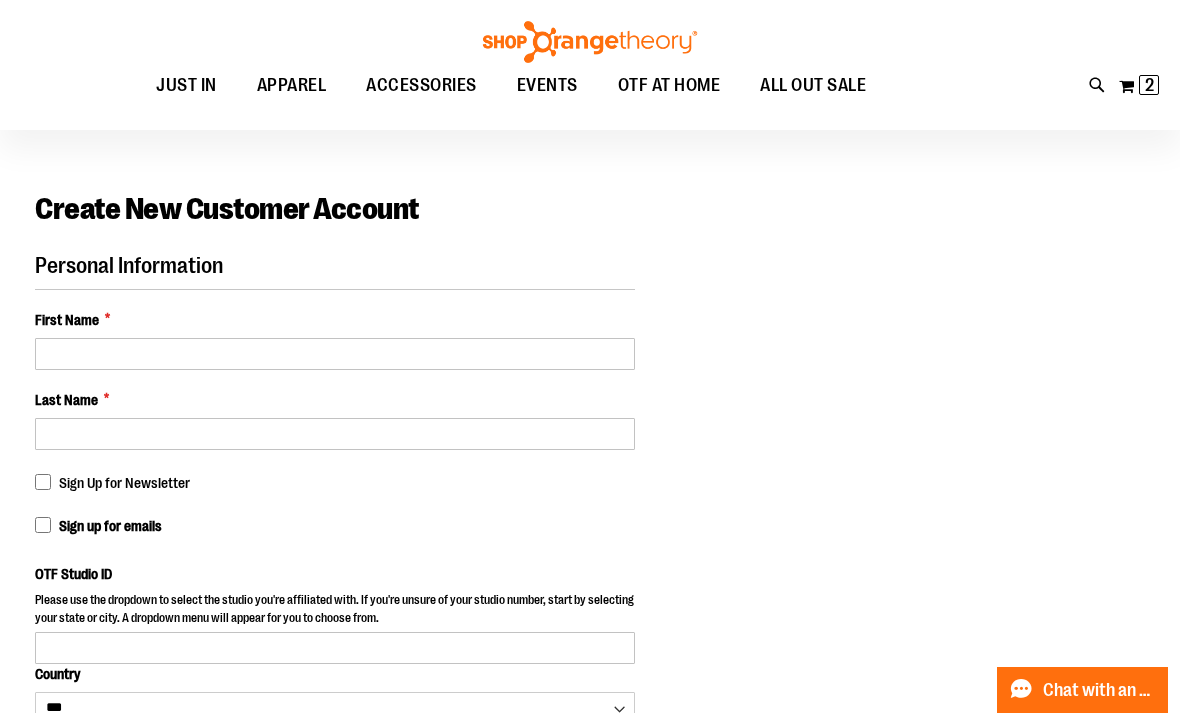 scroll, scrollTop: 0, scrollLeft: 0, axis: both 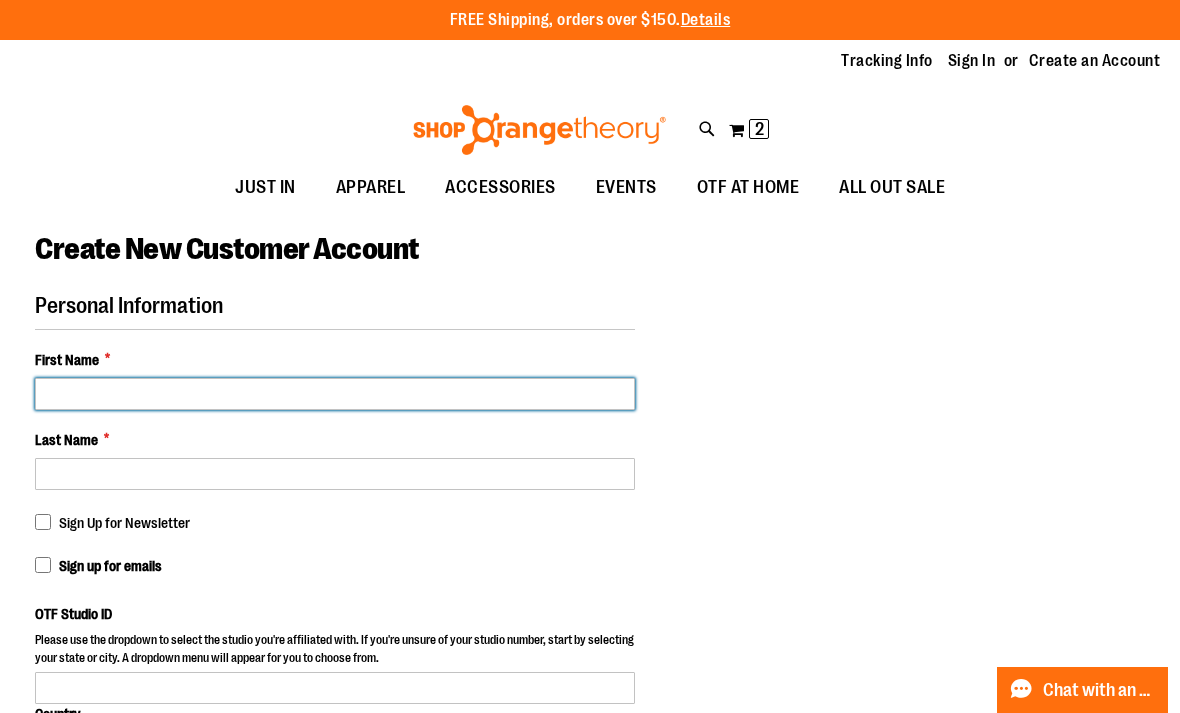 click on "First Name *" at bounding box center (335, 394) 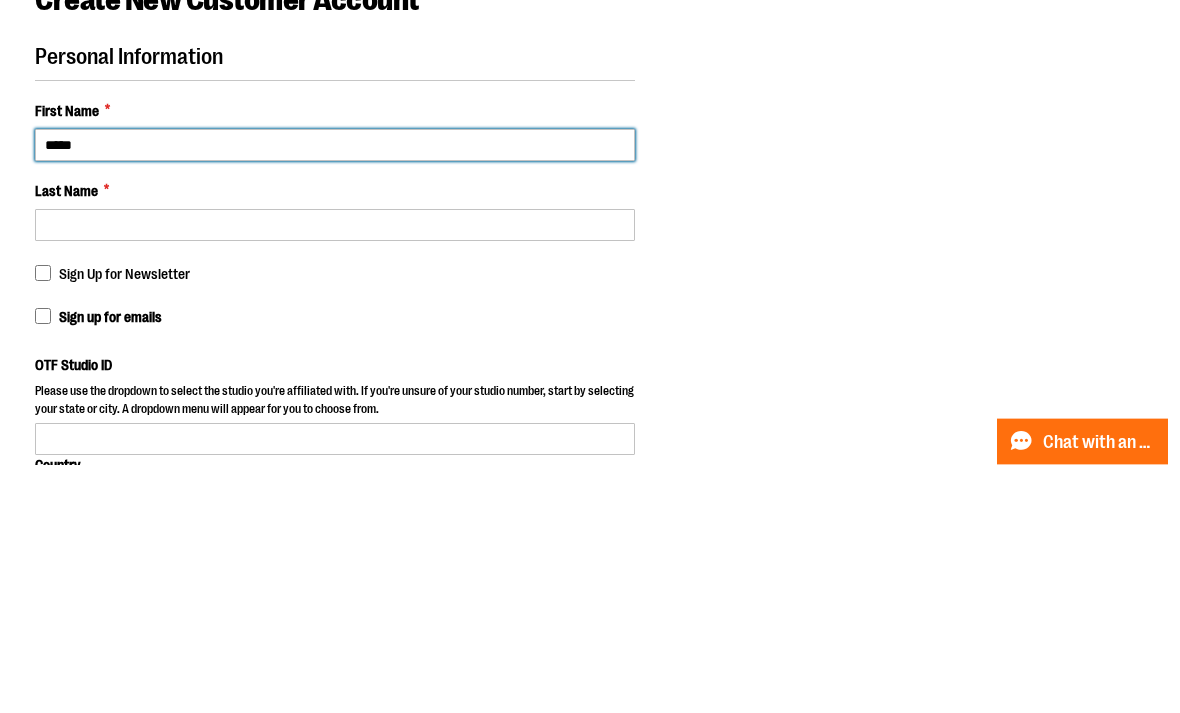 type on "*****" 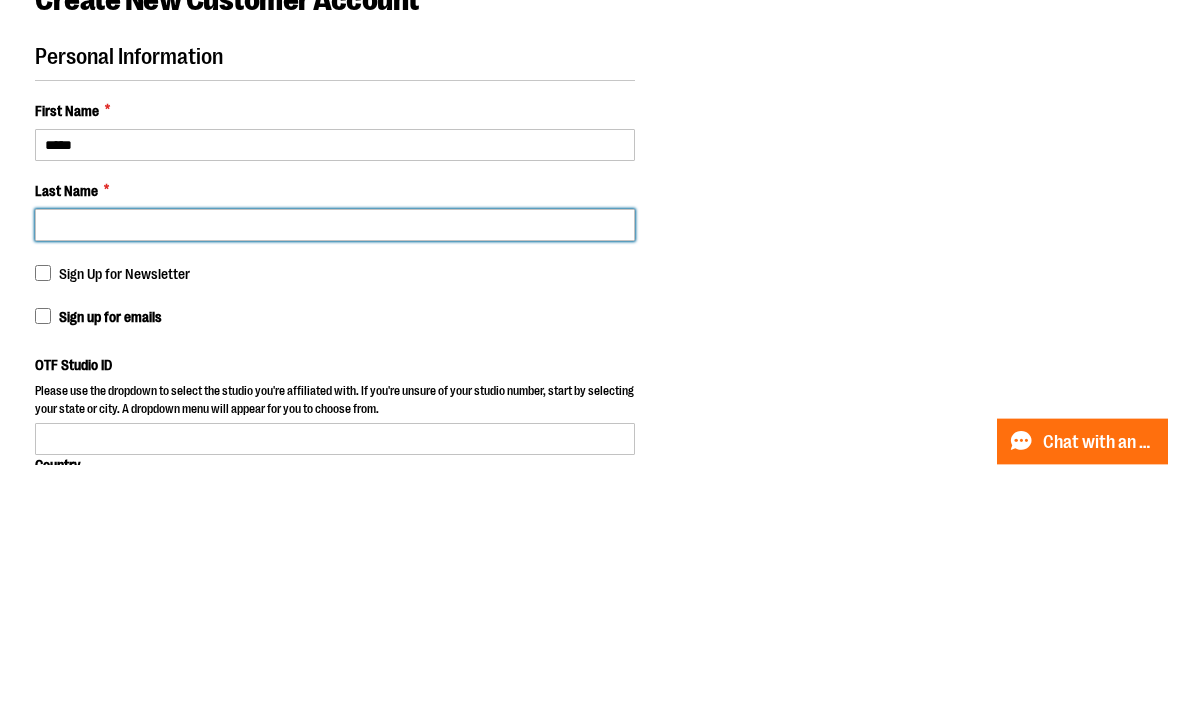 click on "Last Name *" at bounding box center (335, 474) 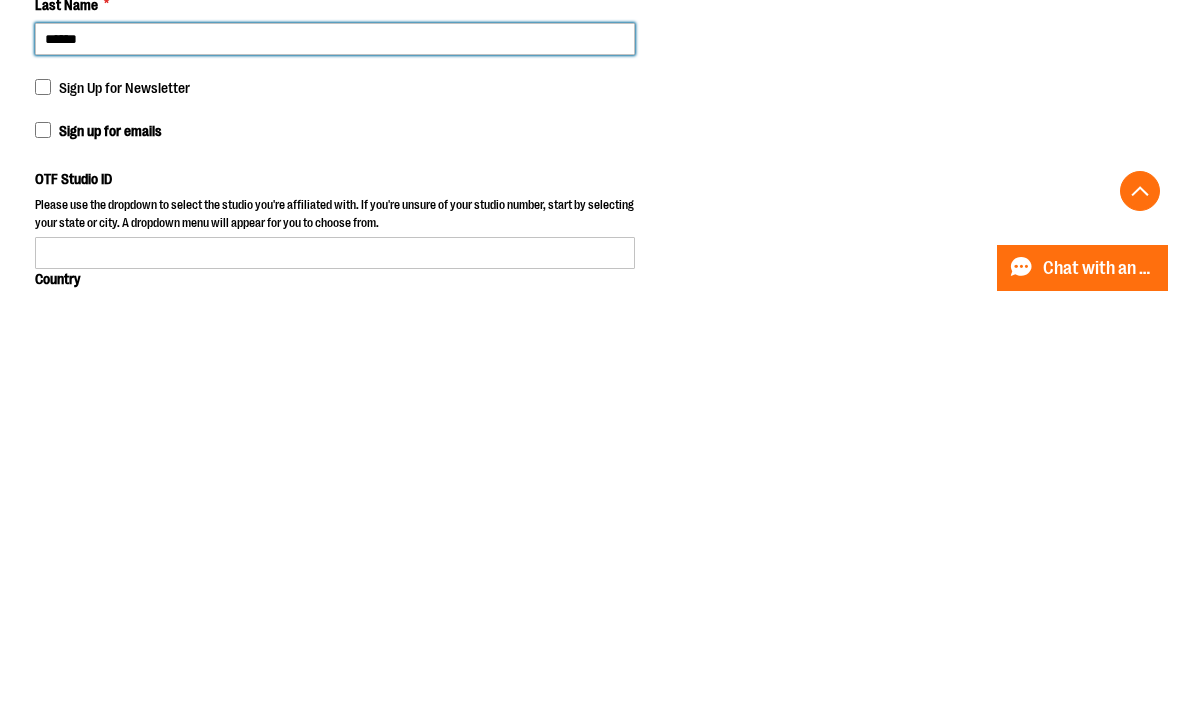 scroll, scrollTop: 18, scrollLeft: 0, axis: vertical 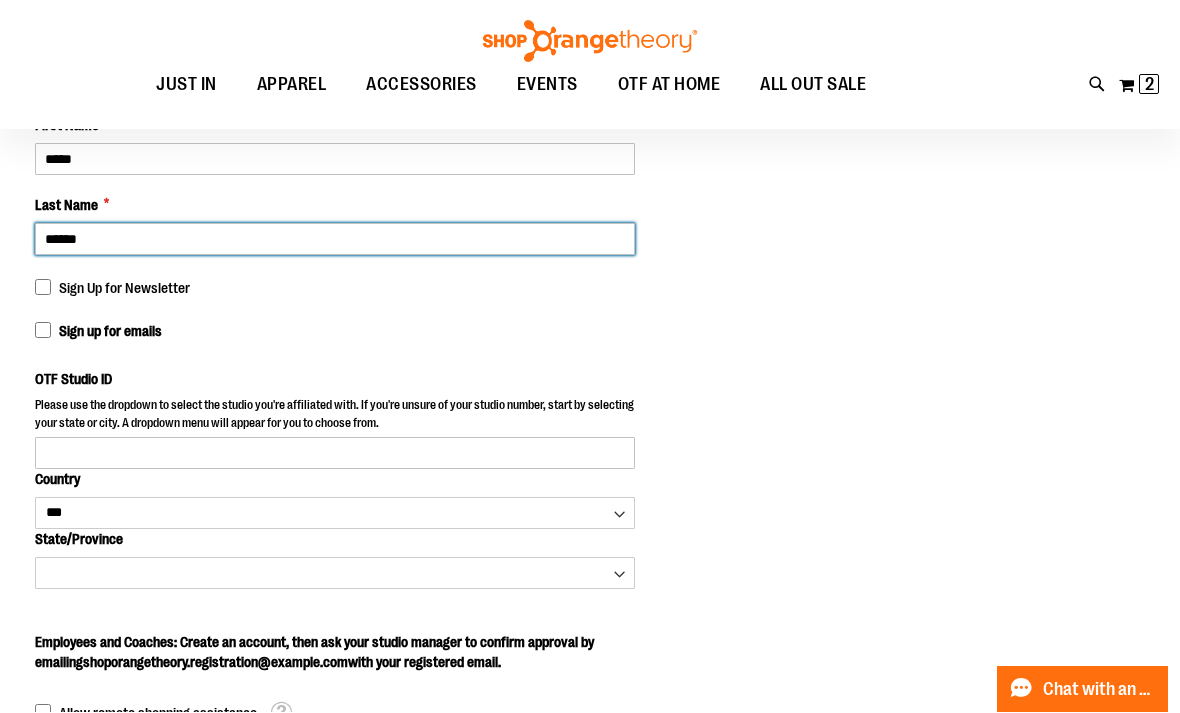 type on "******" 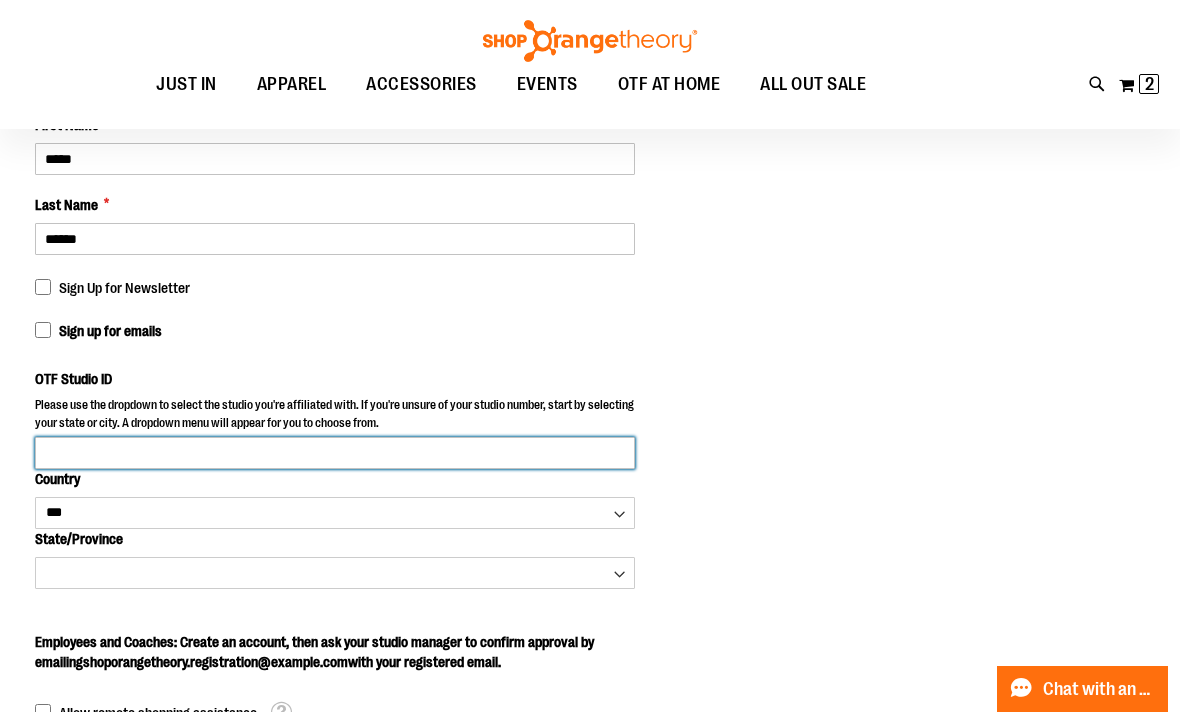 click on "OTF Studio ID" at bounding box center [335, 454] 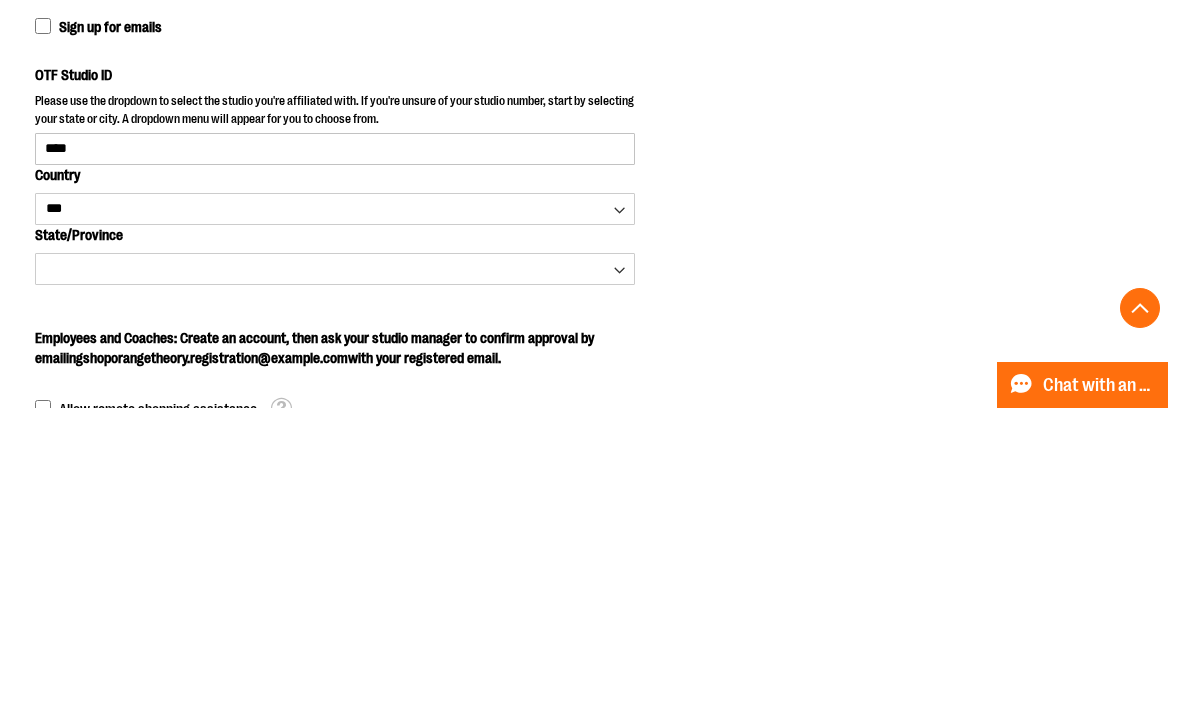 scroll, scrollTop: 319, scrollLeft: 0, axis: vertical 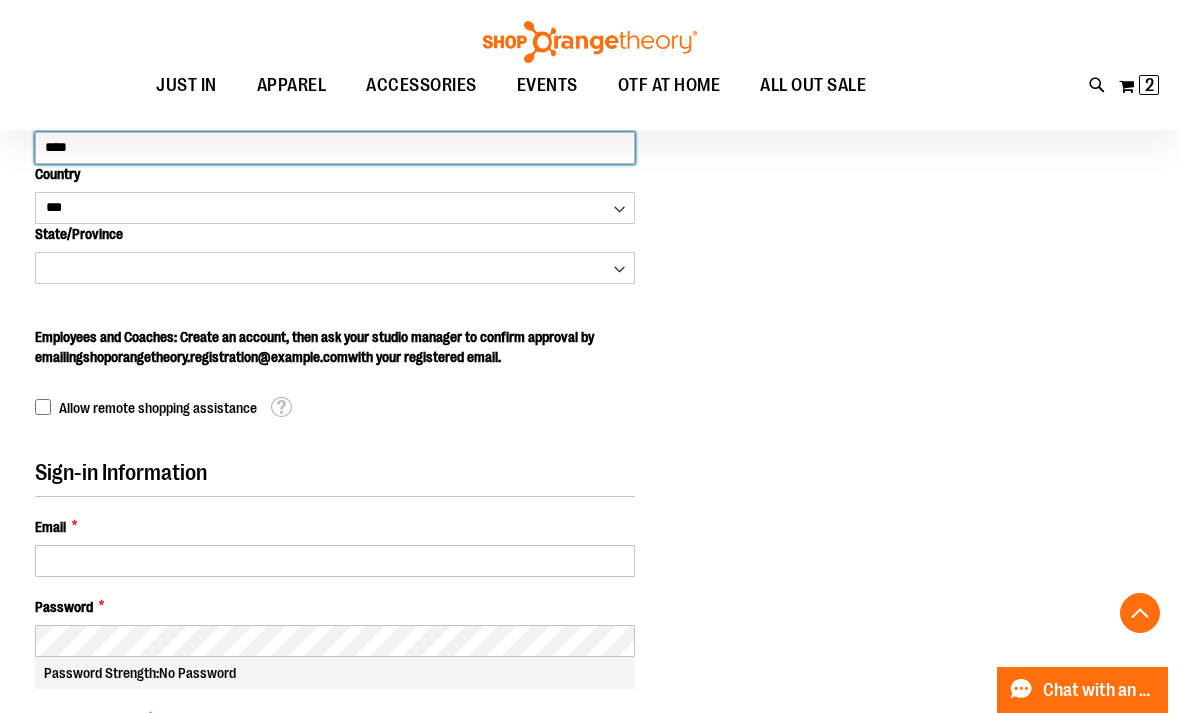 type on "****" 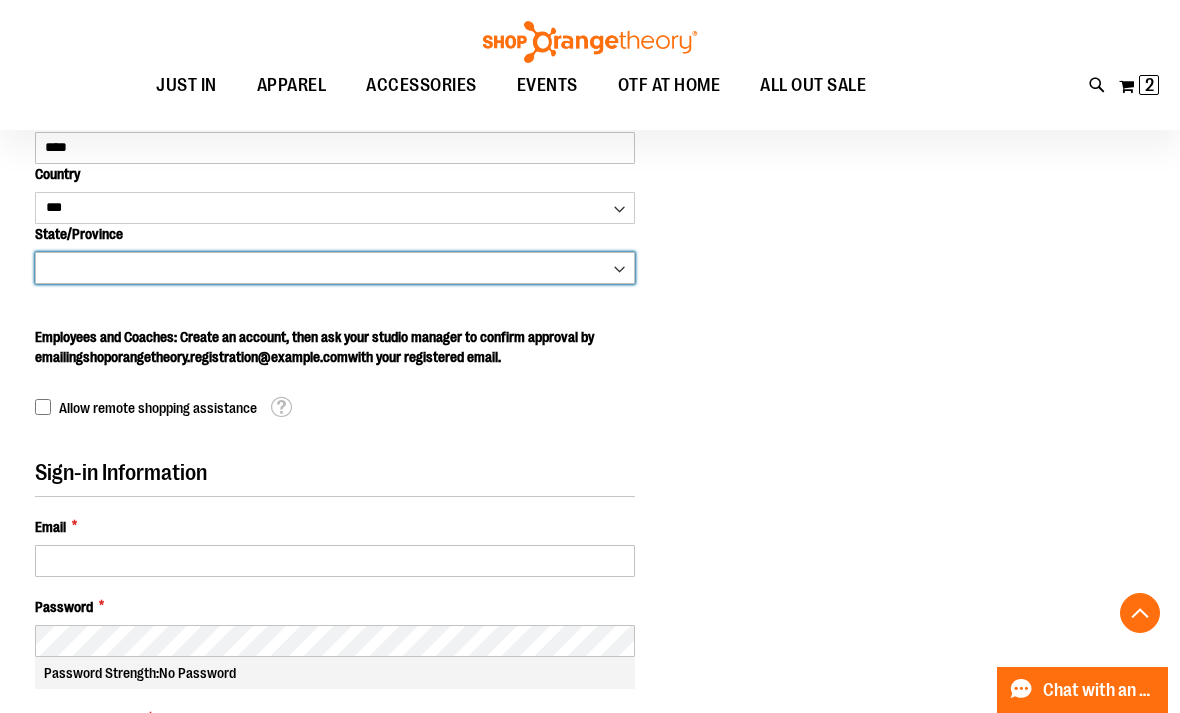 click on "Skip to Content
The store will not work correctly when cookies are disabled.
FREE Shipping, orders over $150.  Details
To order the Spring Dri Tri event bundle please email  shoporangetheory@bdainc.com .
Tracking Info
Sign In
Return to Procurement
Create an Account
Toggle Nav
Search" at bounding box center [590, 37] 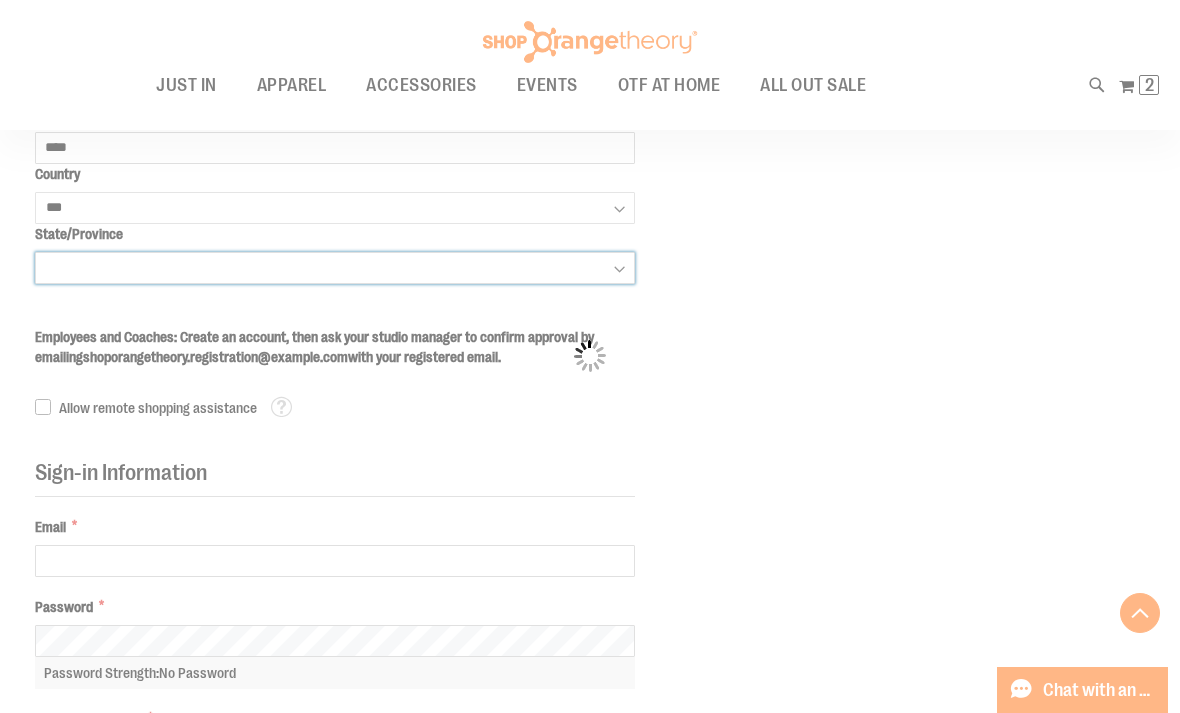 select on "**********" 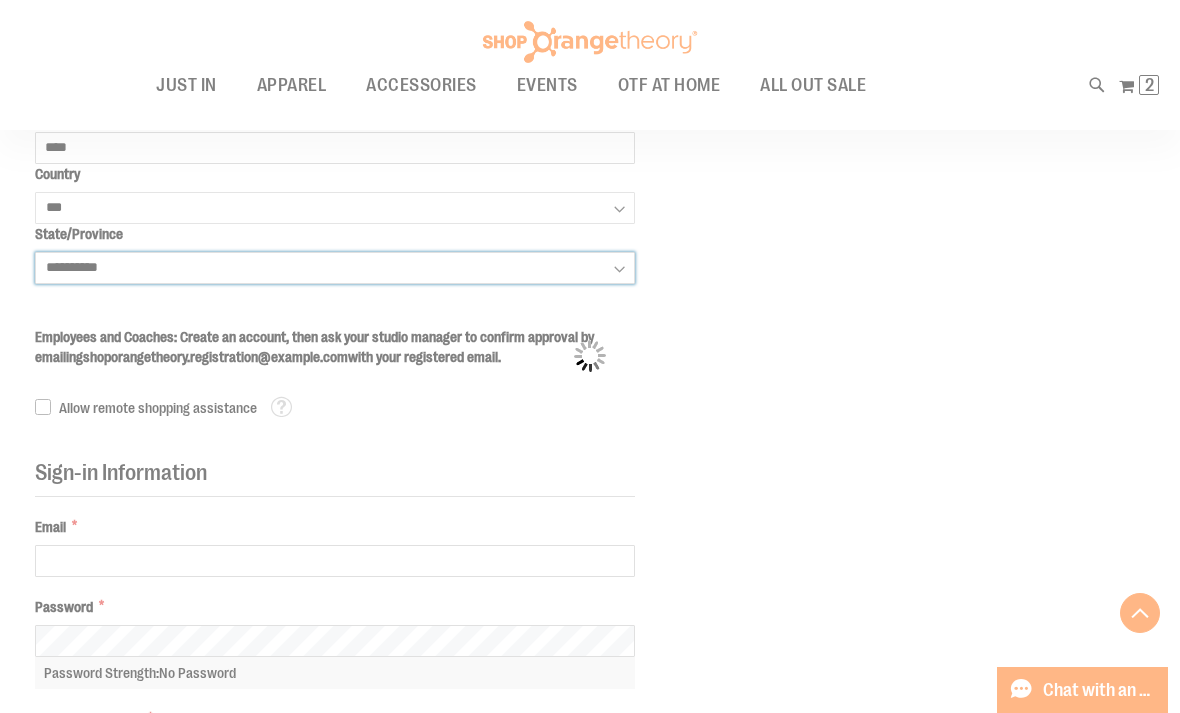select on "**********" 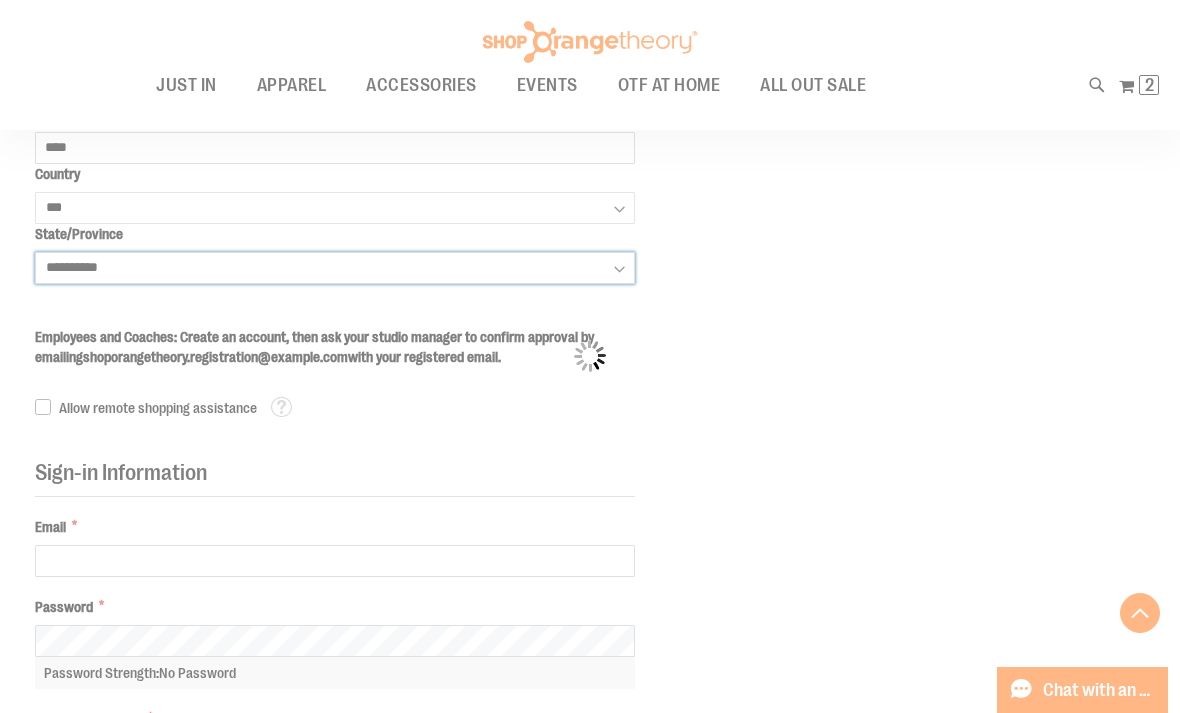 select on "****" 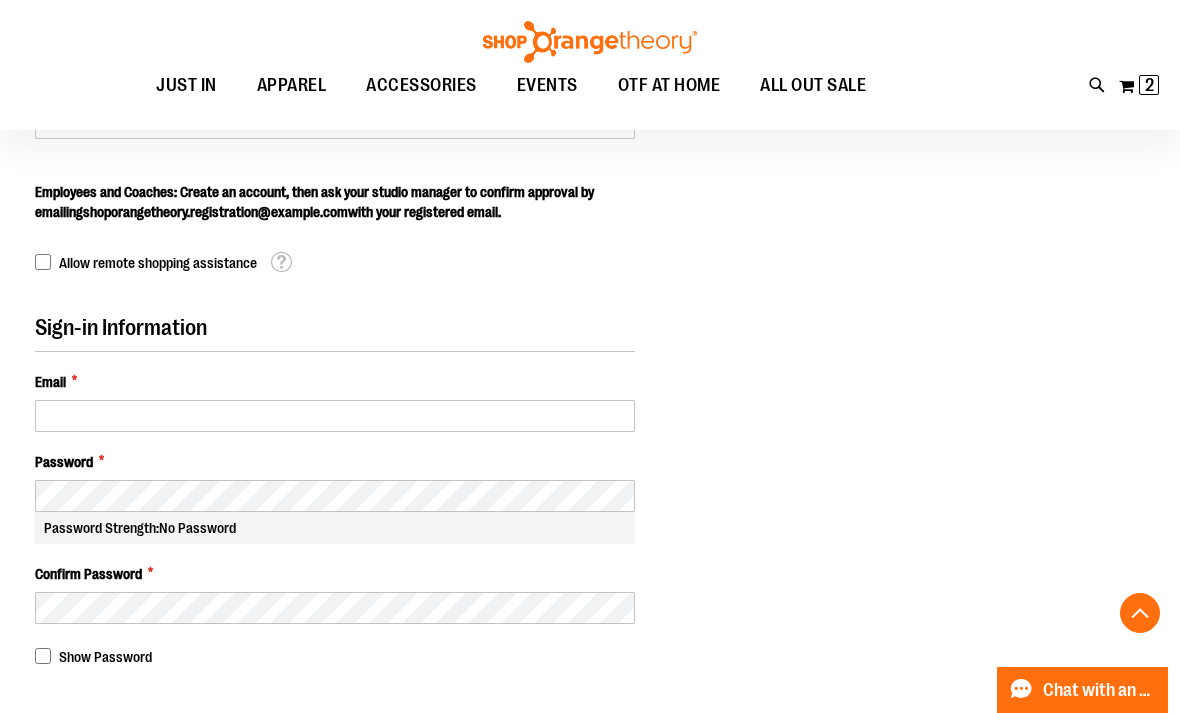 scroll, scrollTop: 621, scrollLeft: 0, axis: vertical 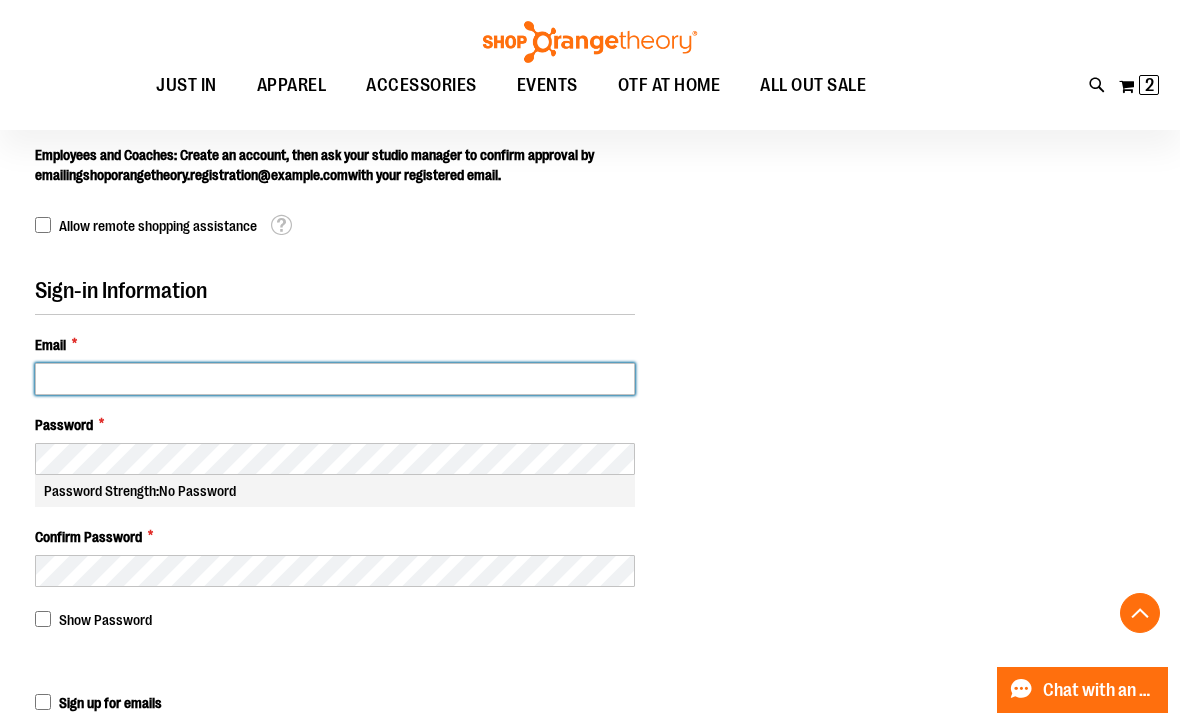 click on "Email
*" at bounding box center (335, 379) 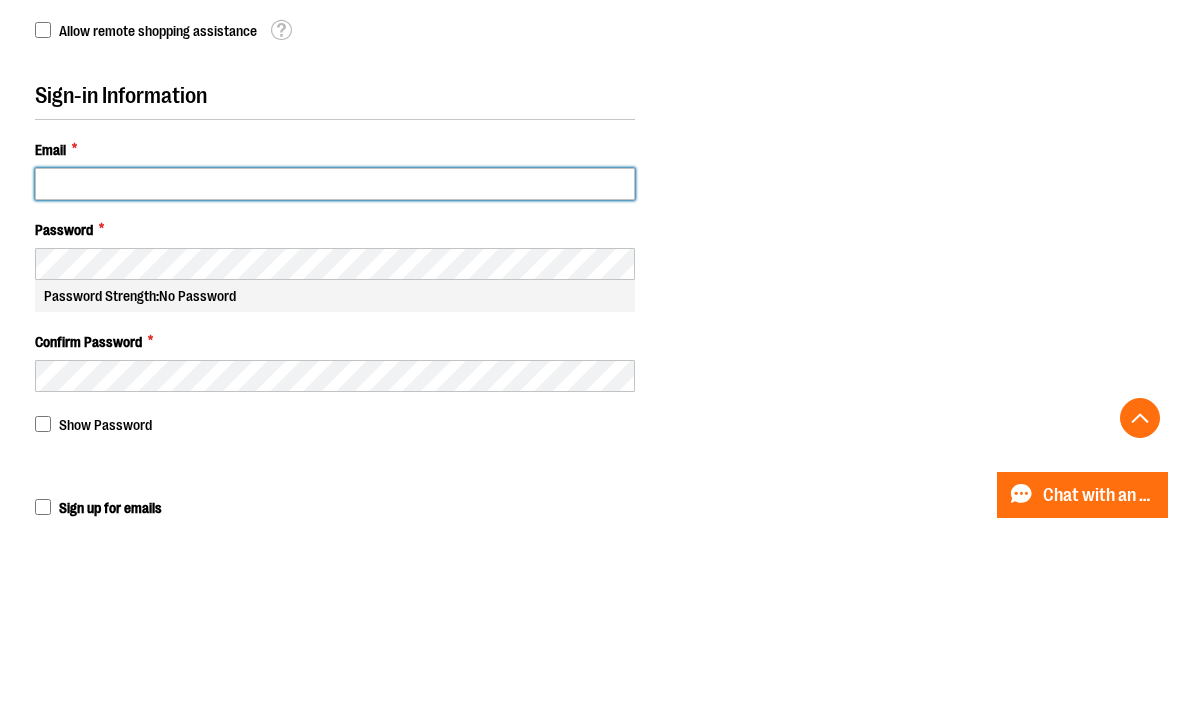 type on "*" 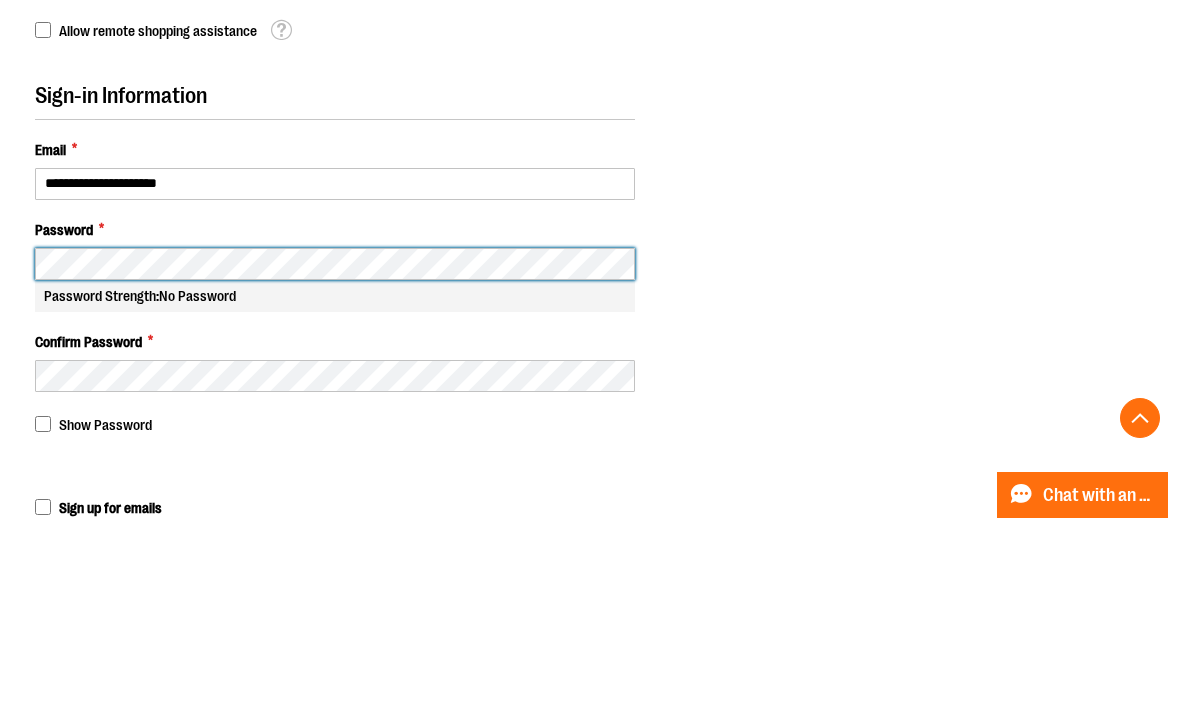 scroll, scrollTop: 816, scrollLeft: 0, axis: vertical 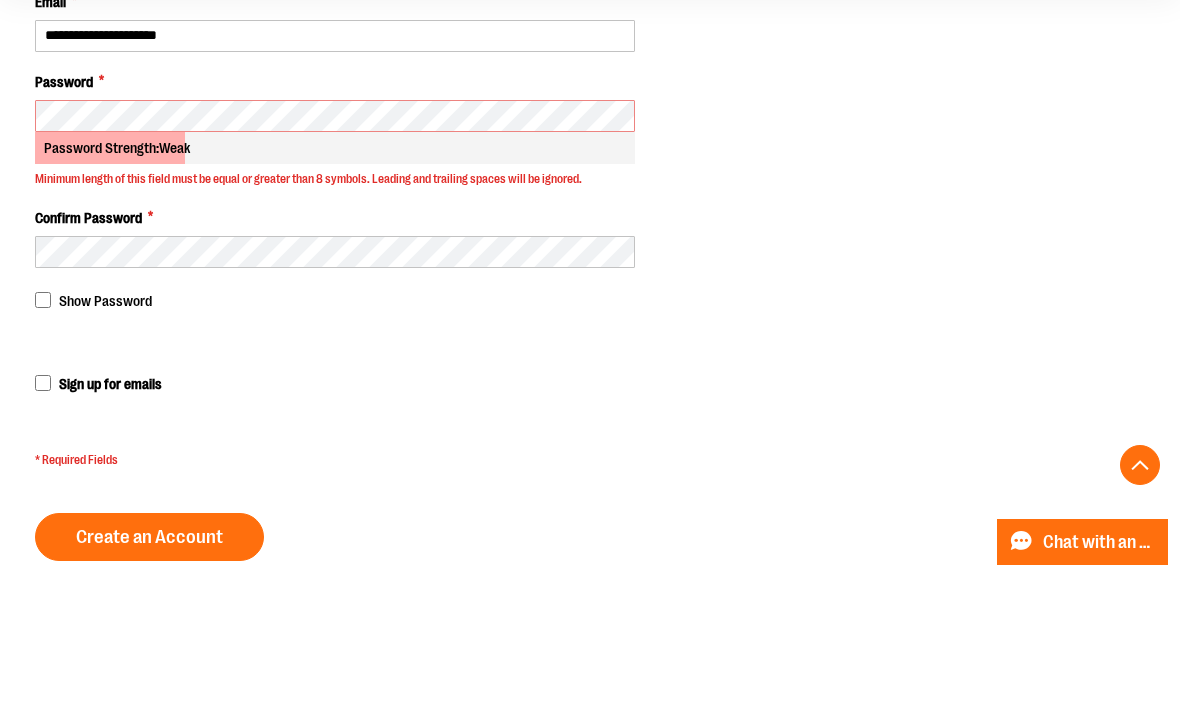 click on "Show Password" at bounding box center (335, 447) 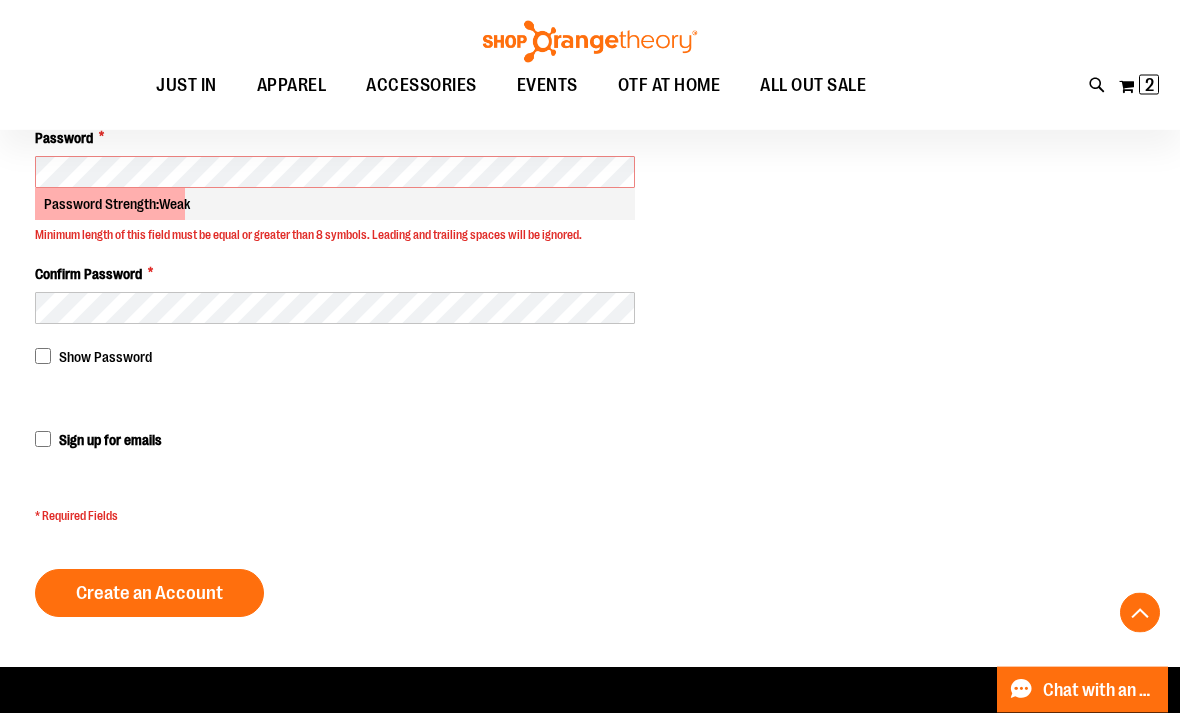 scroll, scrollTop: 980, scrollLeft: 0, axis: vertical 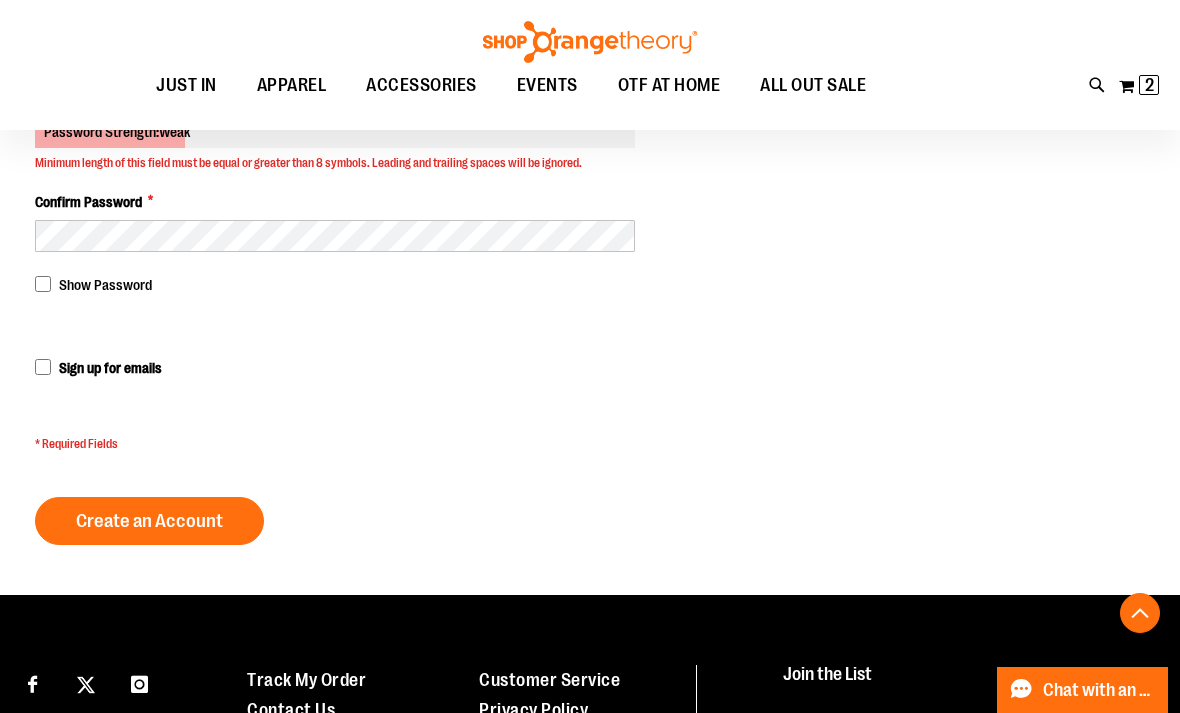 click on "Create an Account" at bounding box center [149, 521] 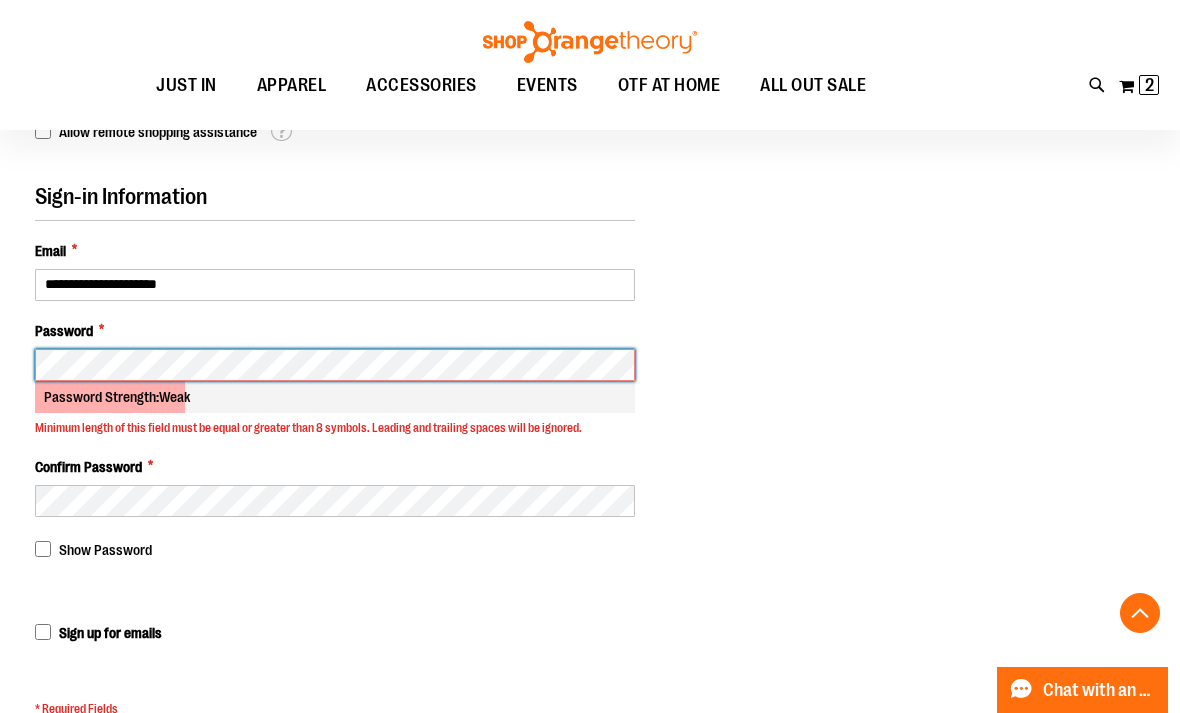 scroll, scrollTop: 701, scrollLeft: 0, axis: vertical 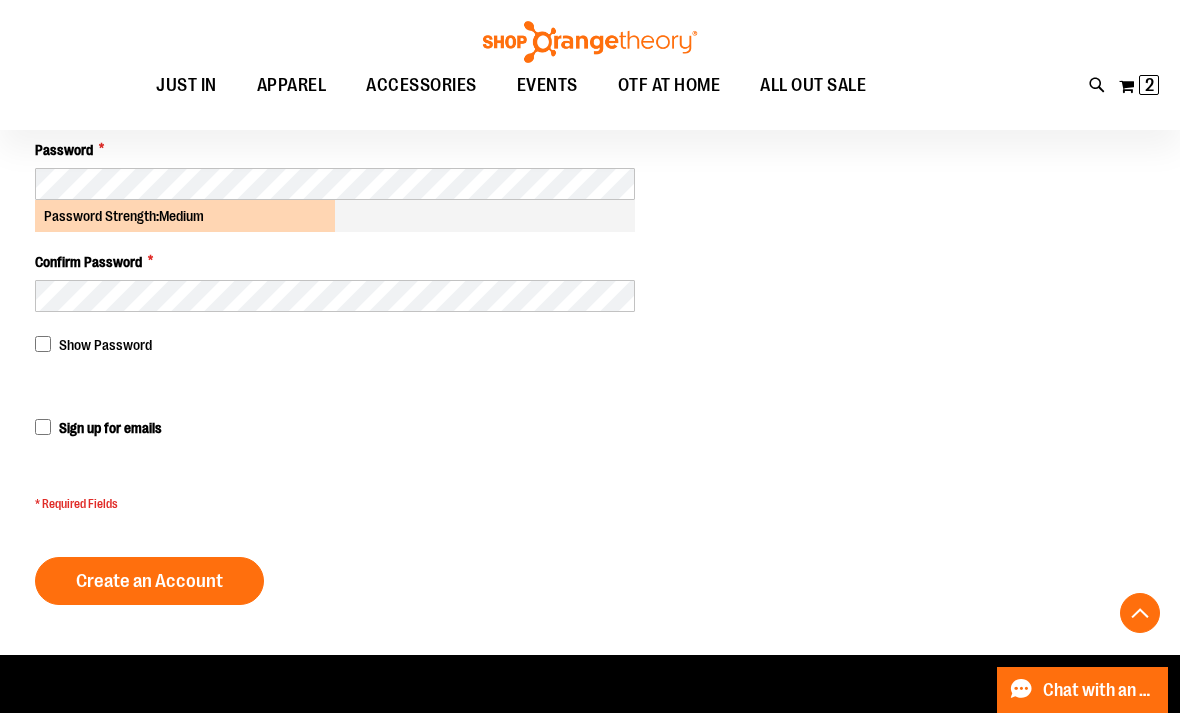 click on "Create an Account" at bounding box center (149, 581) 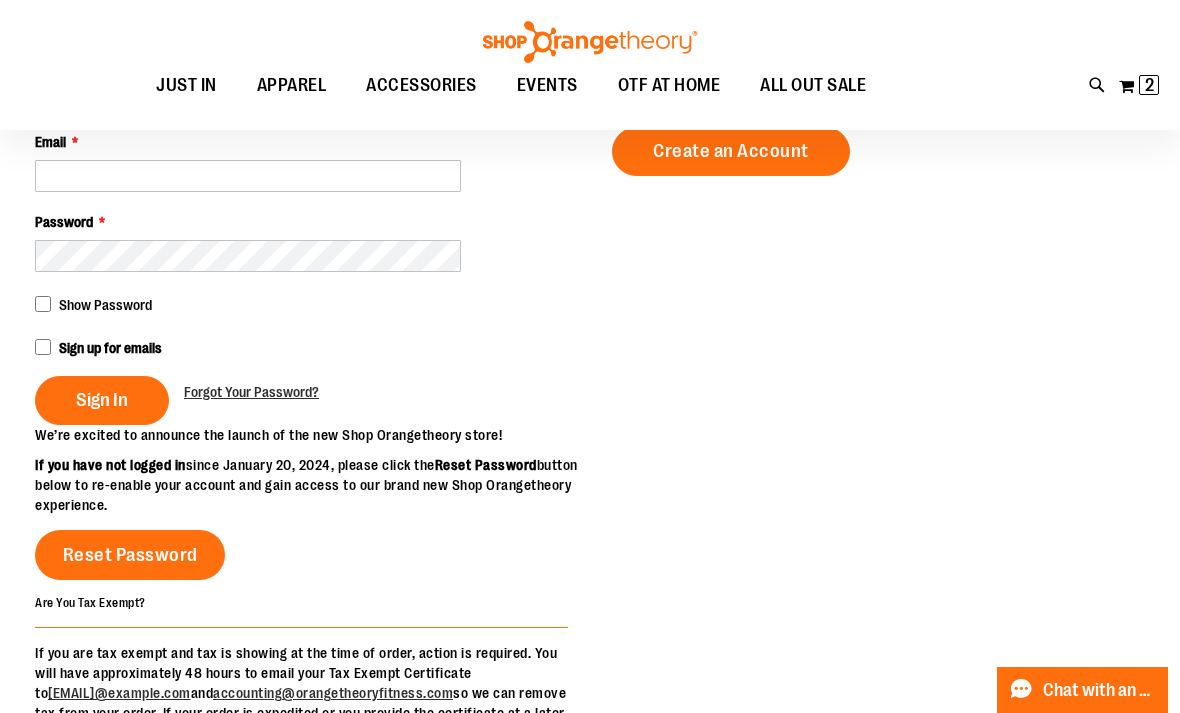 scroll, scrollTop: 0, scrollLeft: 0, axis: both 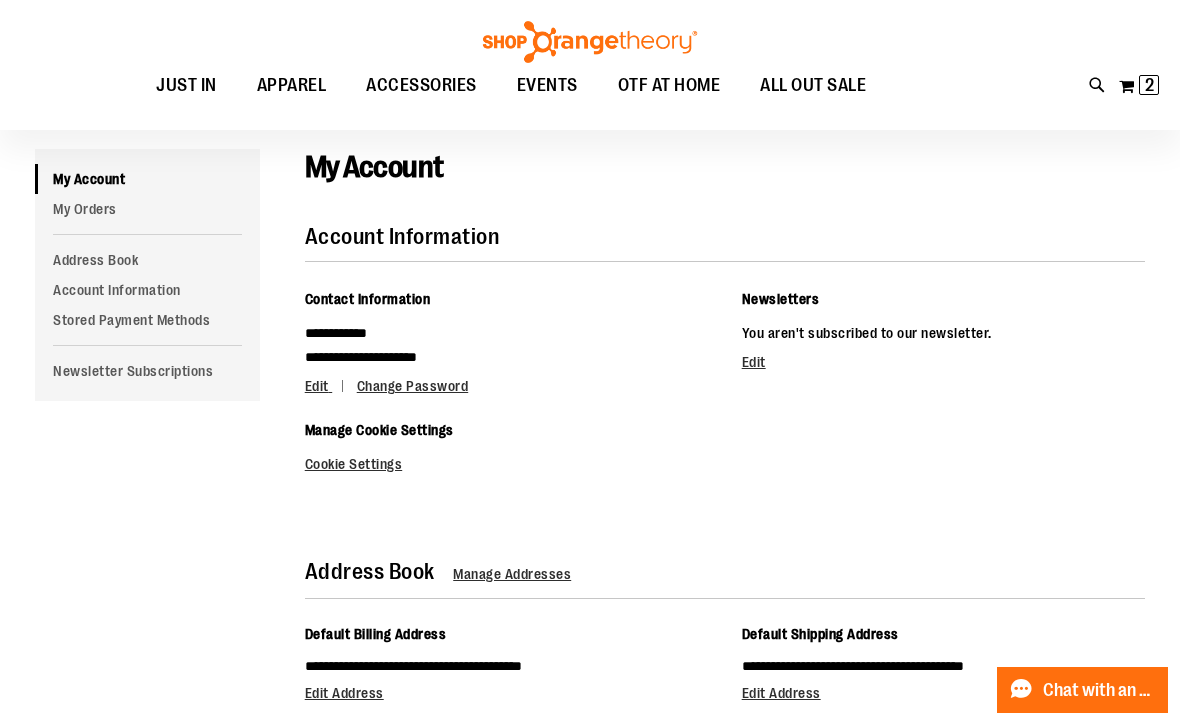 click on "Edit" at bounding box center [754, 362] 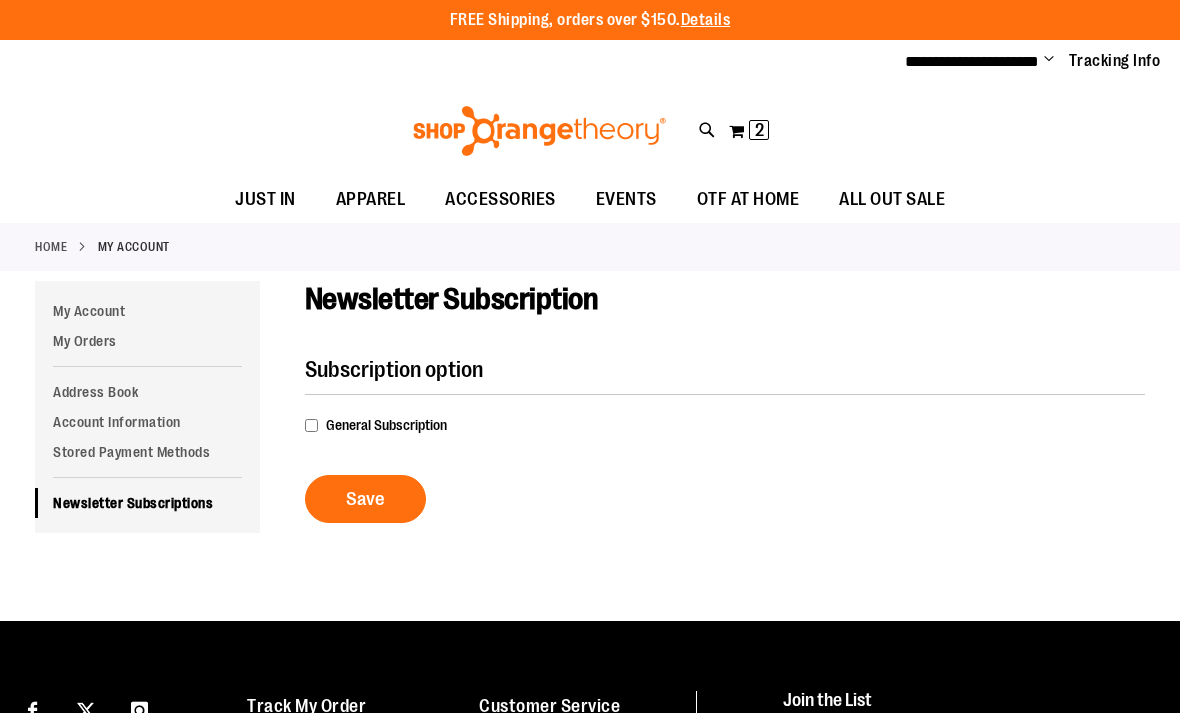scroll, scrollTop: 0, scrollLeft: 0, axis: both 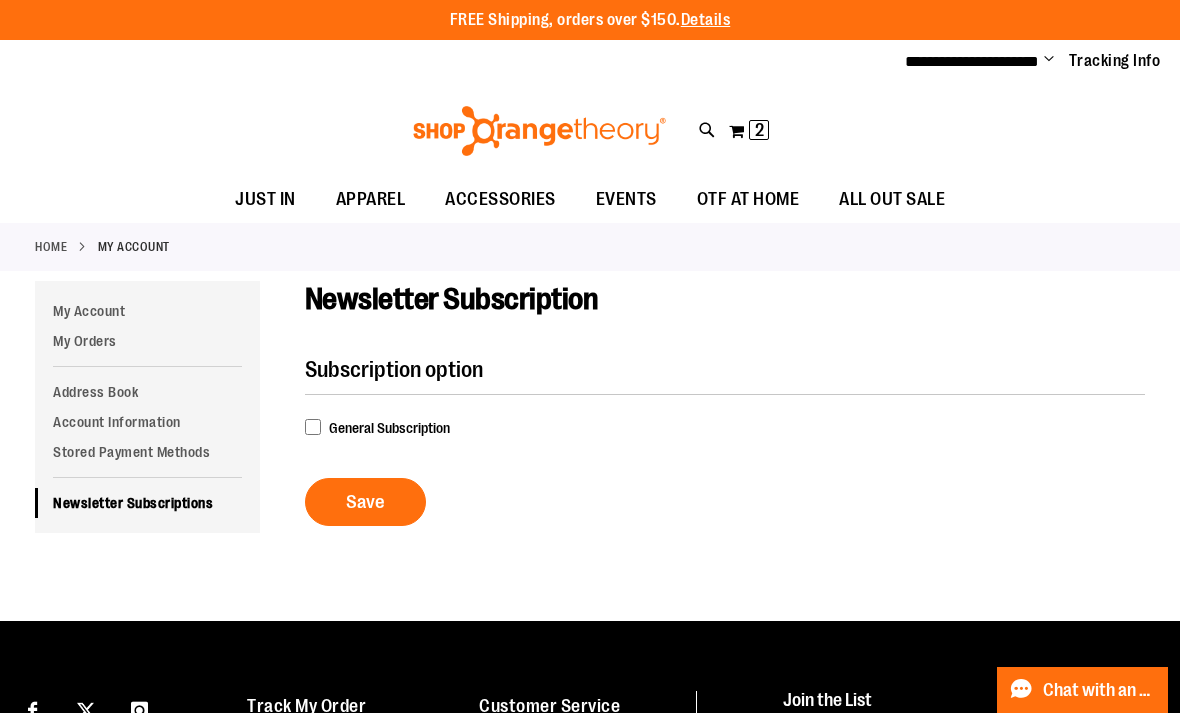 click on "General Subscription" at bounding box center [389, 428] 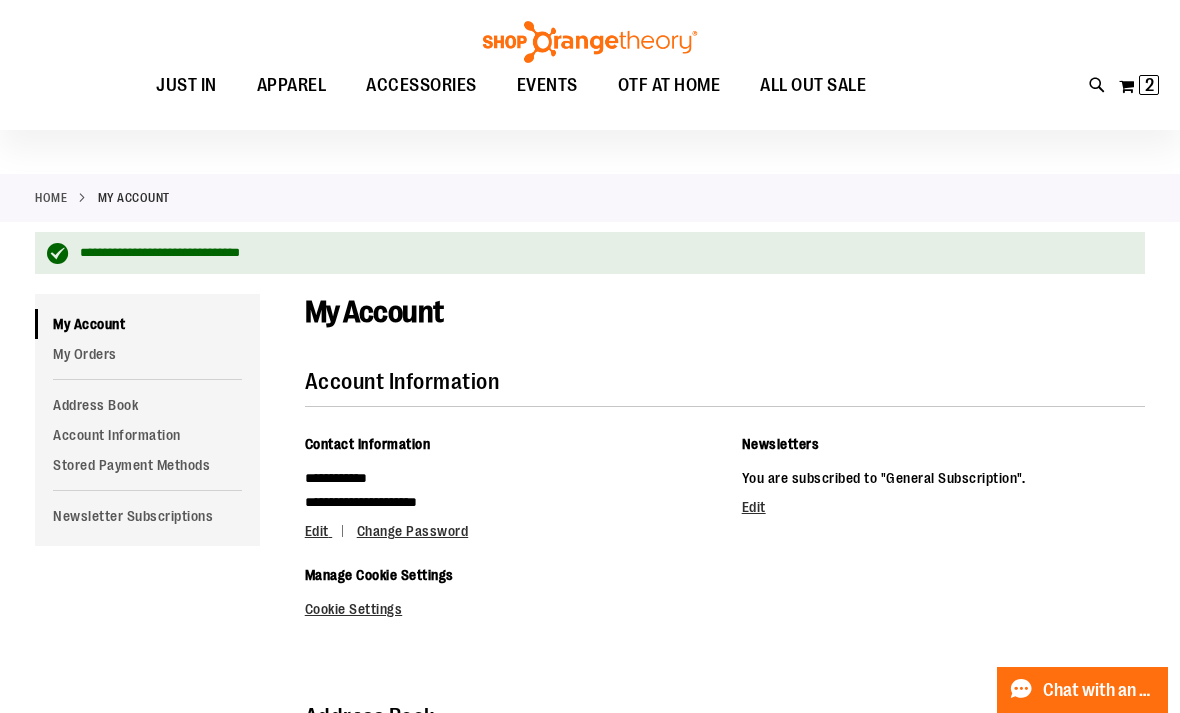 scroll, scrollTop: 0, scrollLeft: 0, axis: both 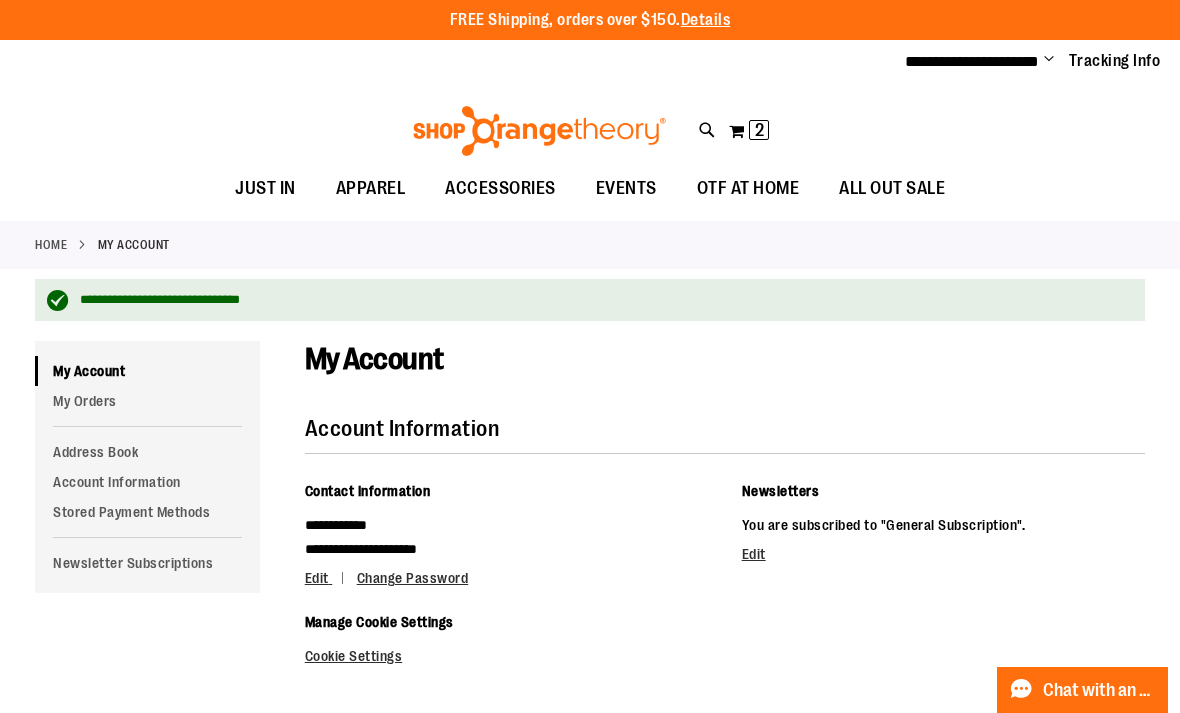 click on "2" at bounding box center (759, 130) 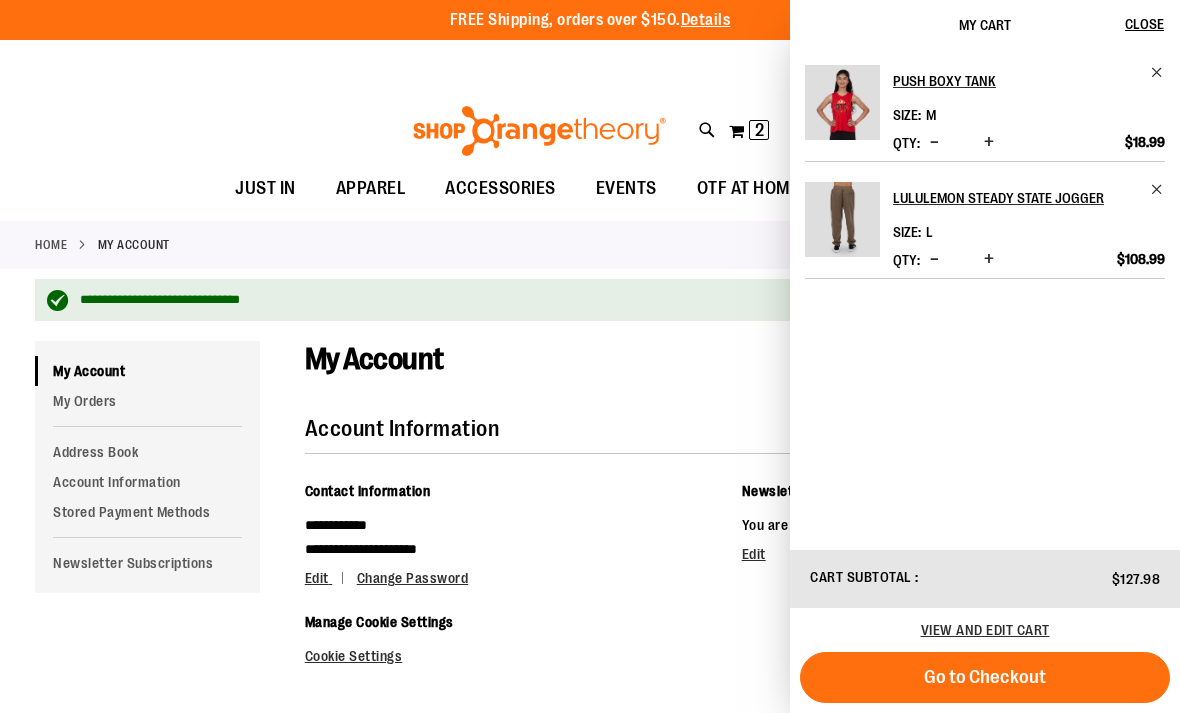 click on "Go to Checkout" at bounding box center [985, 677] 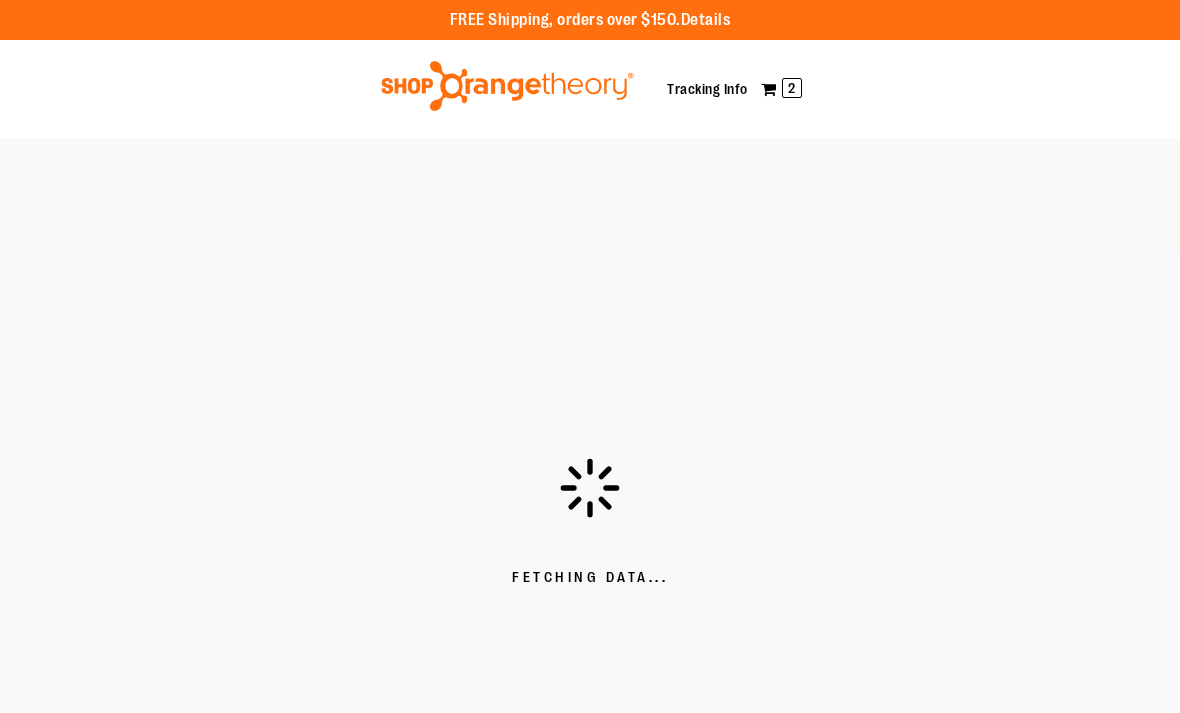 scroll, scrollTop: 0, scrollLeft: 0, axis: both 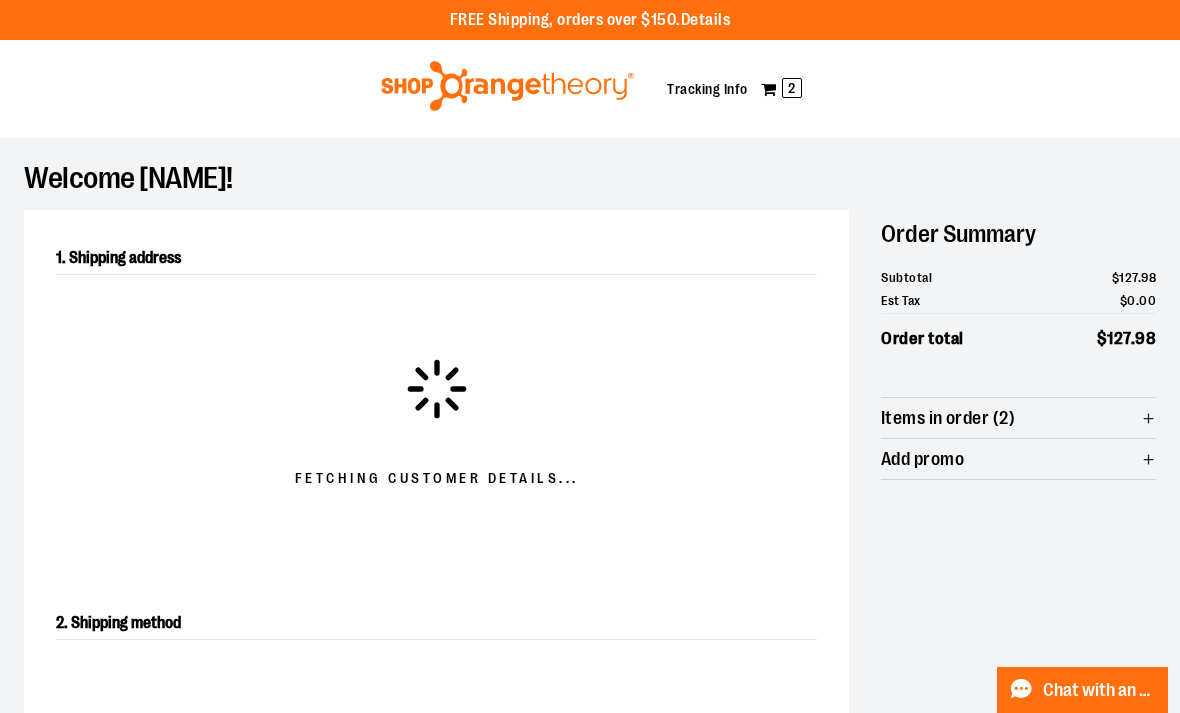 select on "**" 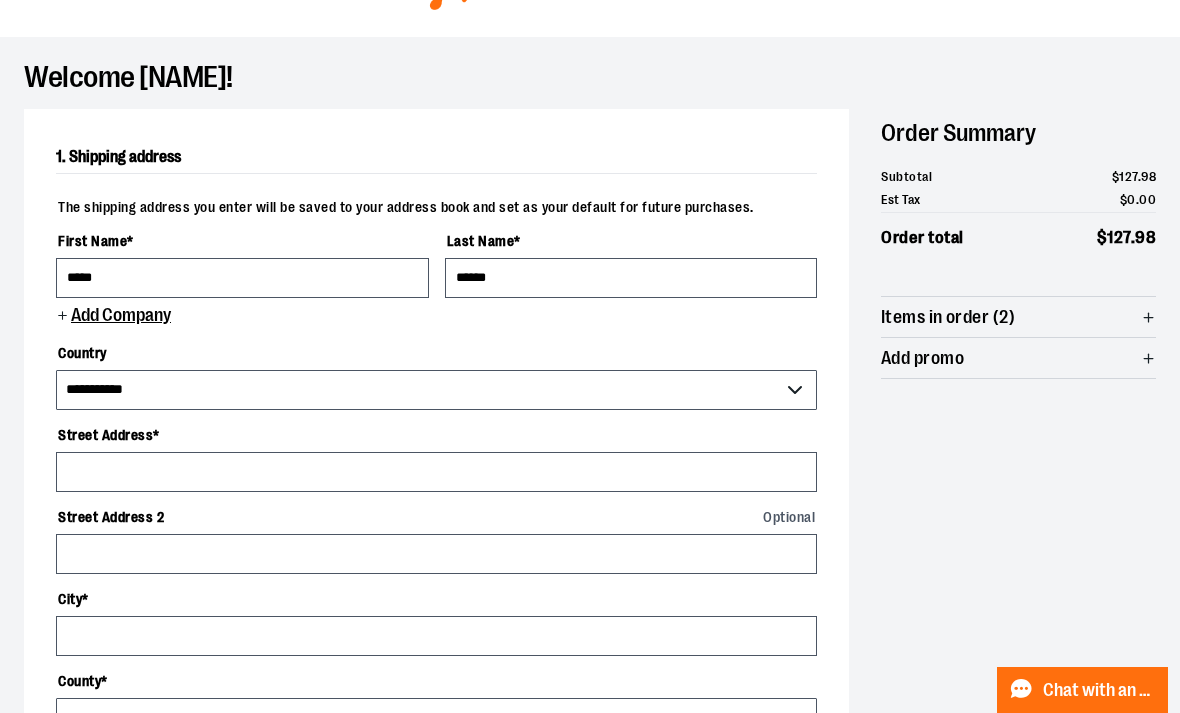 scroll, scrollTop: 111, scrollLeft: 0, axis: vertical 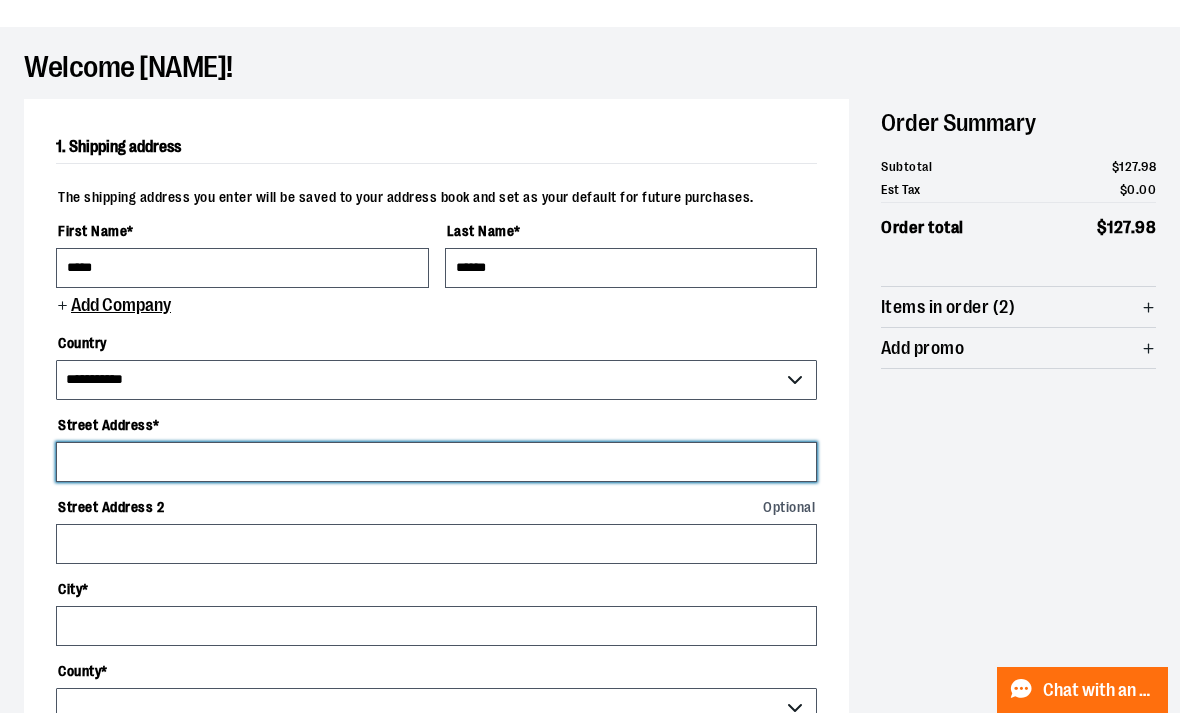 click on "Street Address *" at bounding box center (436, 462) 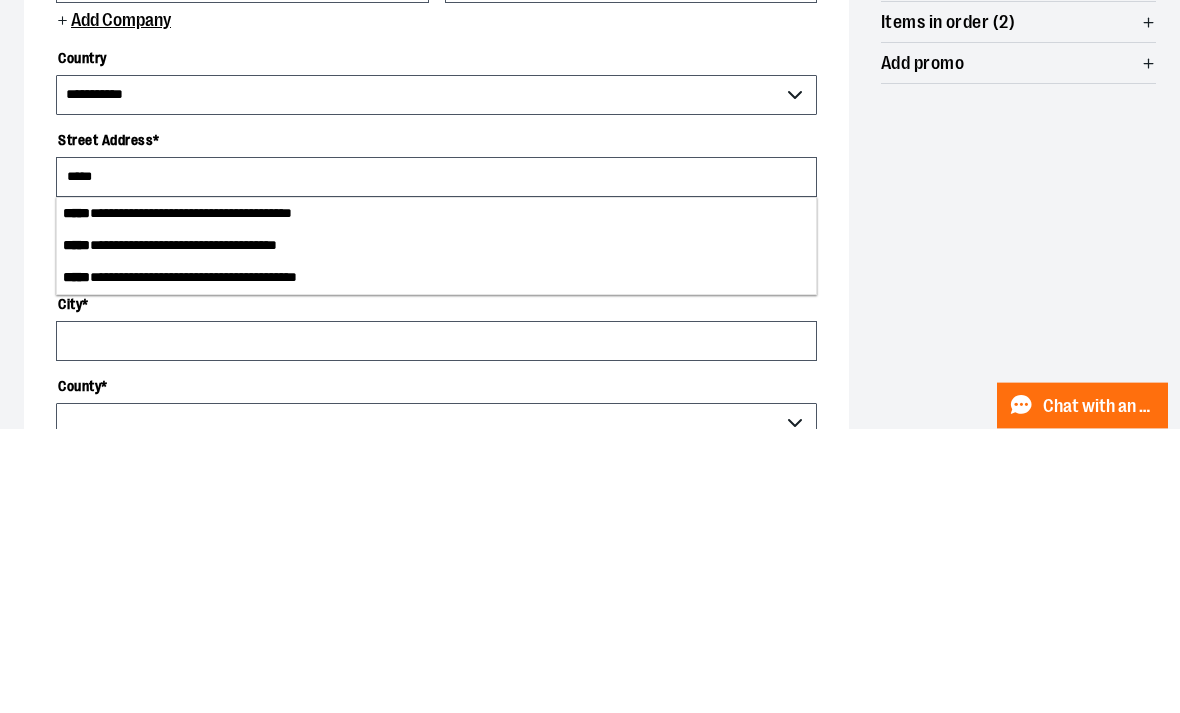click on "*****" 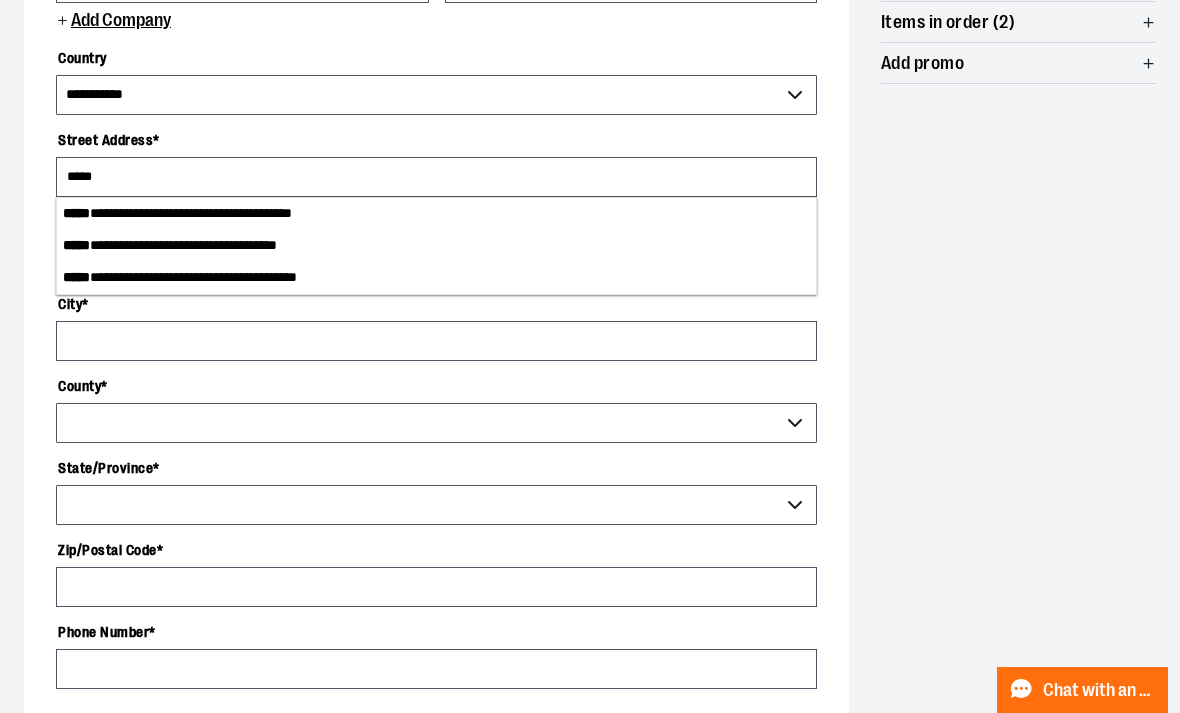 type on "**********" 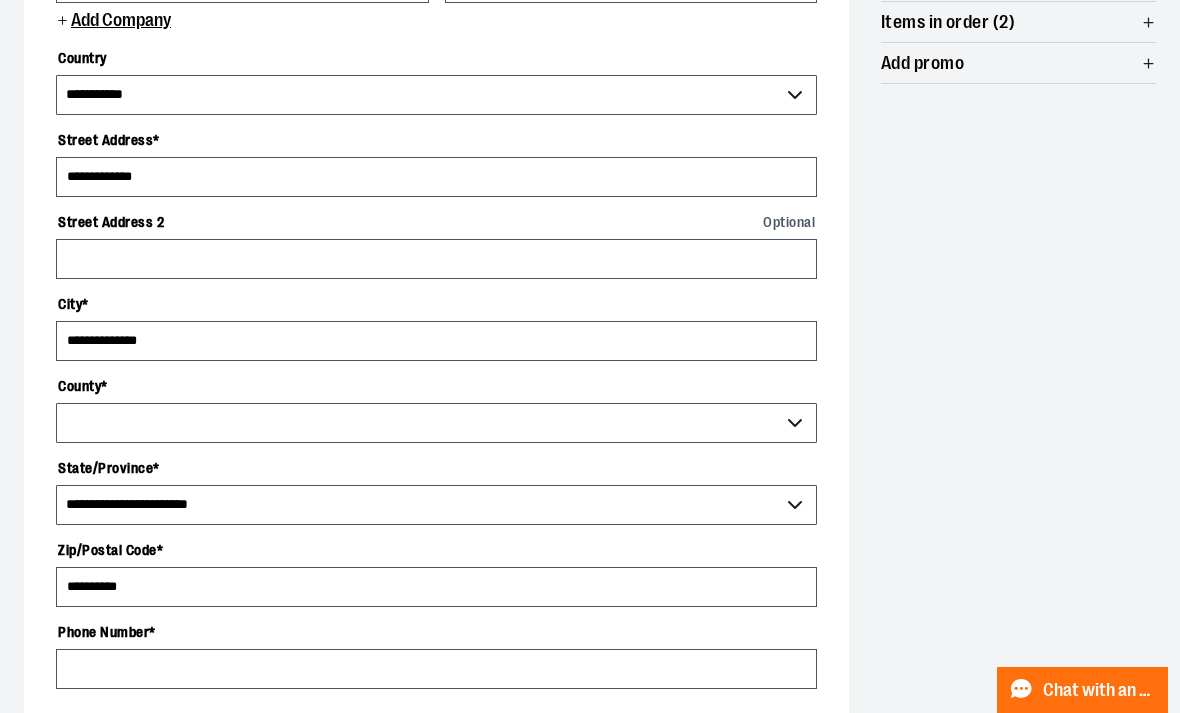 select on "**********" 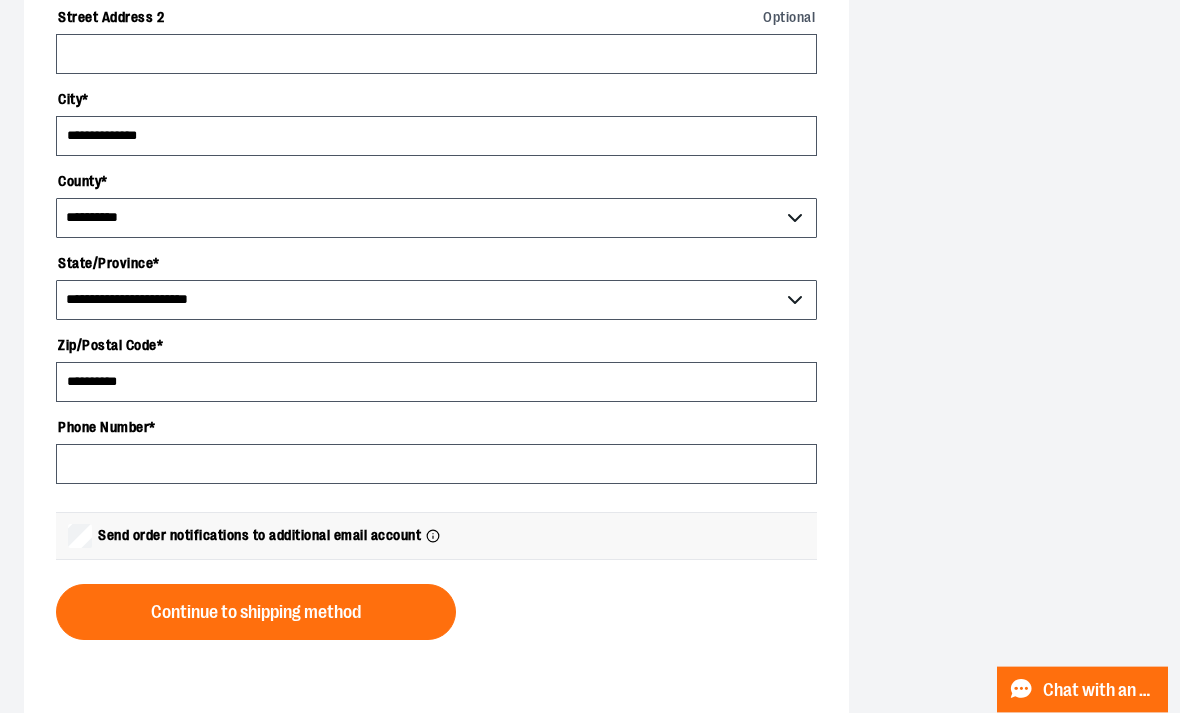 scroll, scrollTop: 603, scrollLeft: 0, axis: vertical 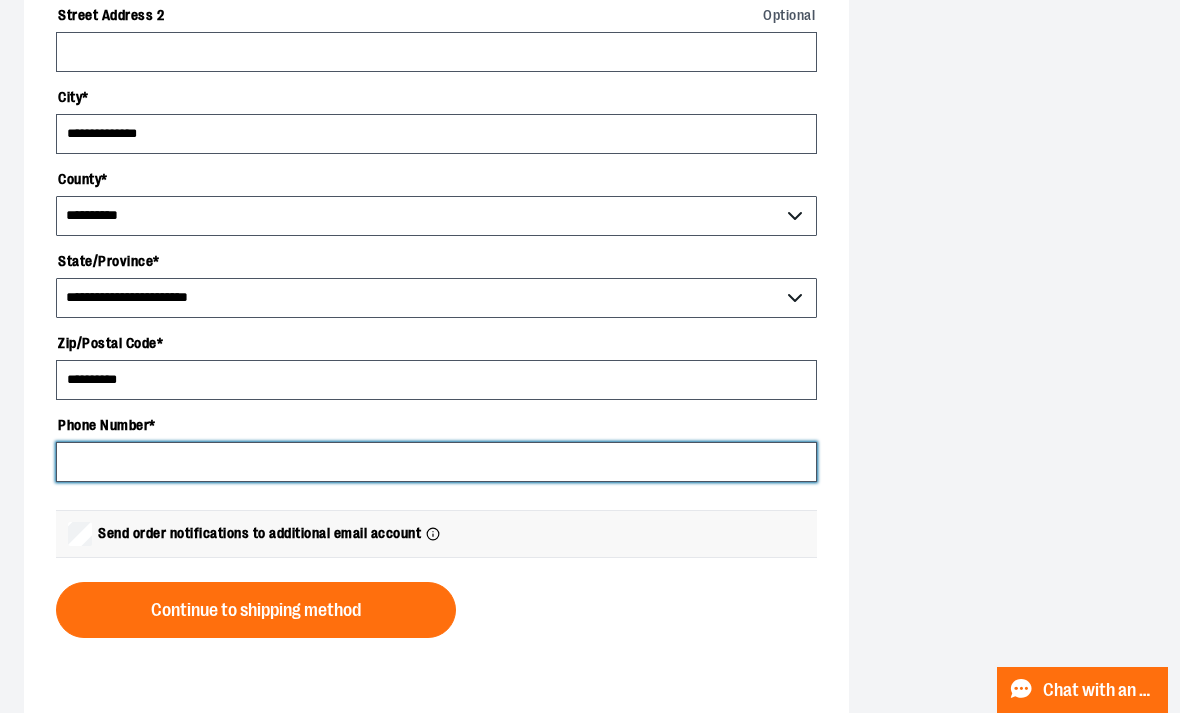 click on "Phone Number *" at bounding box center (436, 462) 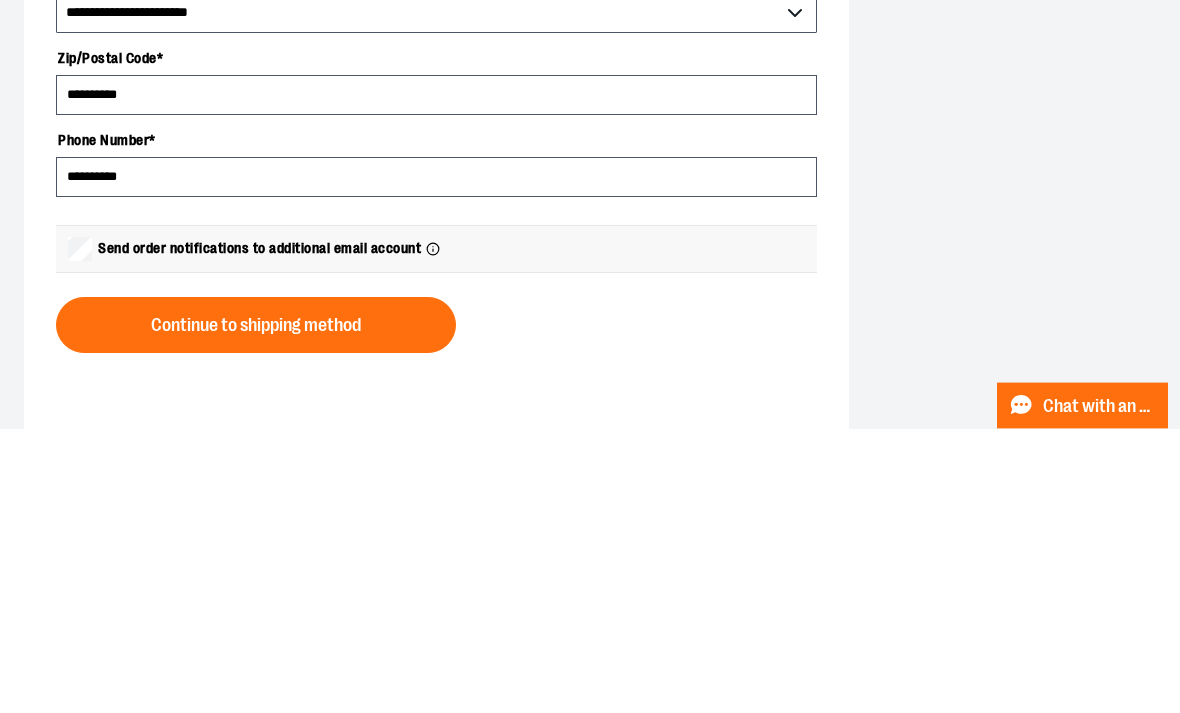 scroll, scrollTop: 888, scrollLeft: 0, axis: vertical 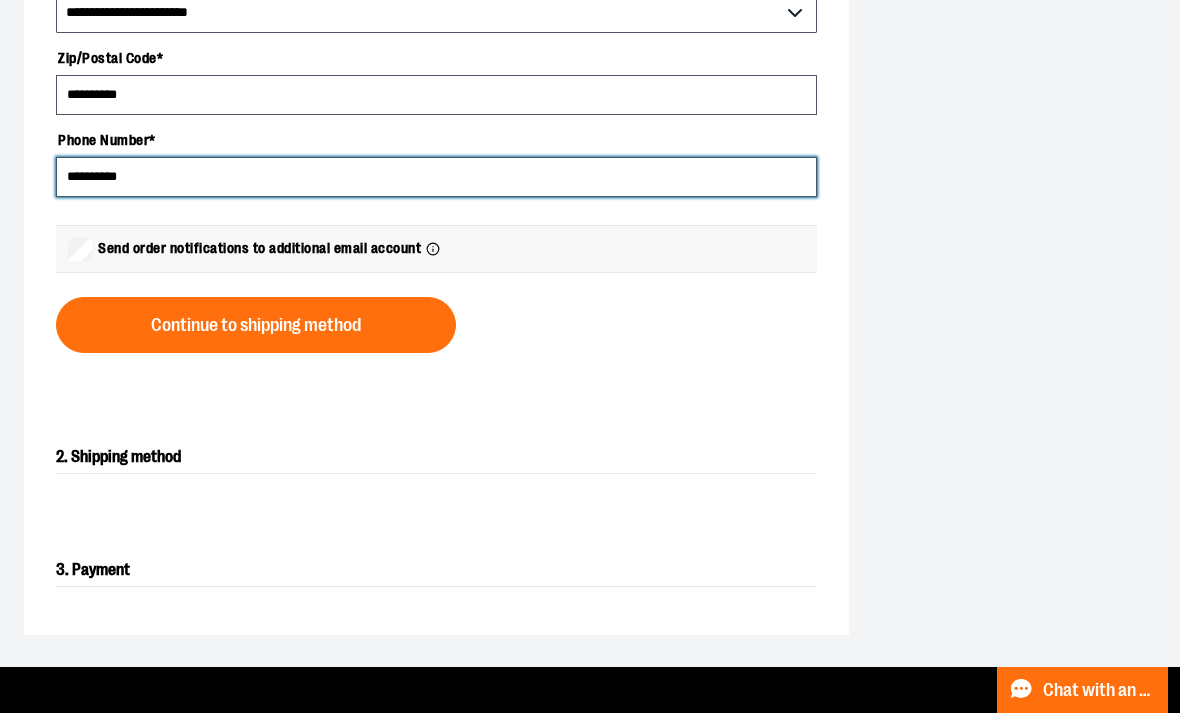 type on "**********" 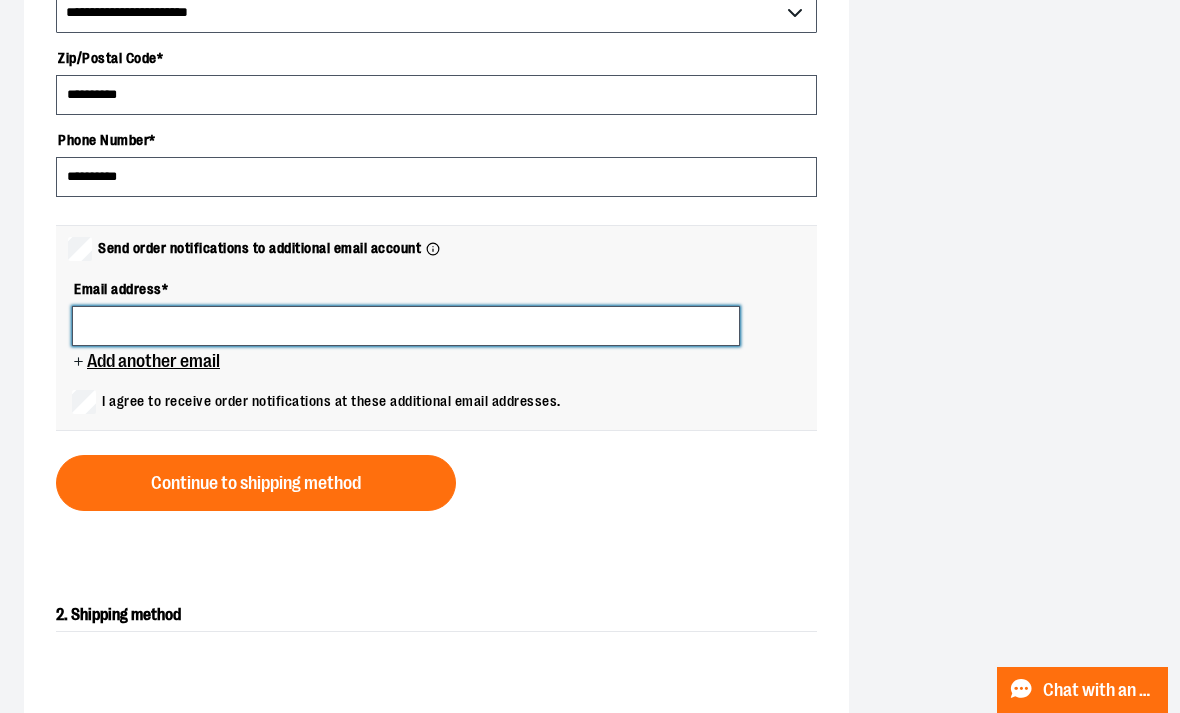 click at bounding box center (406, 326) 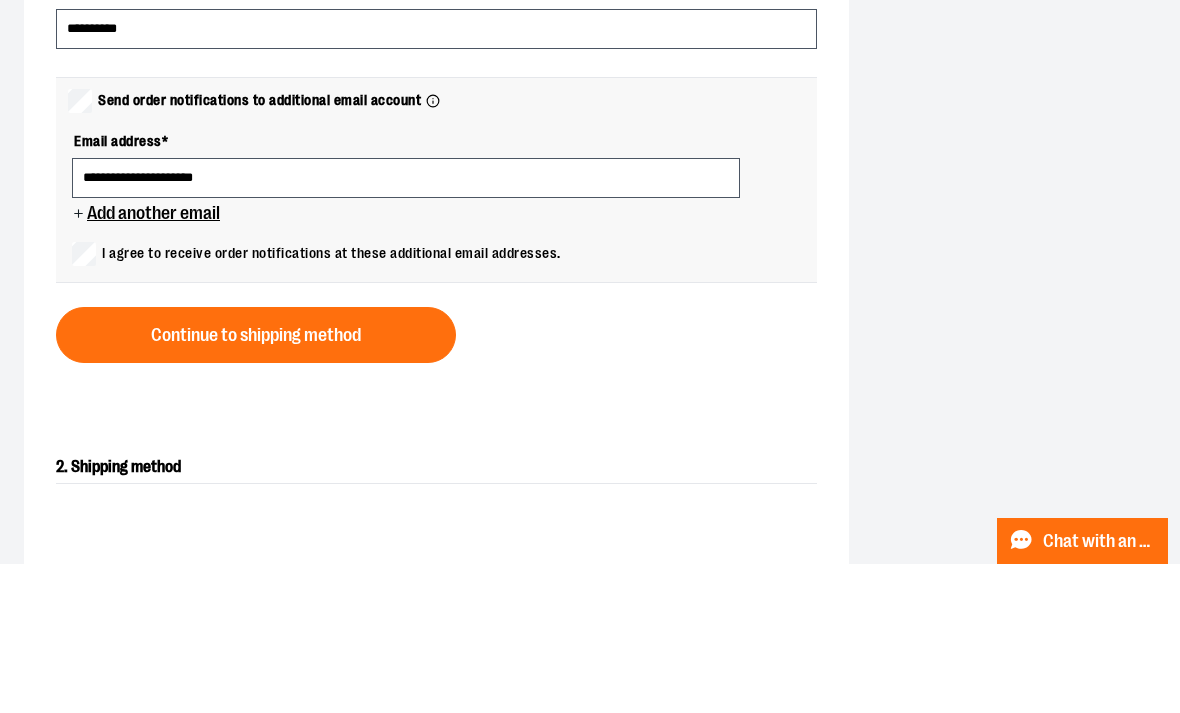 scroll, scrollTop: 1037, scrollLeft: 0, axis: vertical 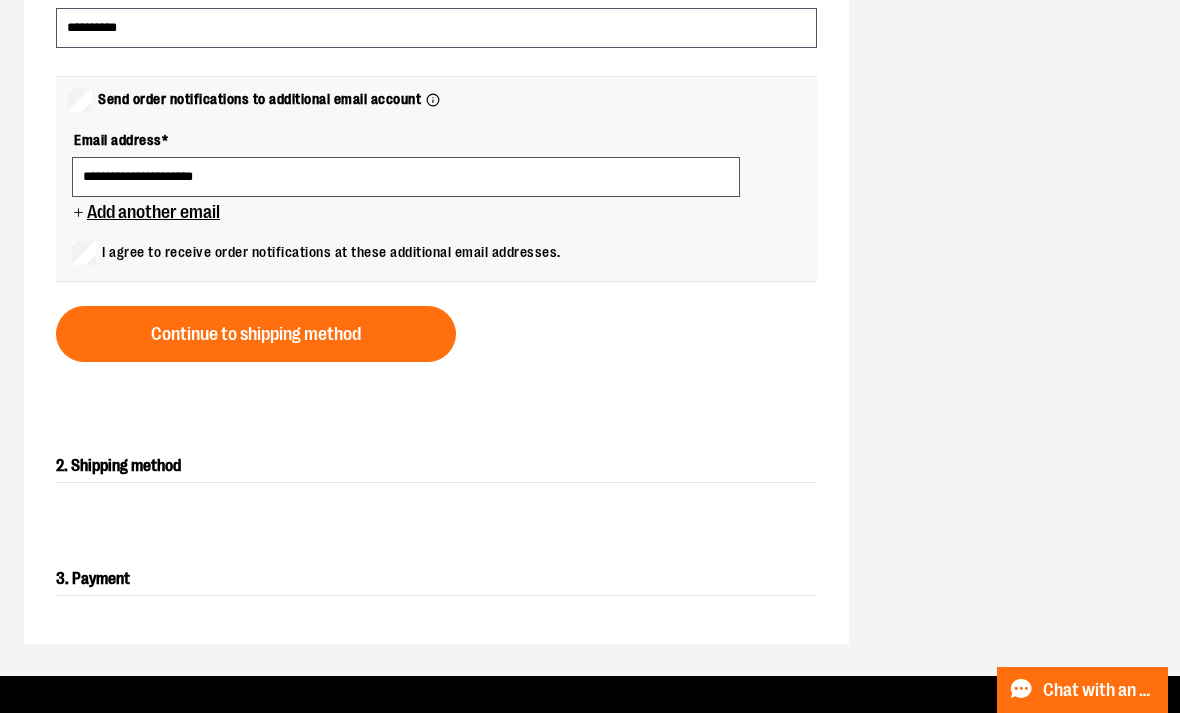 type on "**********" 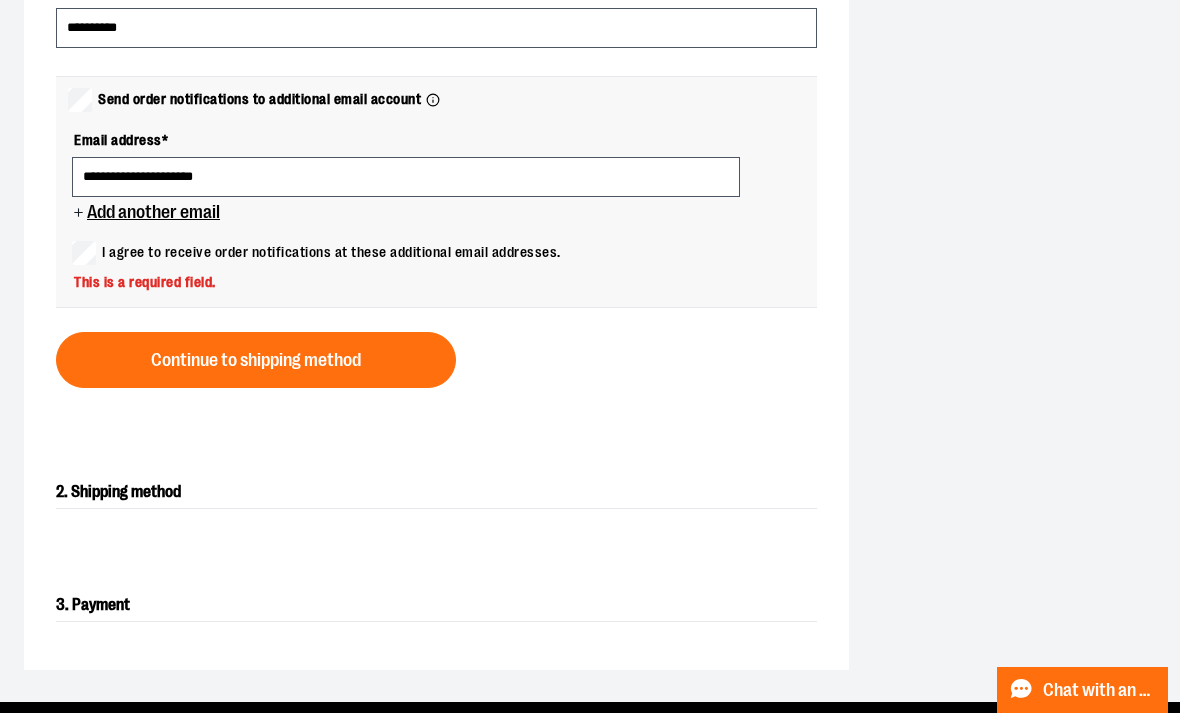 click on "Continue to shipping method" at bounding box center [256, 360] 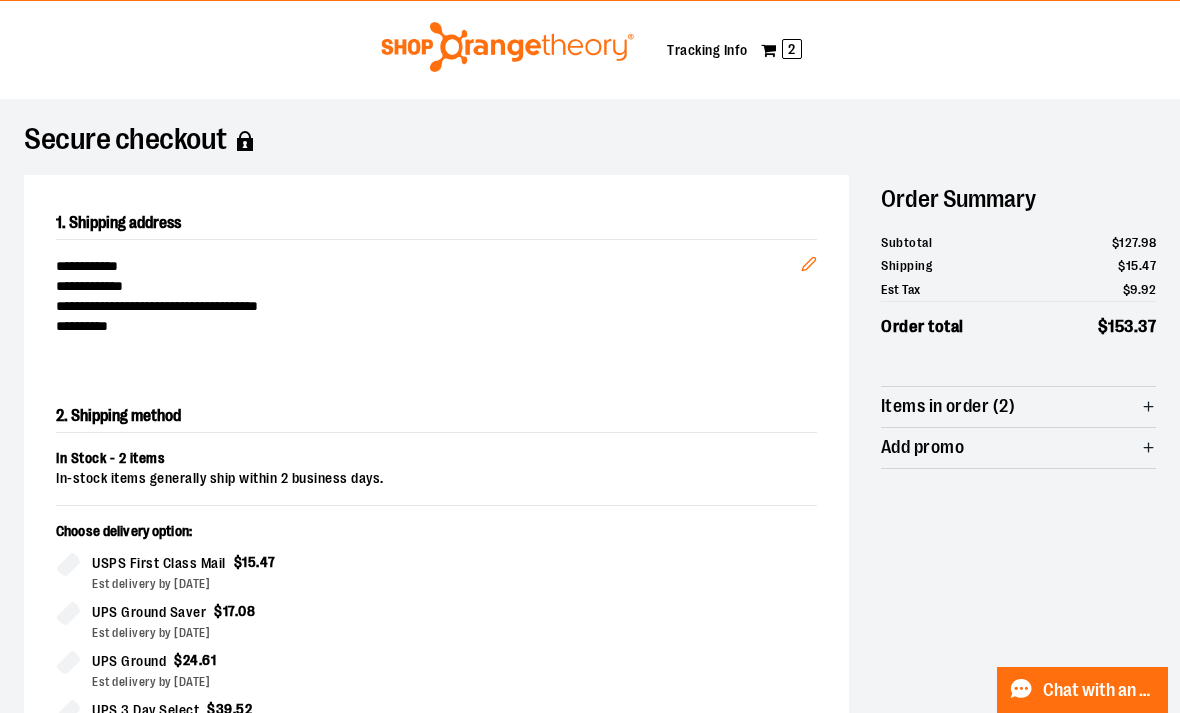 scroll, scrollTop: 0, scrollLeft: 0, axis: both 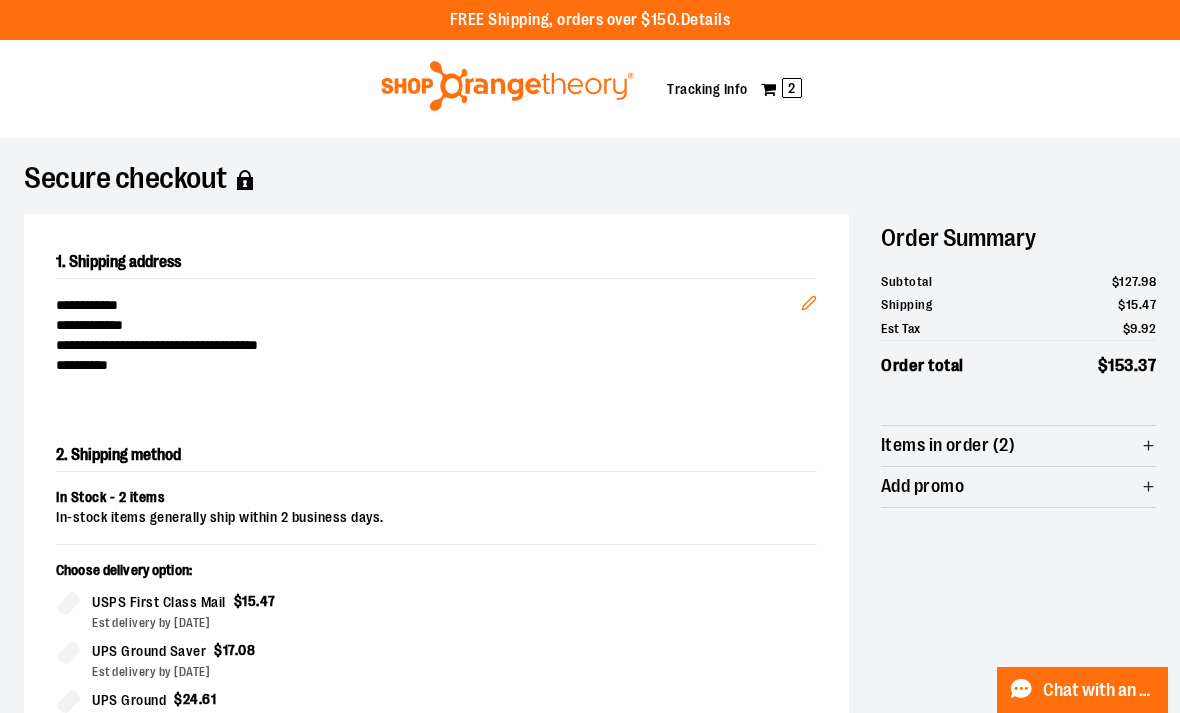 click on "Details" at bounding box center (706, 20) 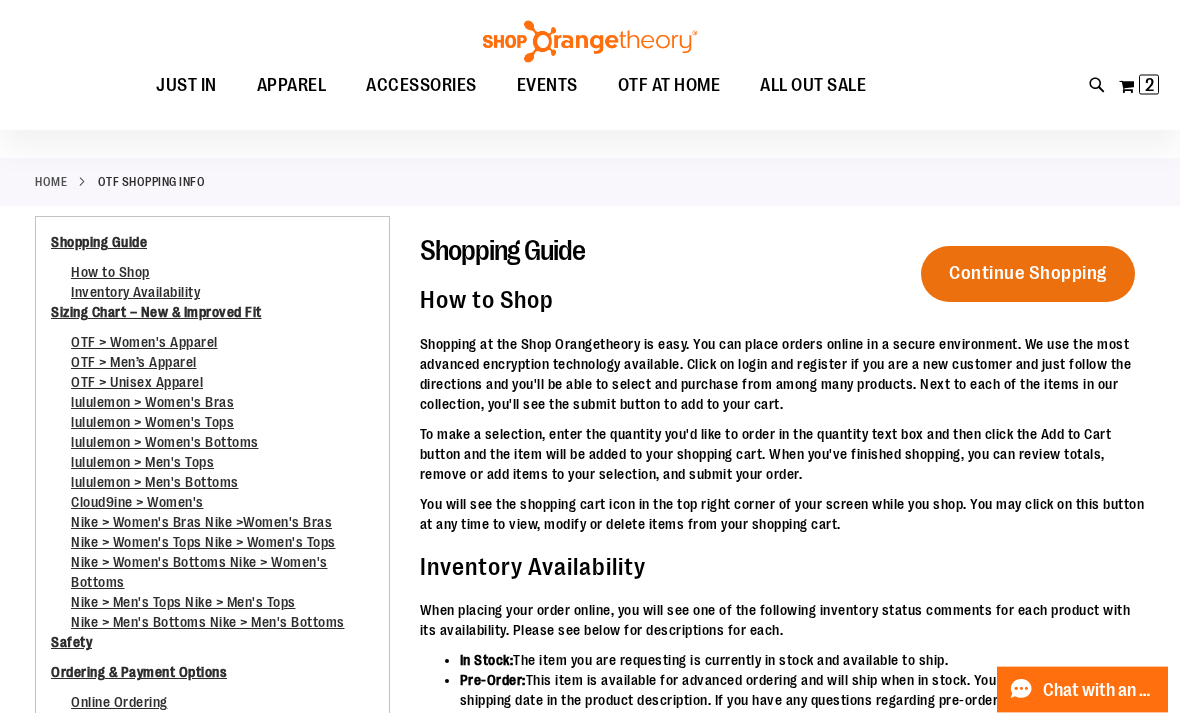 scroll, scrollTop: 0, scrollLeft: 0, axis: both 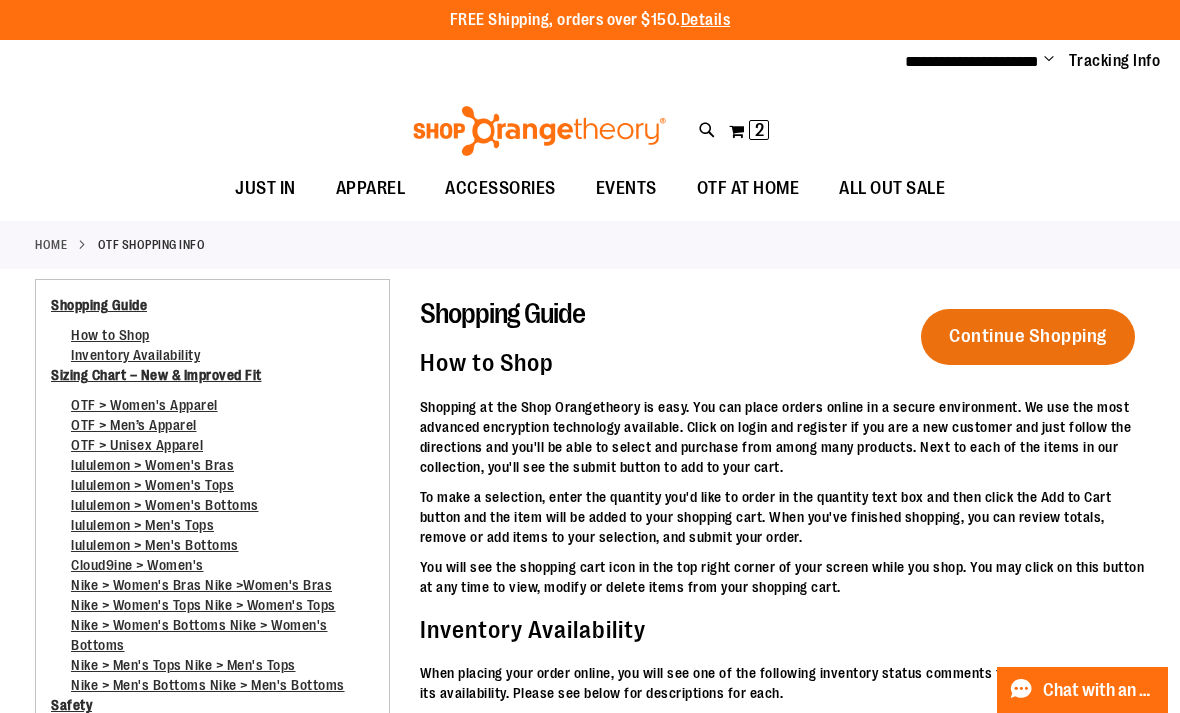 click on "Continue Shopping" at bounding box center (1028, 336) 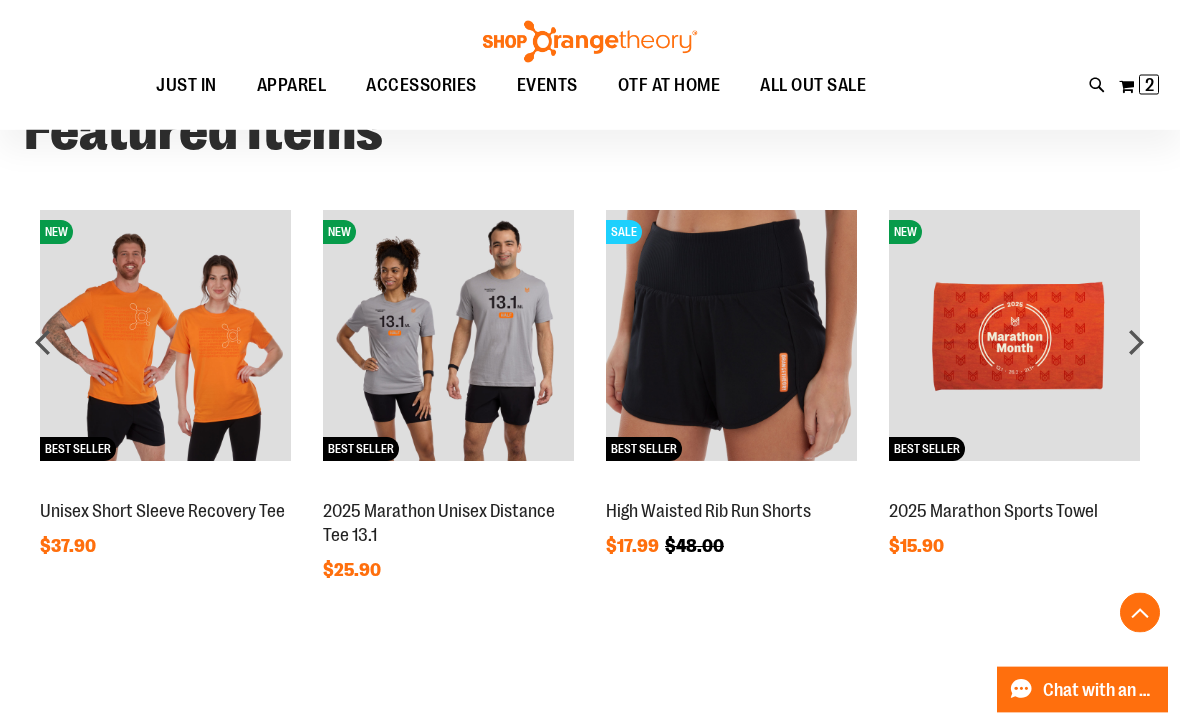 scroll, scrollTop: 724, scrollLeft: 0, axis: vertical 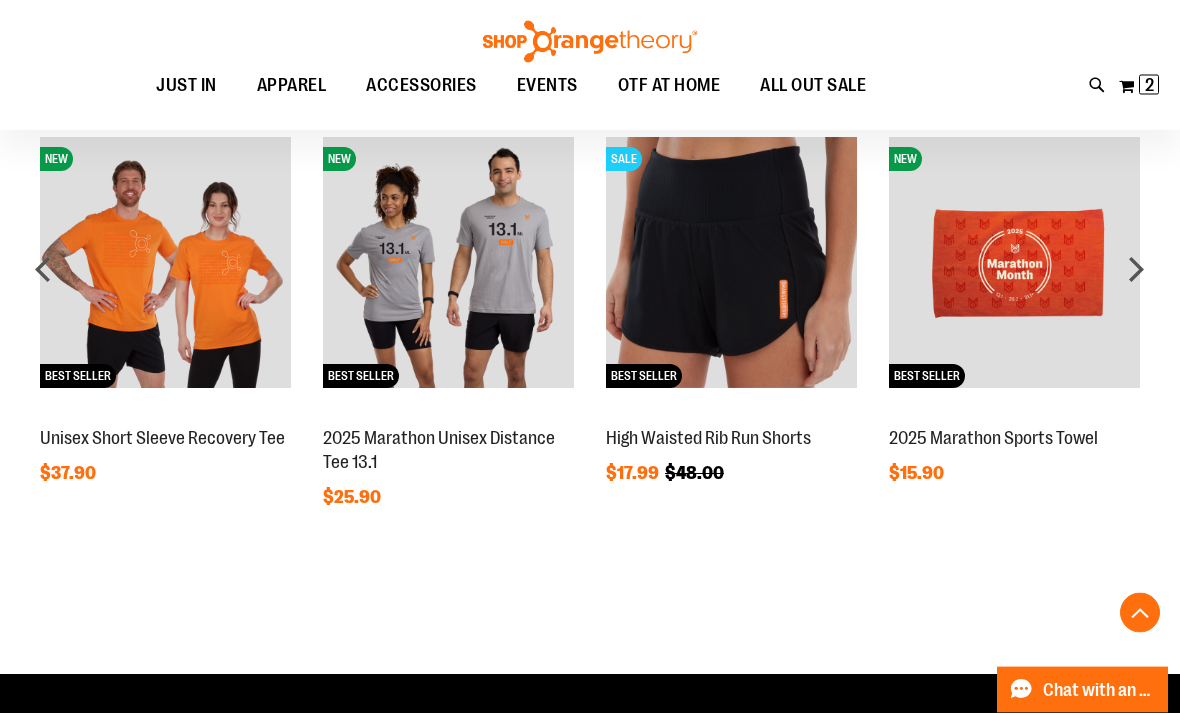 click on "next" at bounding box center (1136, 270) 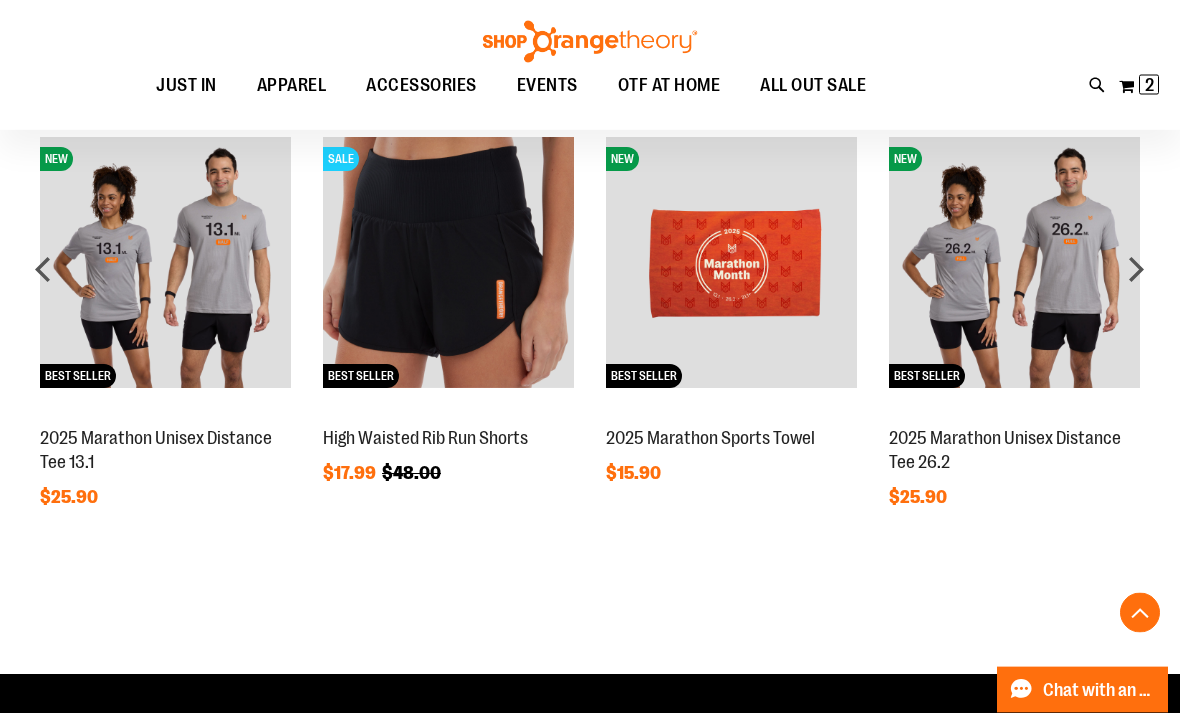 click on "next" at bounding box center [1136, 270] 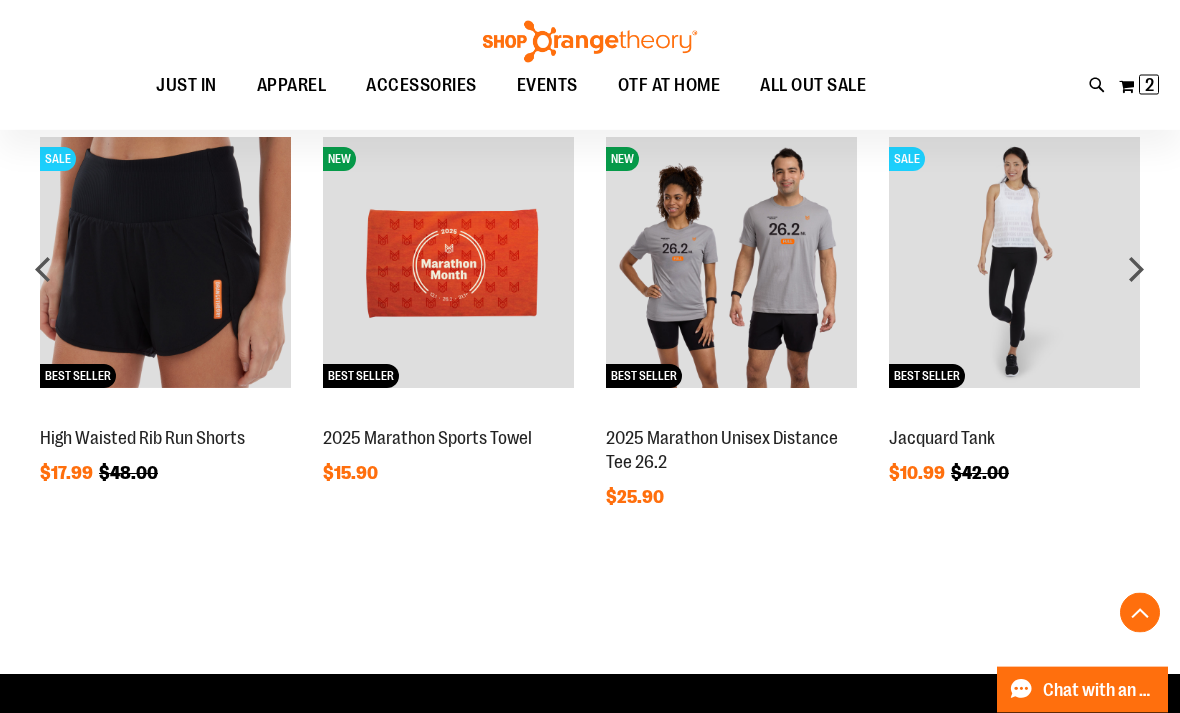 click on "next" at bounding box center [1136, 270] 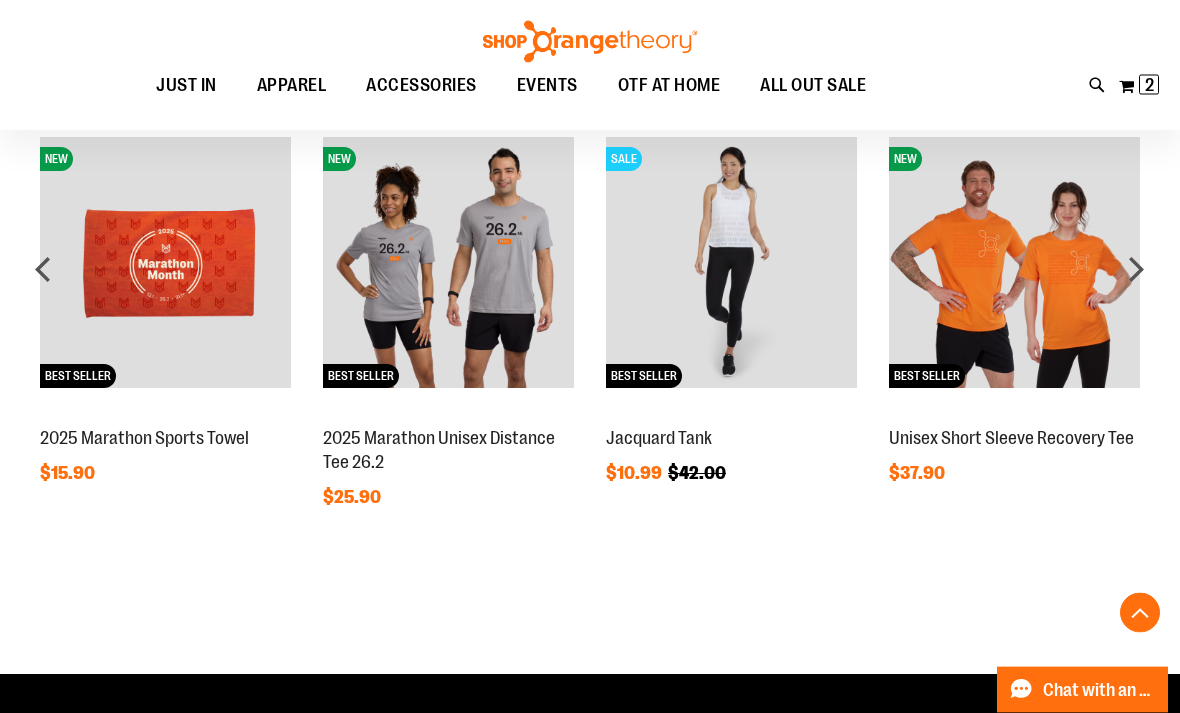 click on "next" at bounding box center (1136, 270) 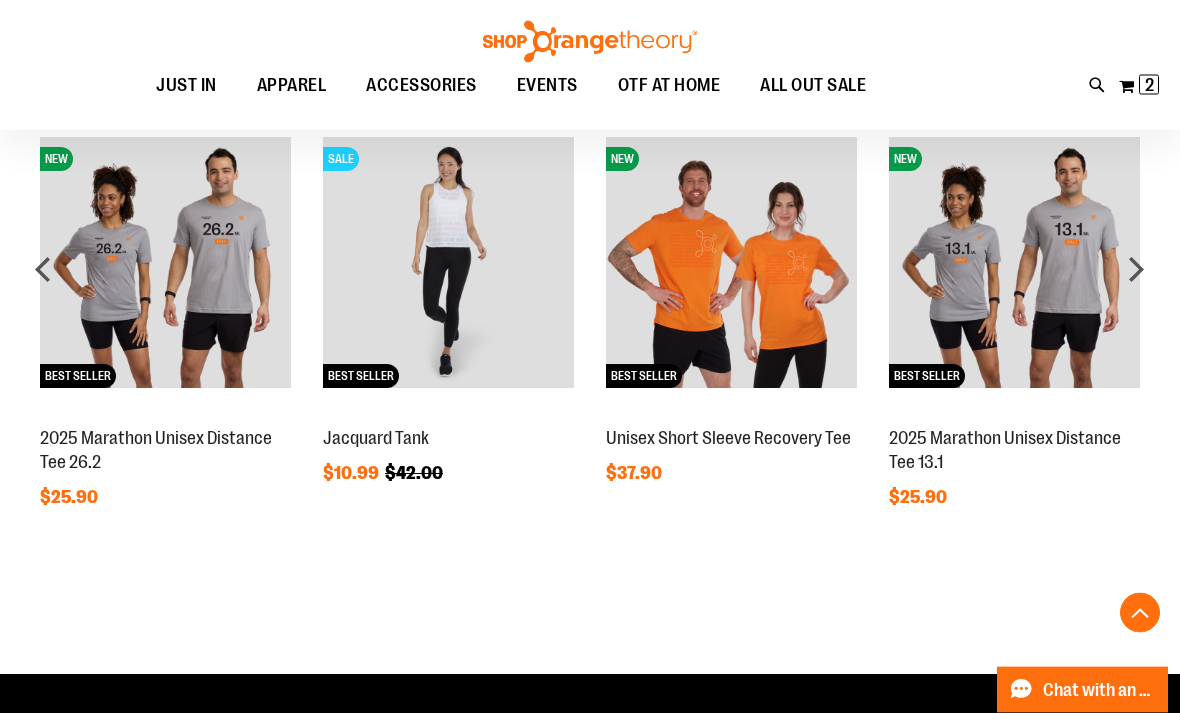 click on "next" at bounding box center (1136, 270) 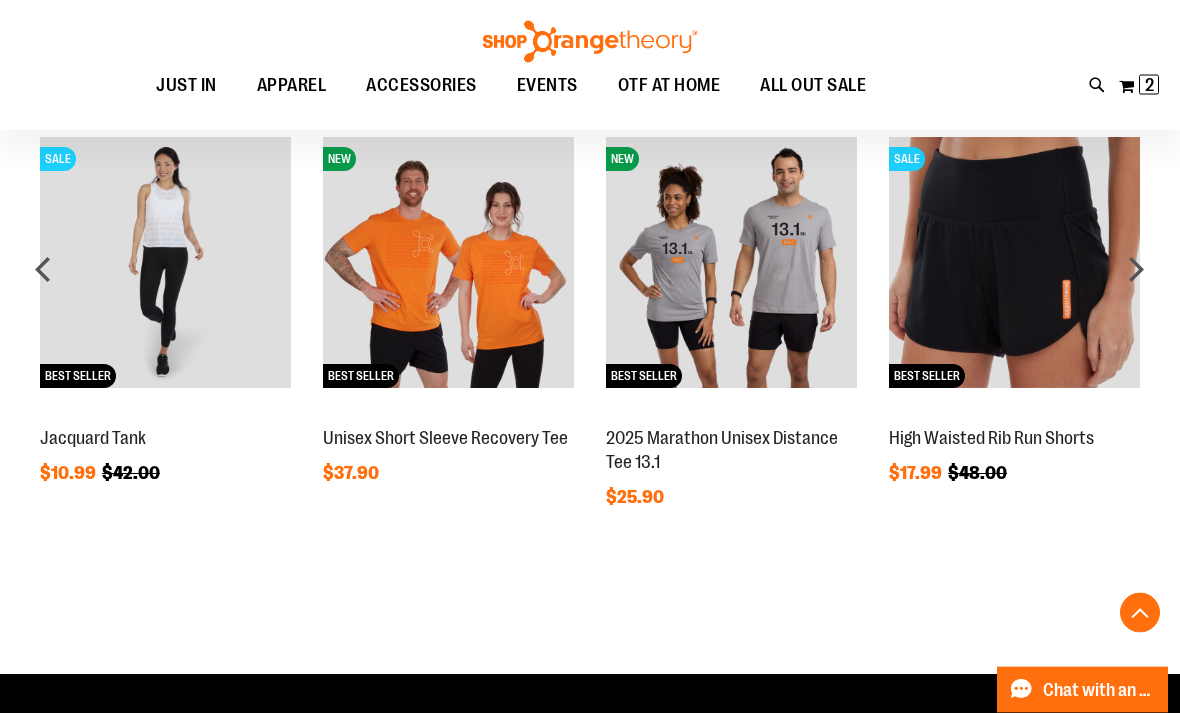 click on "next" at bounding box center [1136, 270] 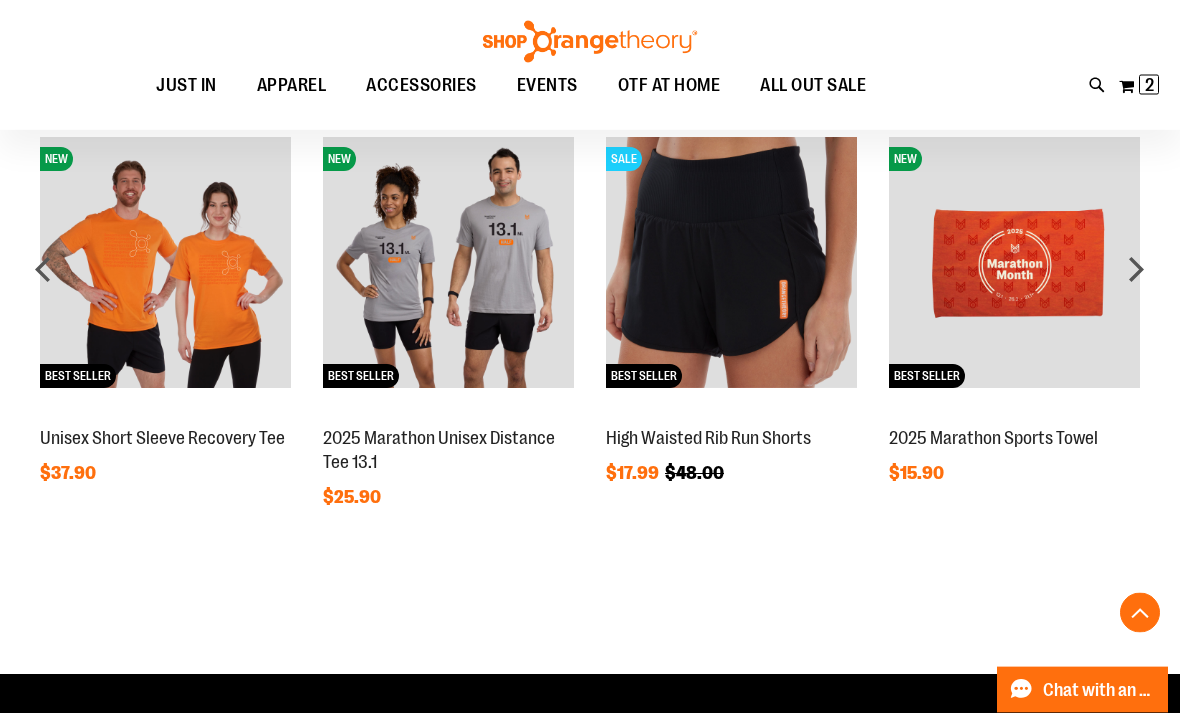 click on "NEW BEST SELLER
2025 Marathon Sports Towel
$15.90" at bounding box center (1014, 309) 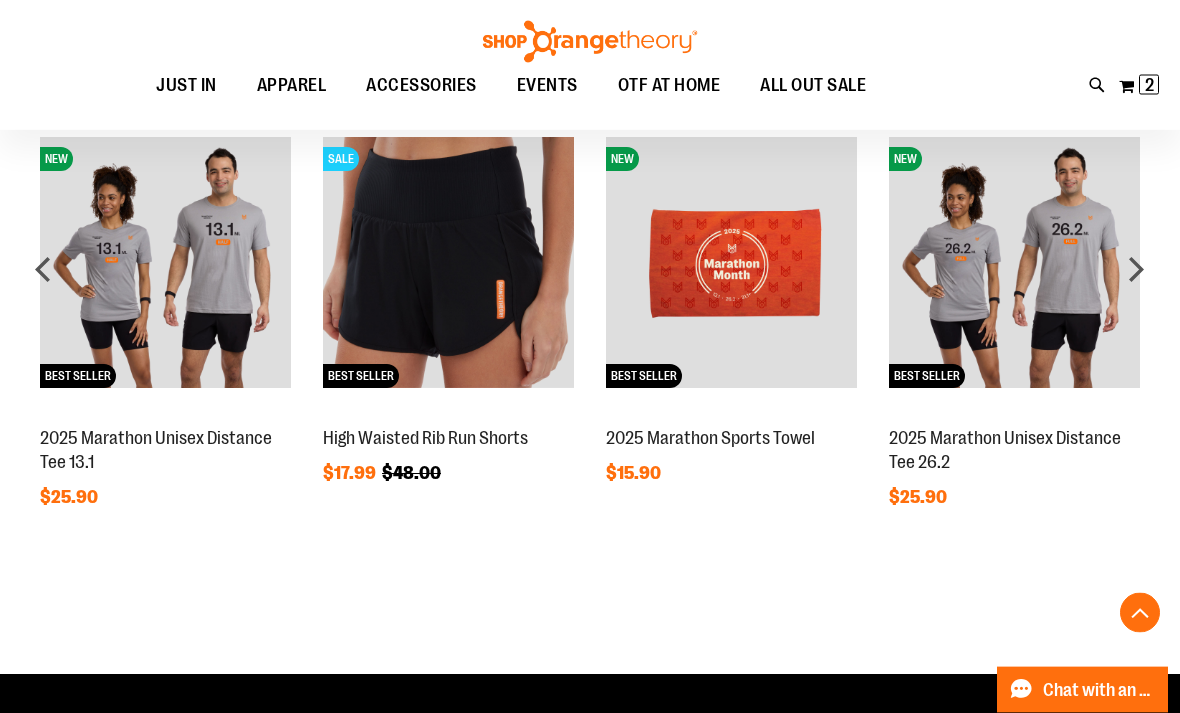 click on "NEW BEST SELLER
2025 Marathon Unisex Distance Tee 26.2
$25.90" at bounding box center (1014, 321) 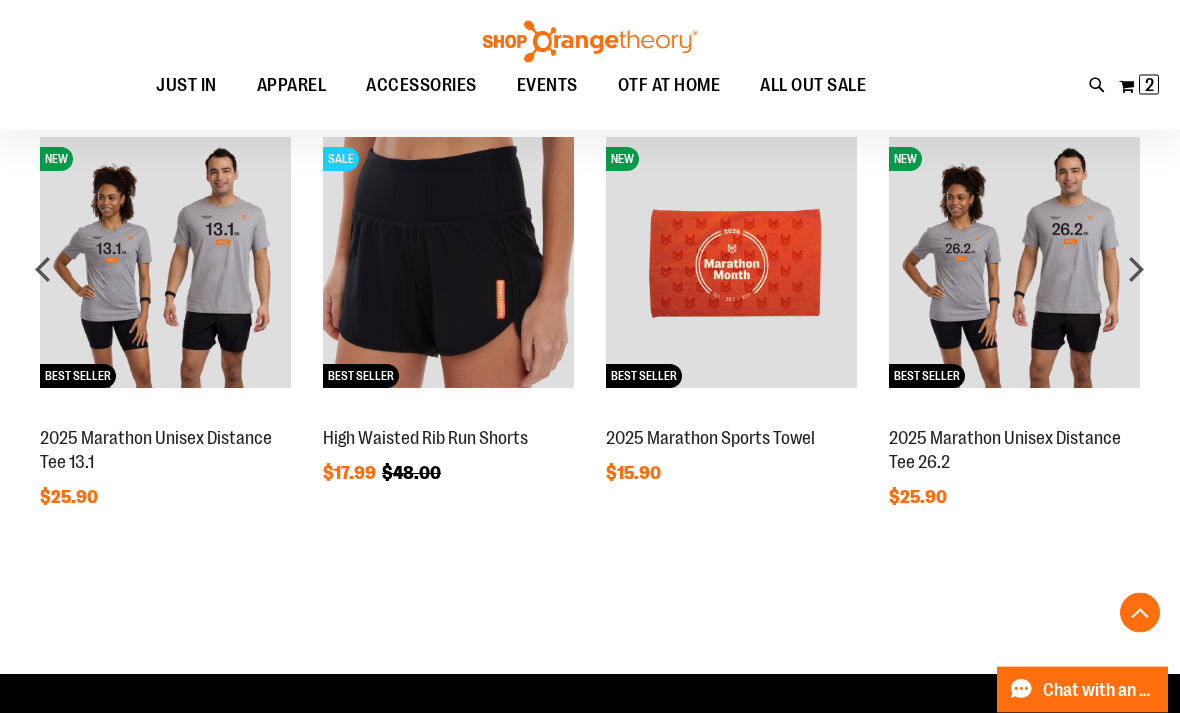 scroll, scrollTop: 725, scrollLeft: 0, axis: vertical 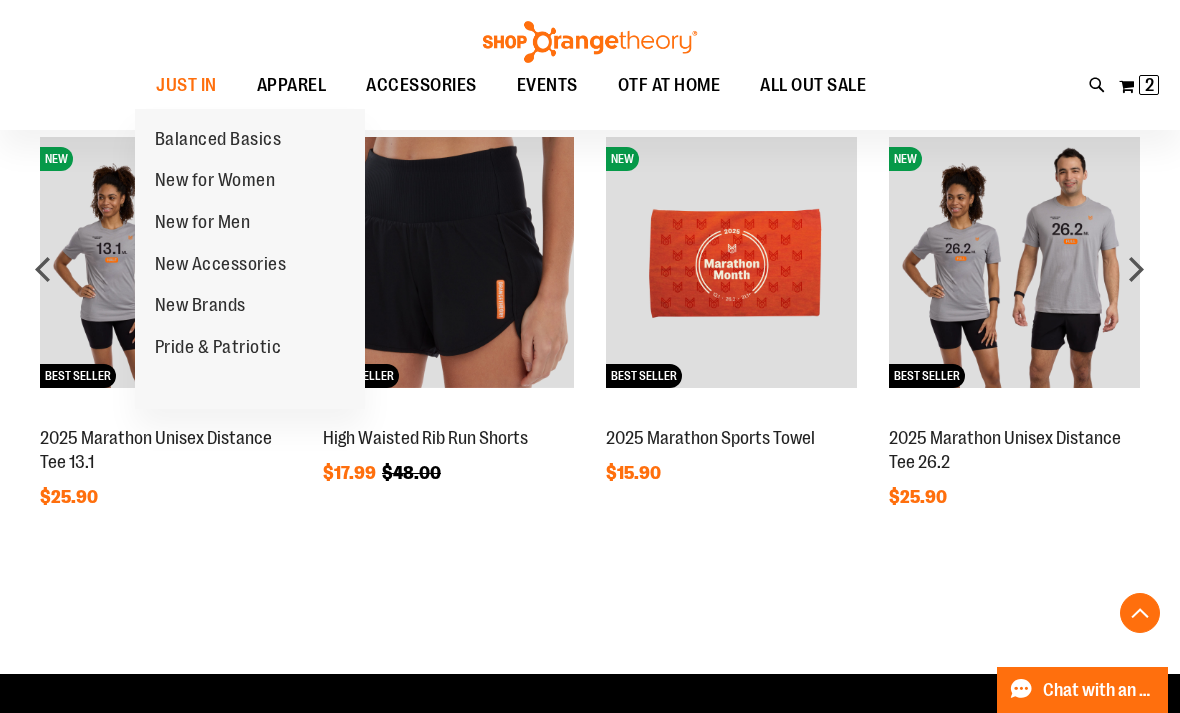 click on "New for Women" at bounding box center (215, 182) 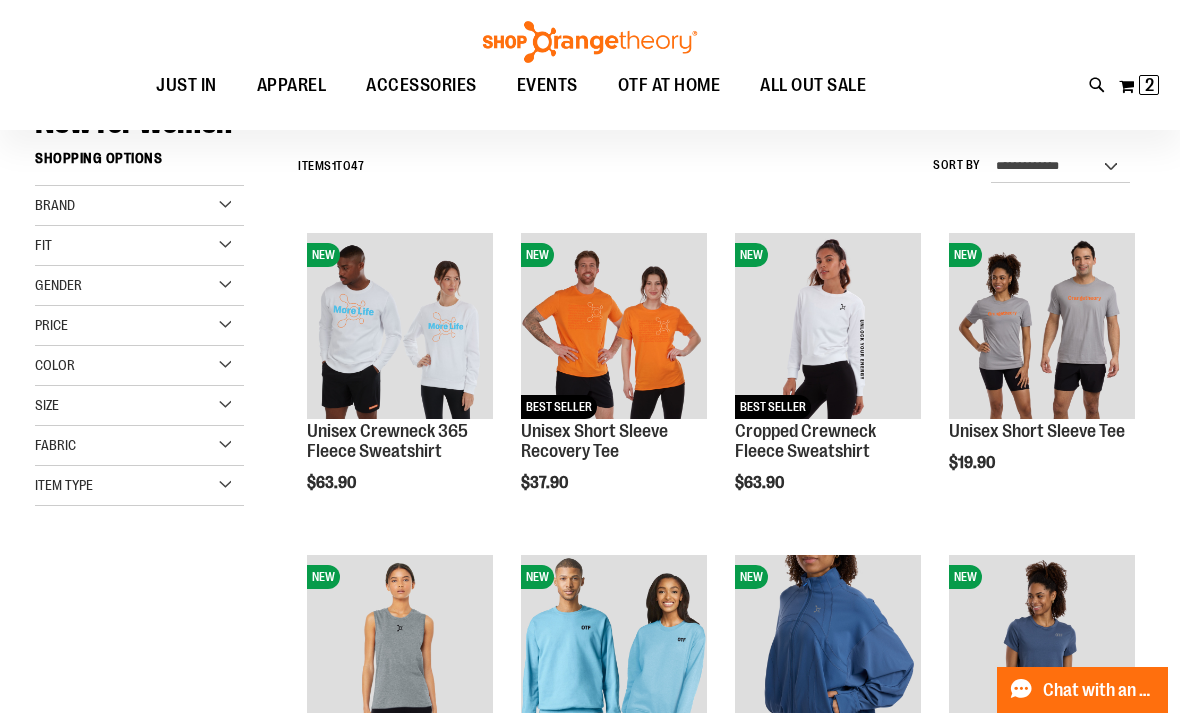 scroll, scrollTop: 154, scrollLeft: 0, axis: vertical 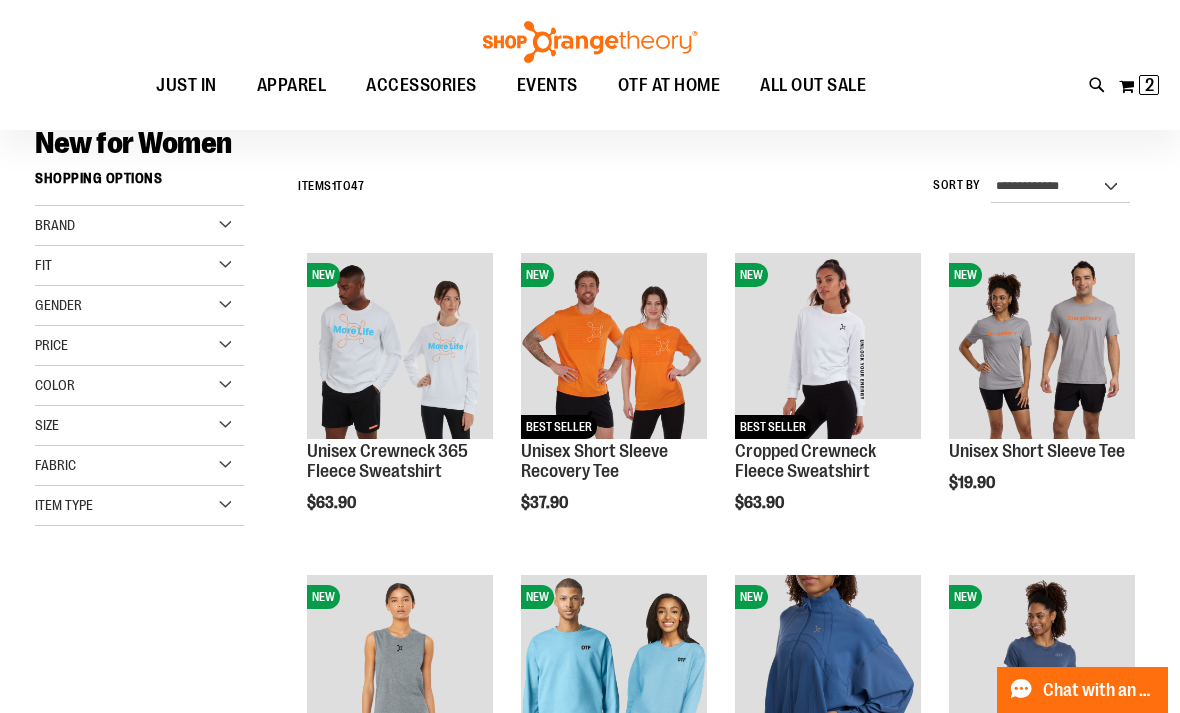 click on "Gender" at bounding box center [139, 306] 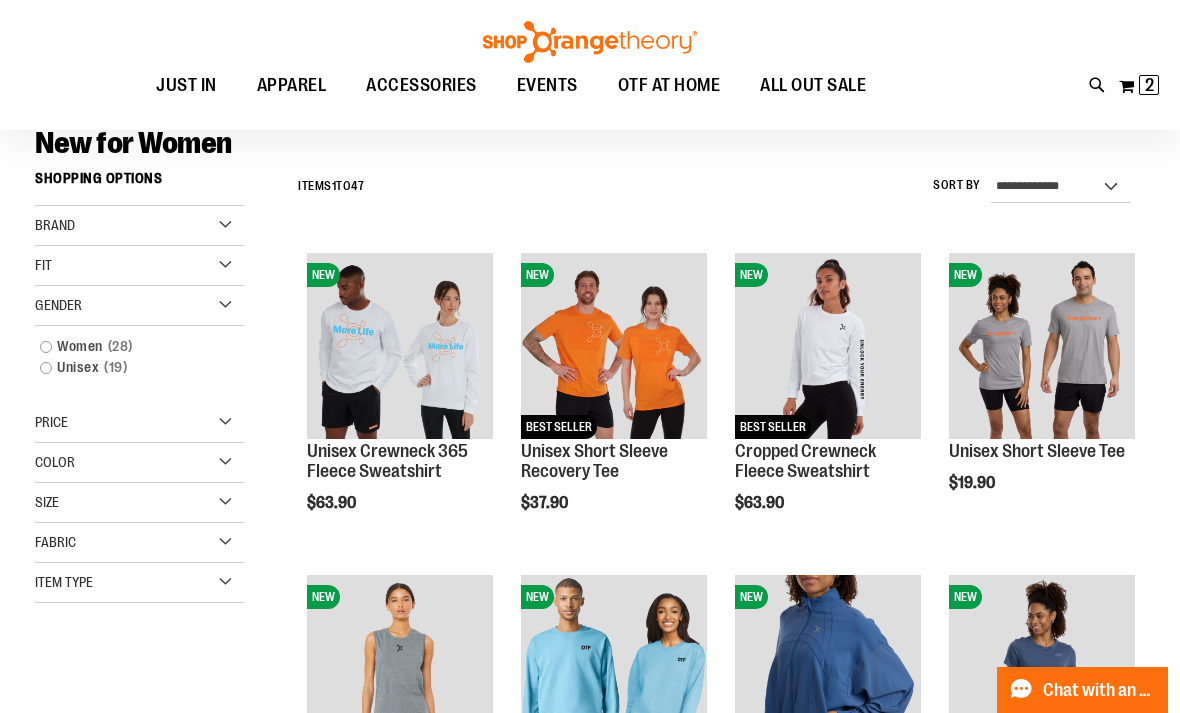 click on "Women                                             28
items" at bounding box center [130, 346] 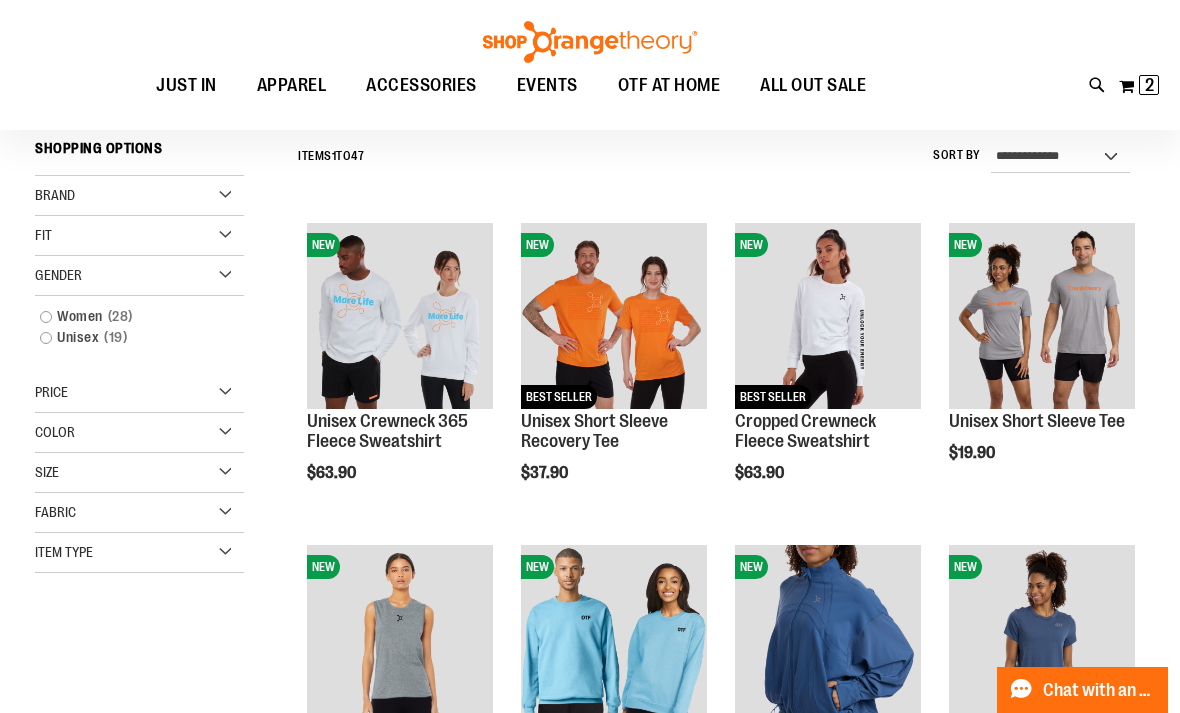 scroll, scrollTop: 186, scrollLeft: 0, axis: vertical 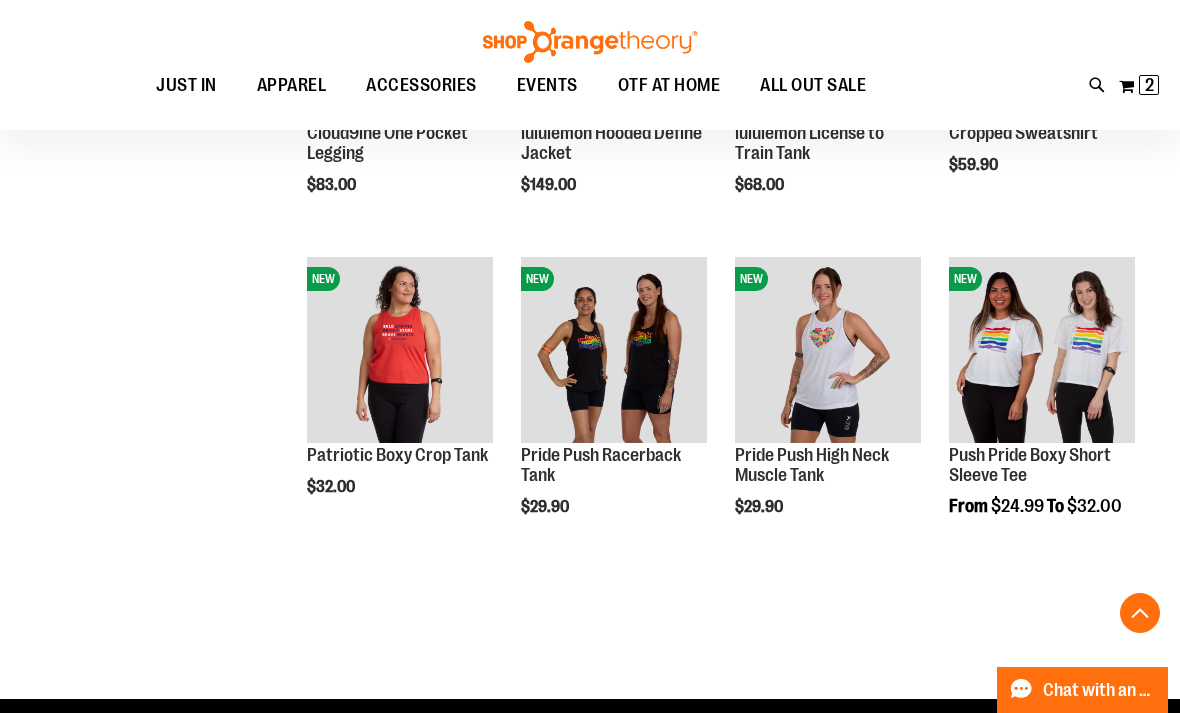 click at bounding box center [400, 350] 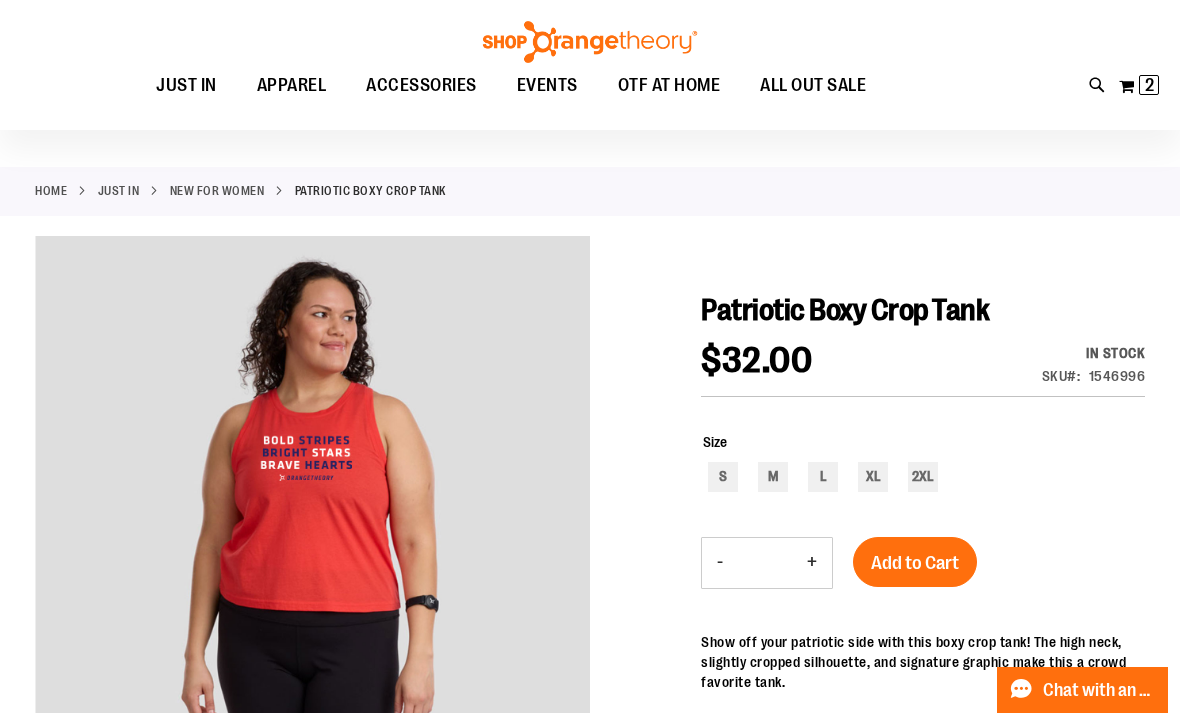 scroll, scrollTop: 0, scrollLeft: 0, axis: both 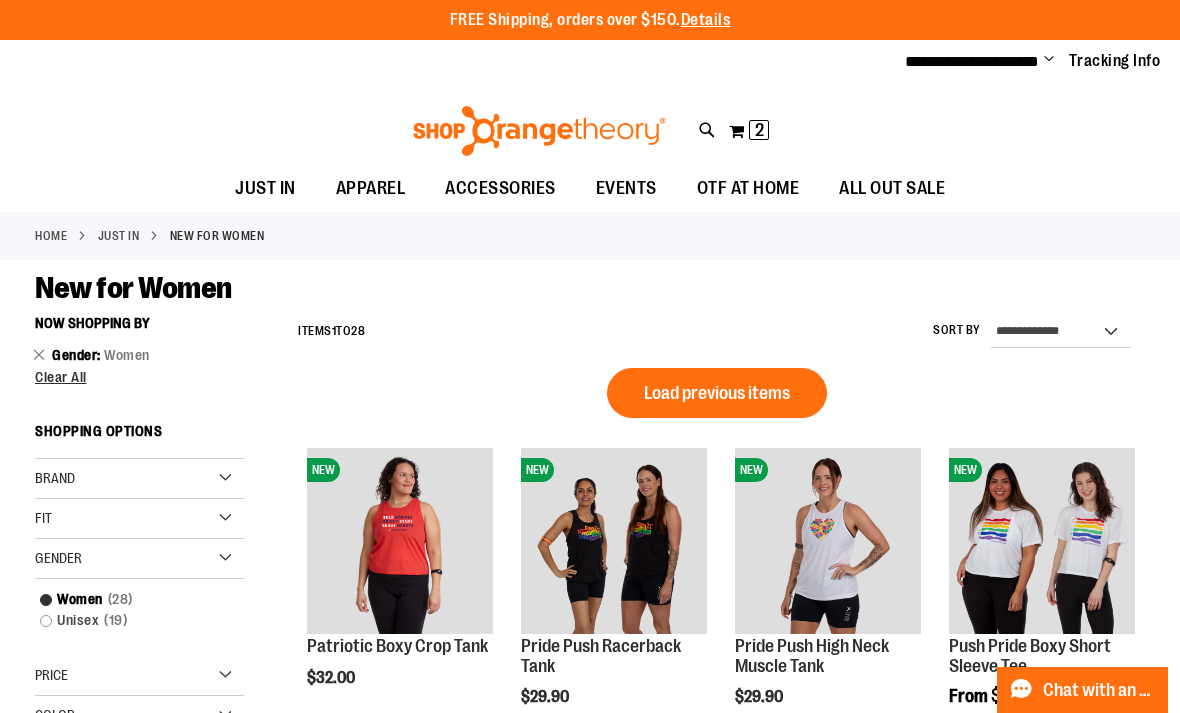 click on "Load previous items" at bounding box center (717, 393) 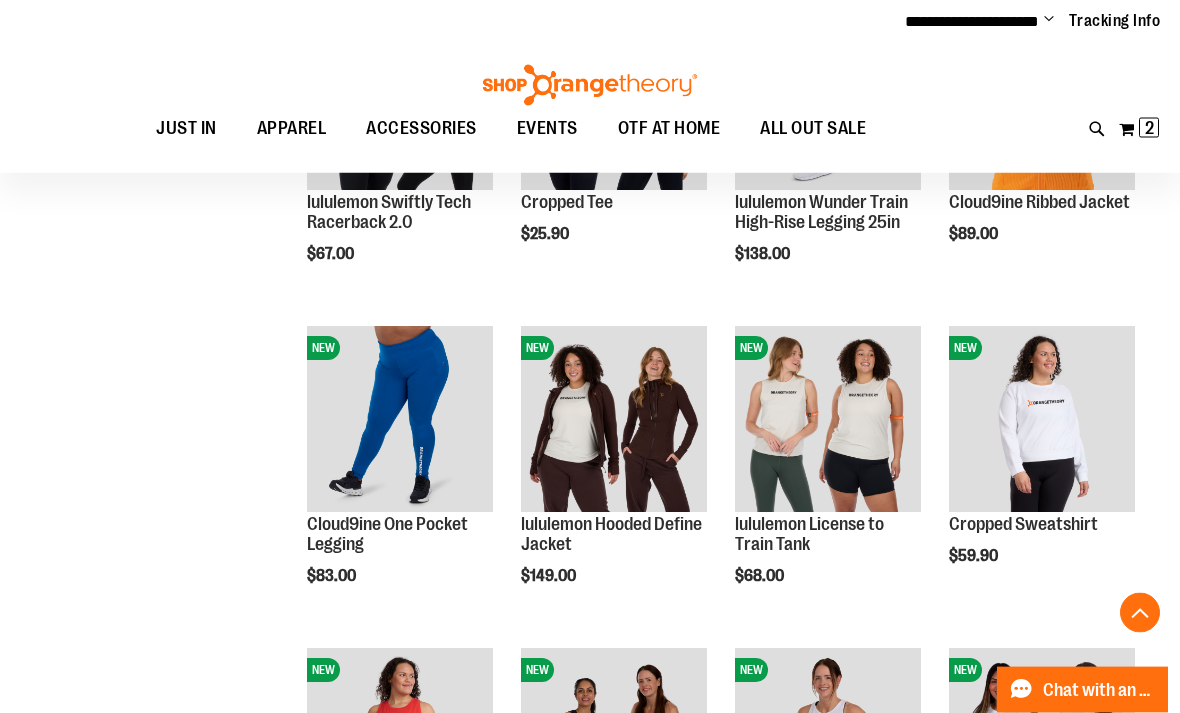scroll, scrollTop: 554, scrollLeft: 0, axis: vertical 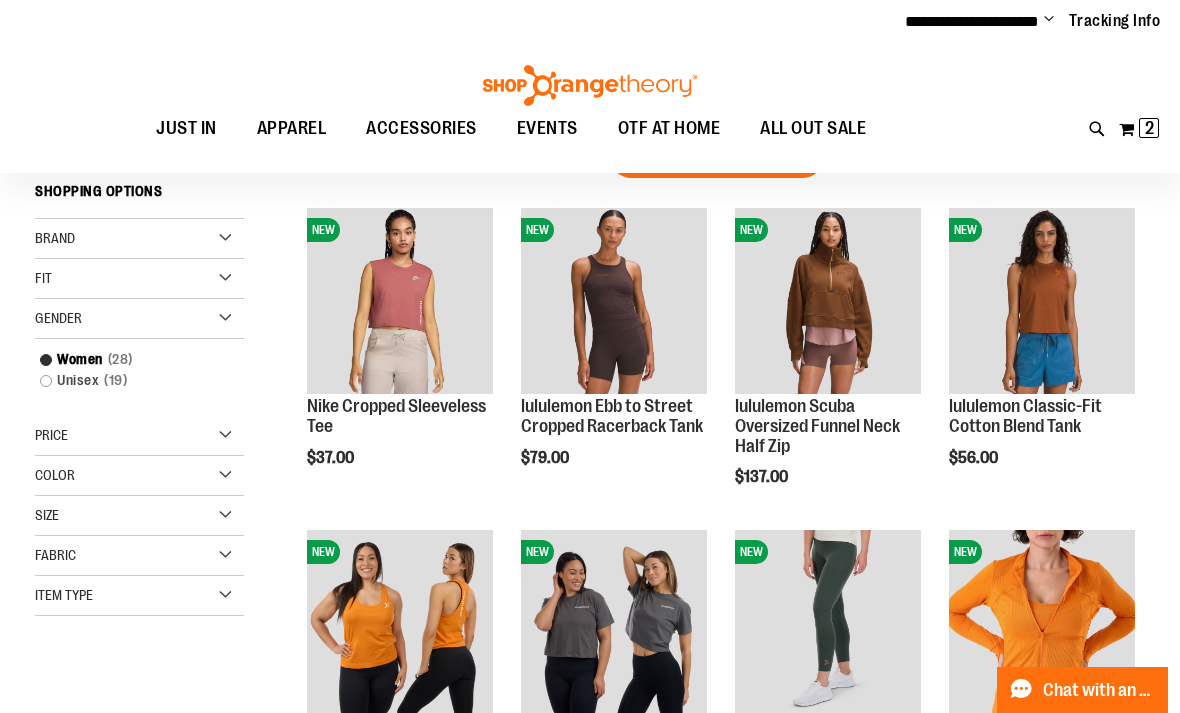 click on "Item Type" at bounding box center (139, 596) 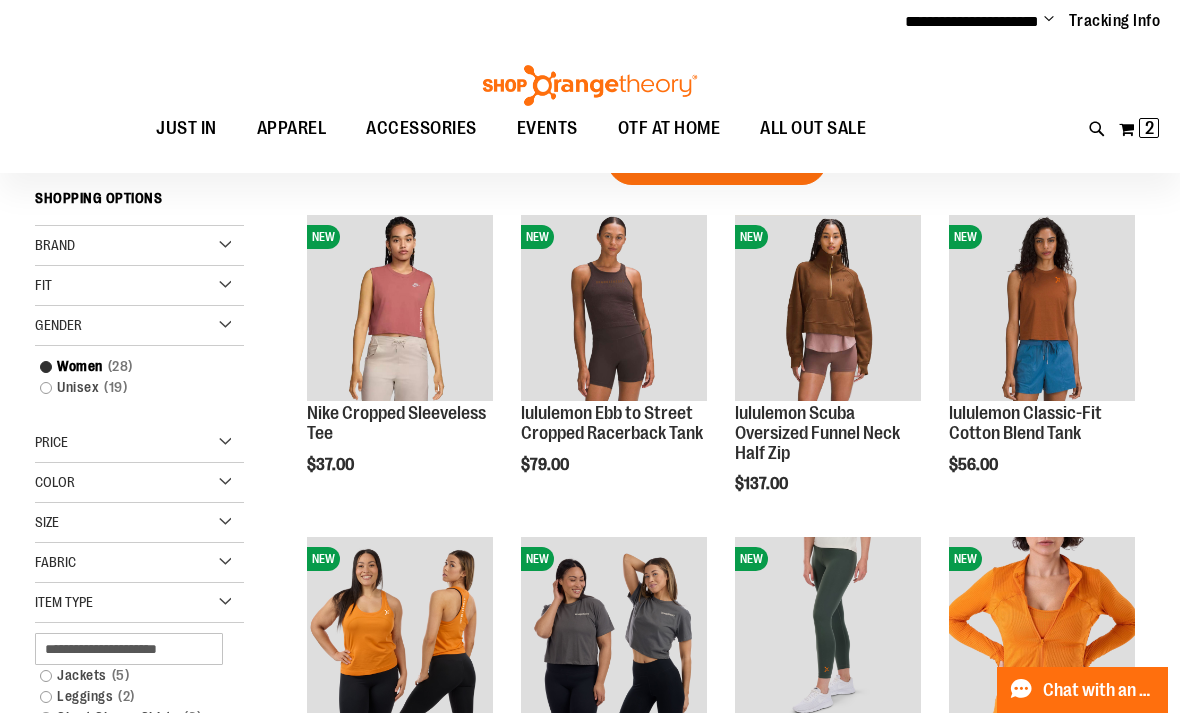 scroll, scrollTop: 0, scrollLeft: 0, axis: both 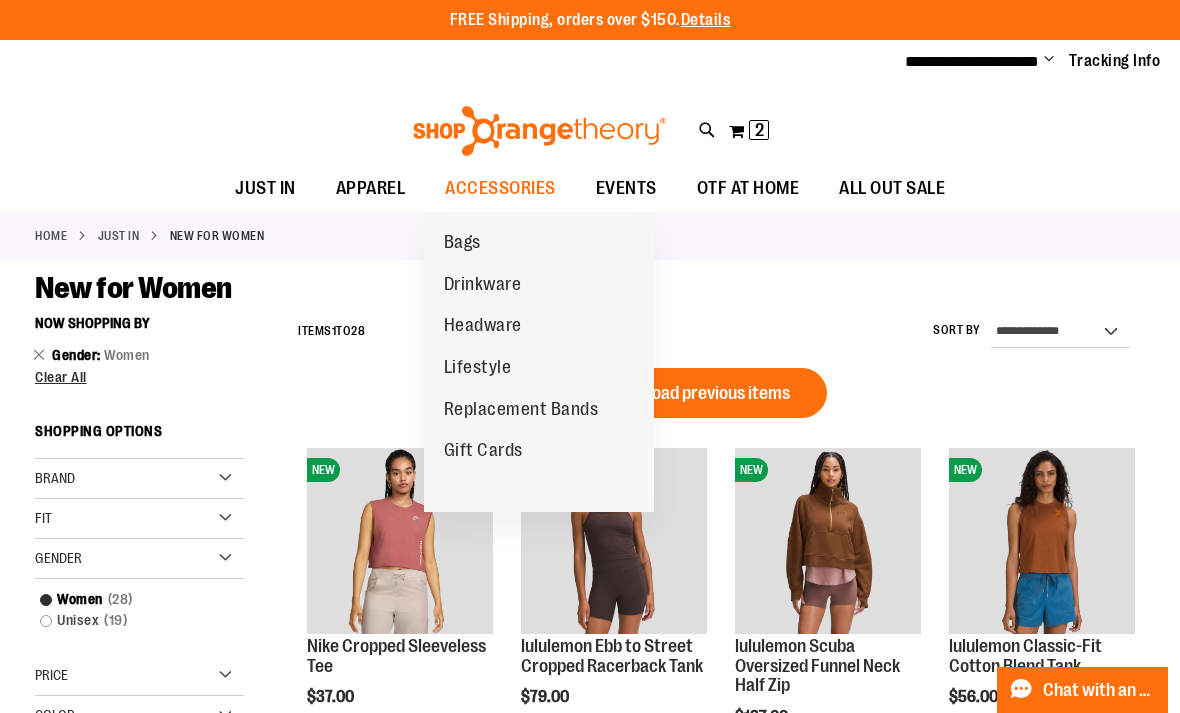 click on "Replacement Bands" at bounding box center (521, 410) 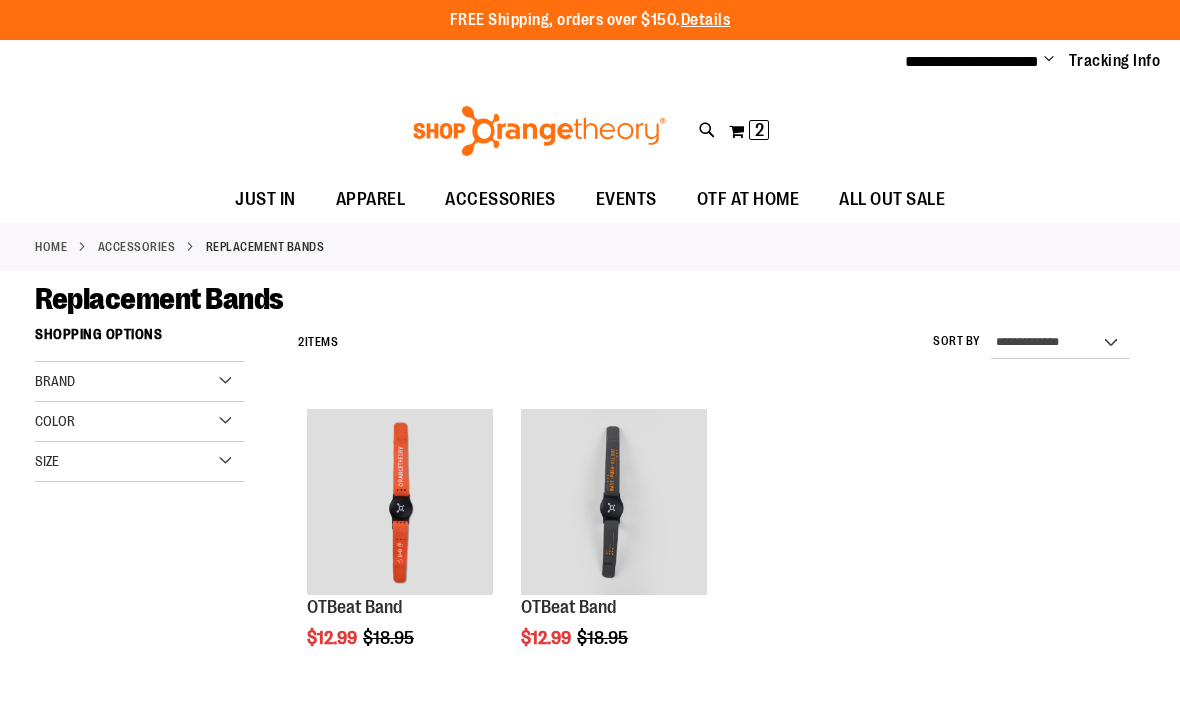 scroll, scrollTop: 0, scrollLeft: 0, axis: both 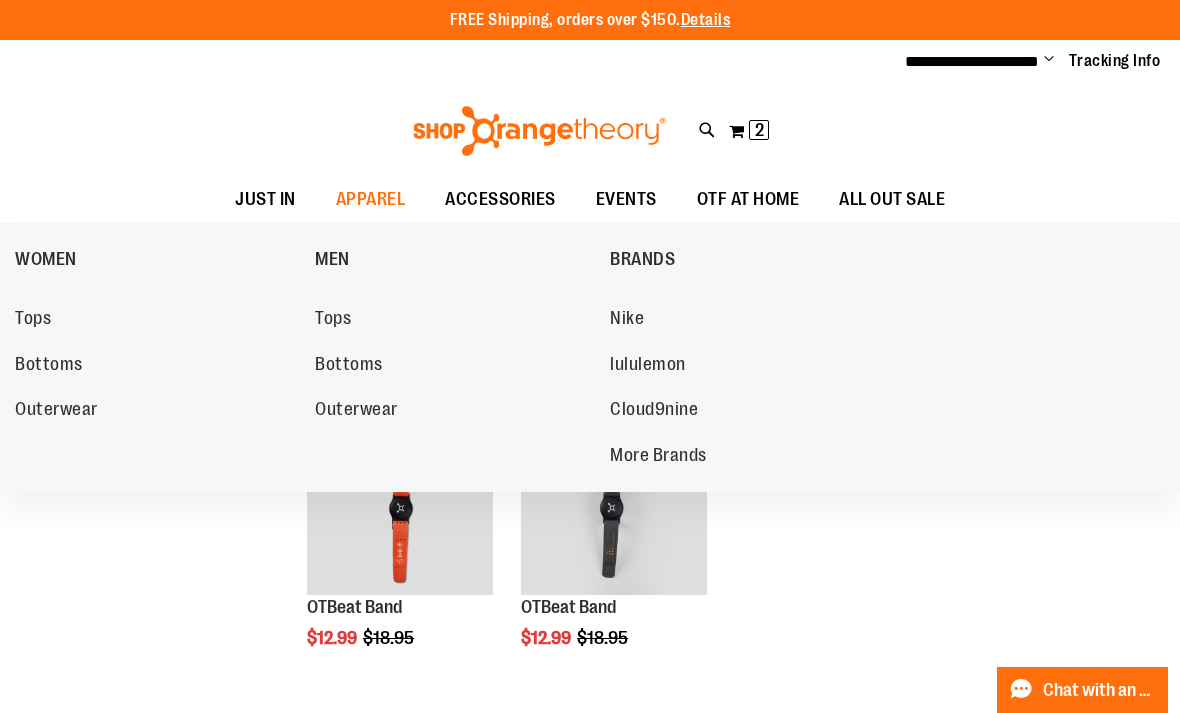 click on "lululemon" at bounding box center [648, 366] 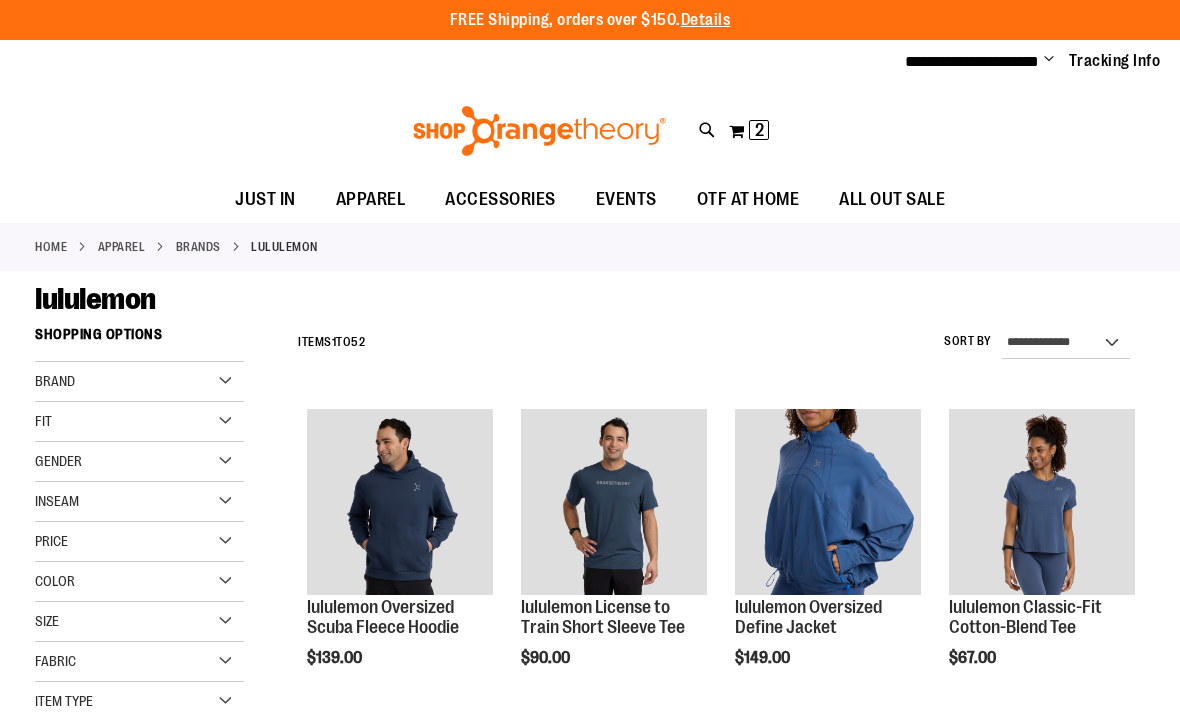 scroll, scrollTop: 0, scrollLeft: 0, axis: both 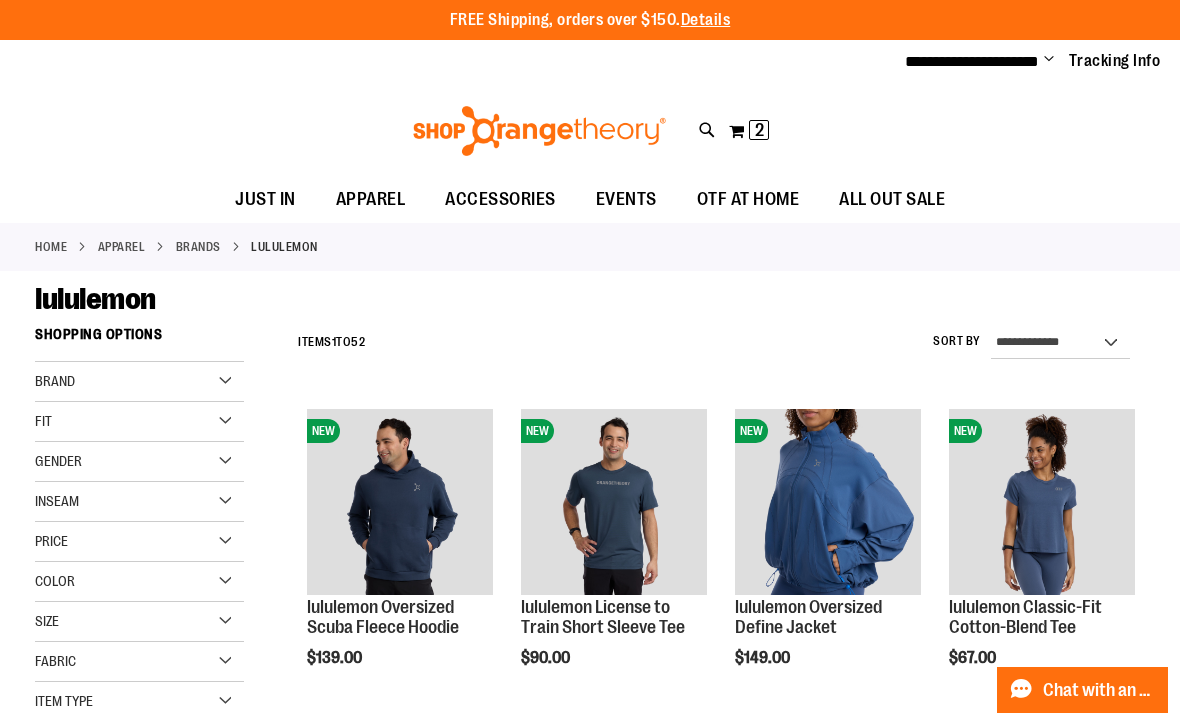 click on "Gender" at bounding box center [58, 461] 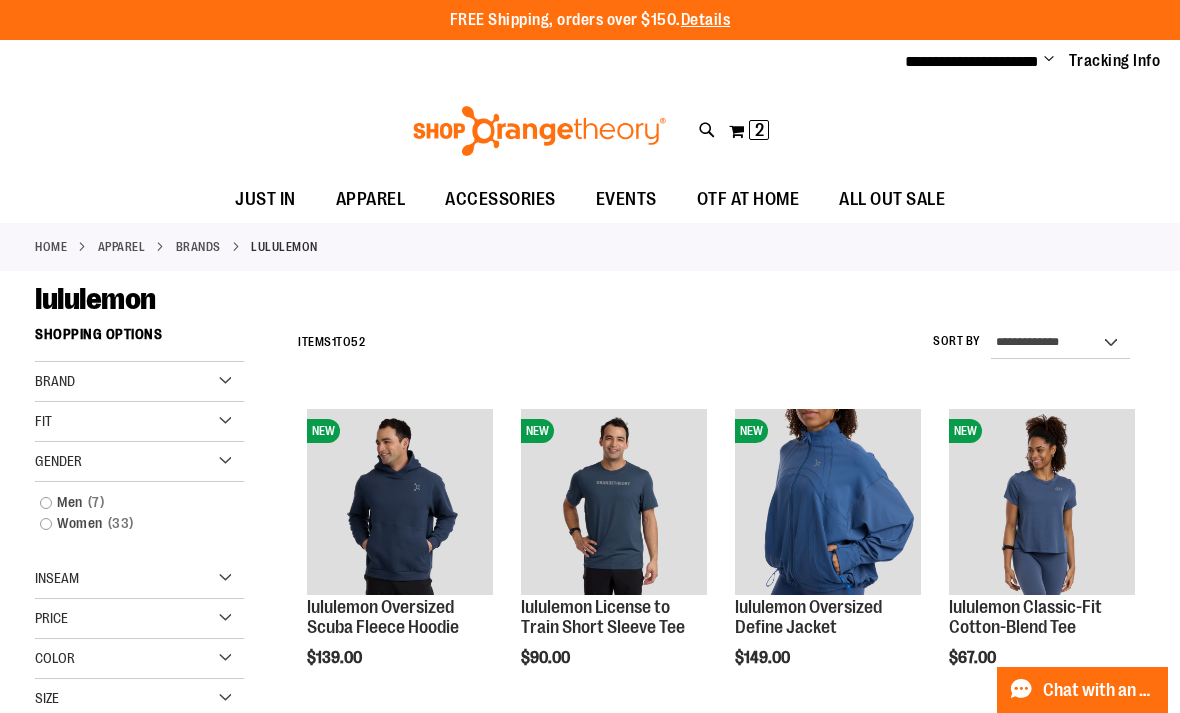 click on "Men                                             7
items" at bounding box center [130, 502] 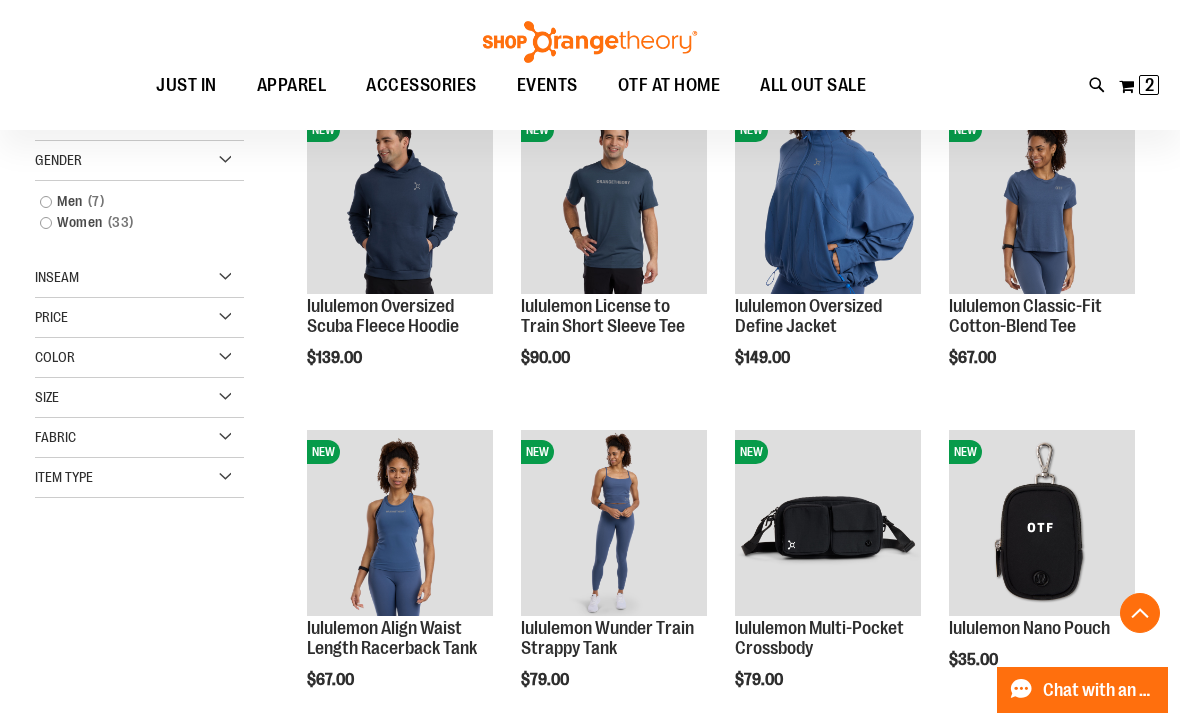 scroll, scrollTop: 315, scrollLeft: 0, axis: vertical 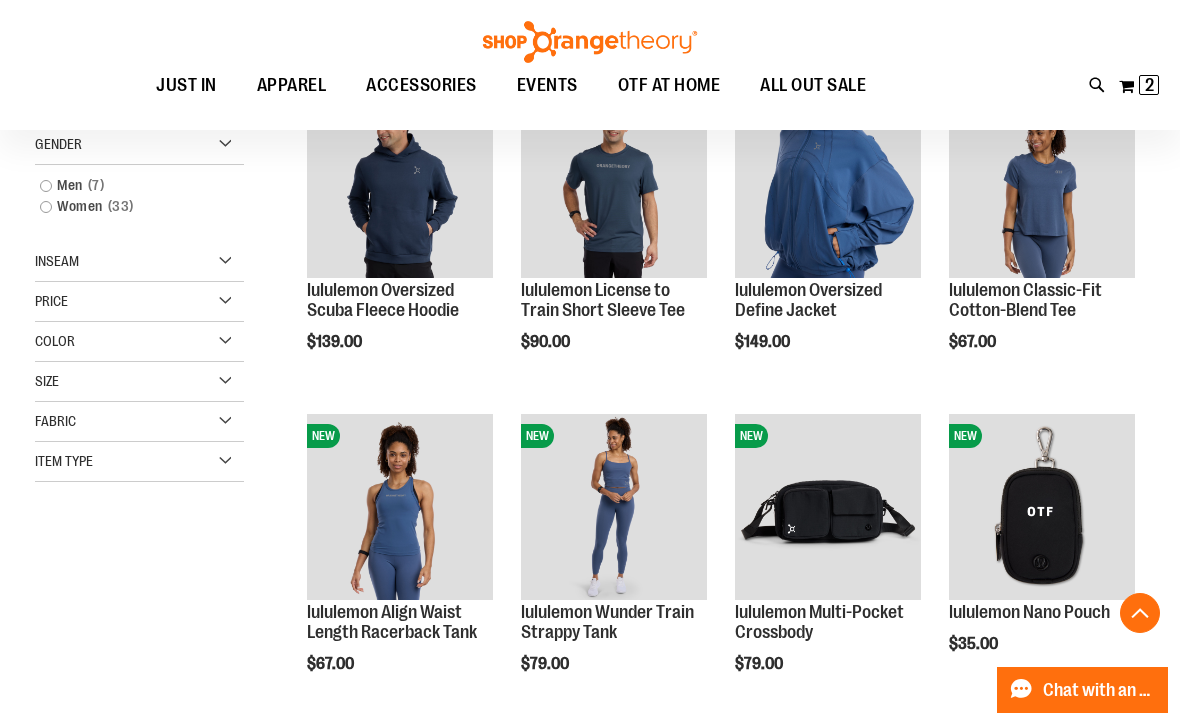 click on "Women                                             33
items" at bounding box center (130, 206) 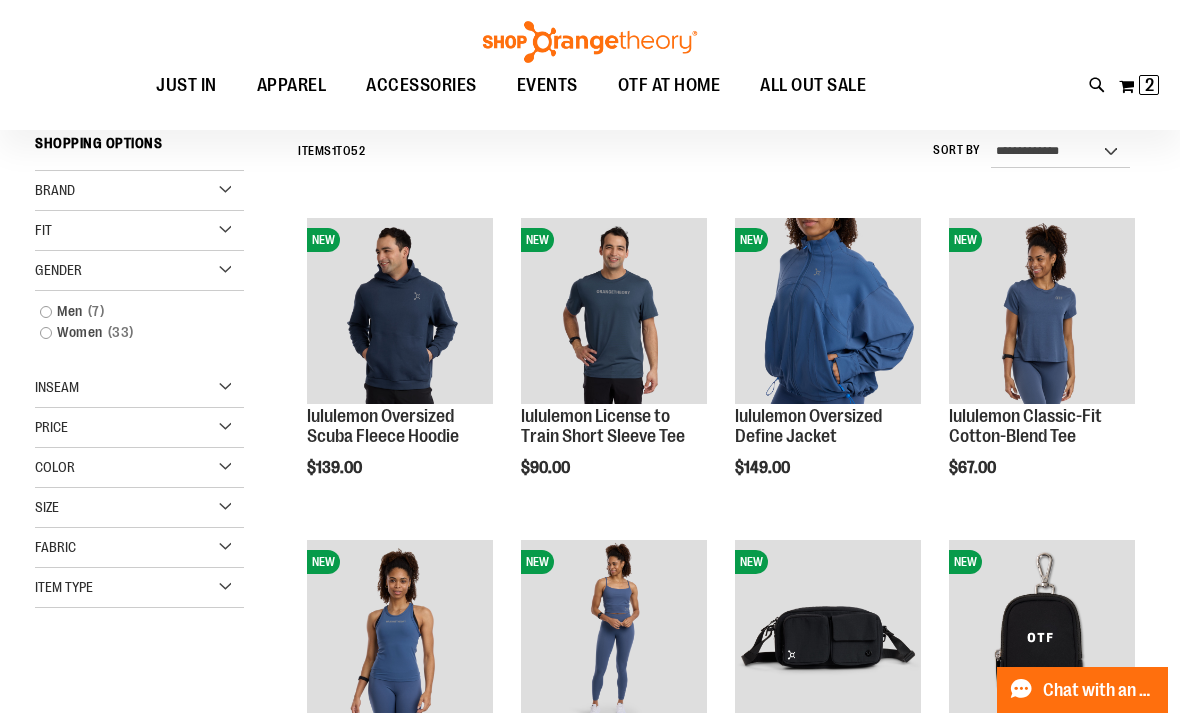 scroll, scrollTop: 186, scrollLeft: 0, axis: vertical 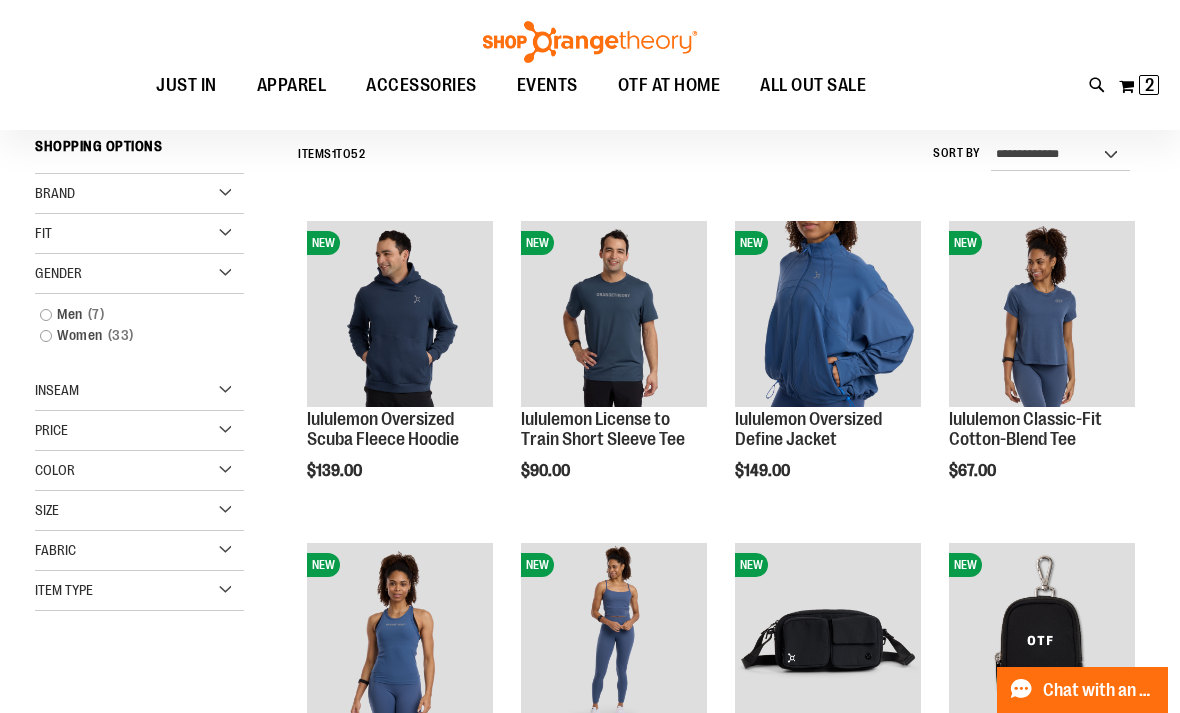 click on "Women                                             33
items" at bounding box center (130, 335) 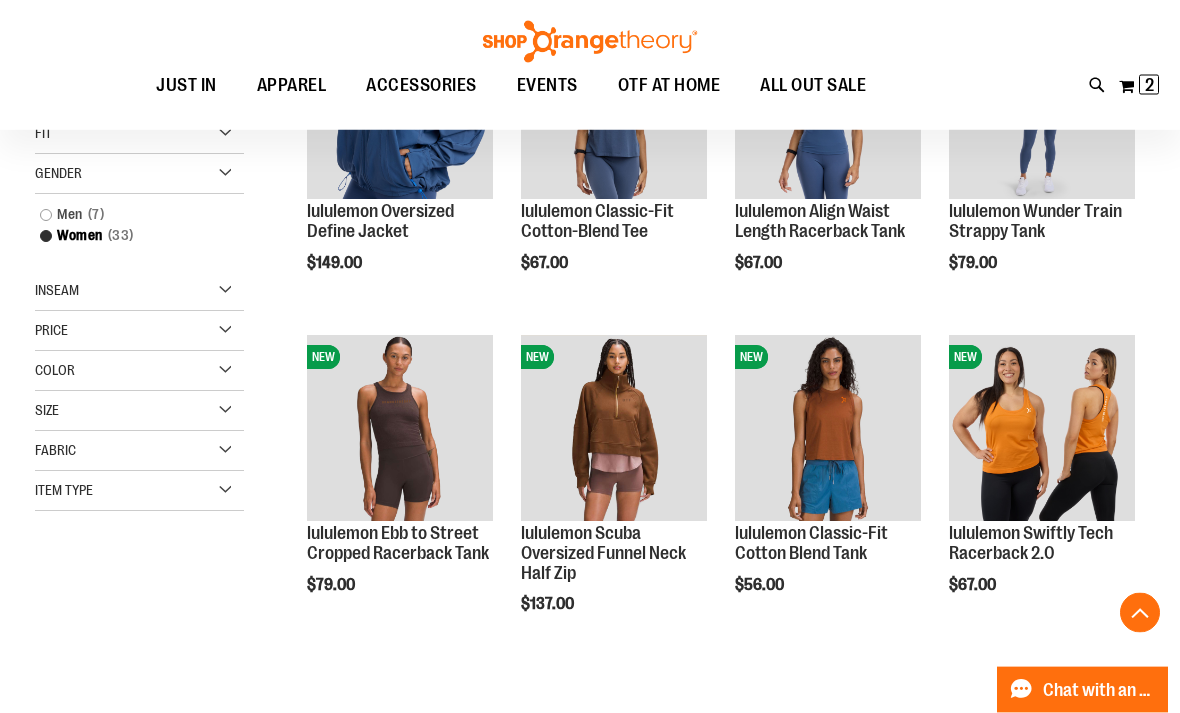 scroll, scrollTop: 392, scrollLeft: 0, axis: vertical 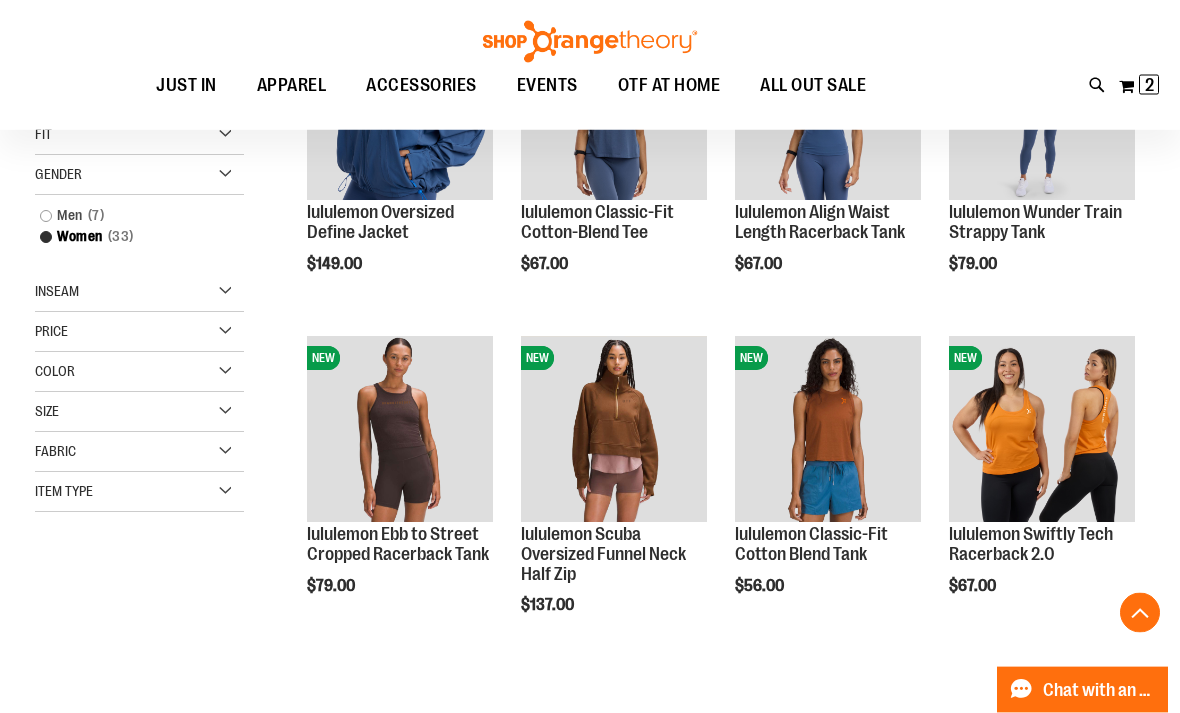 click at bounding box center [1140, 613] 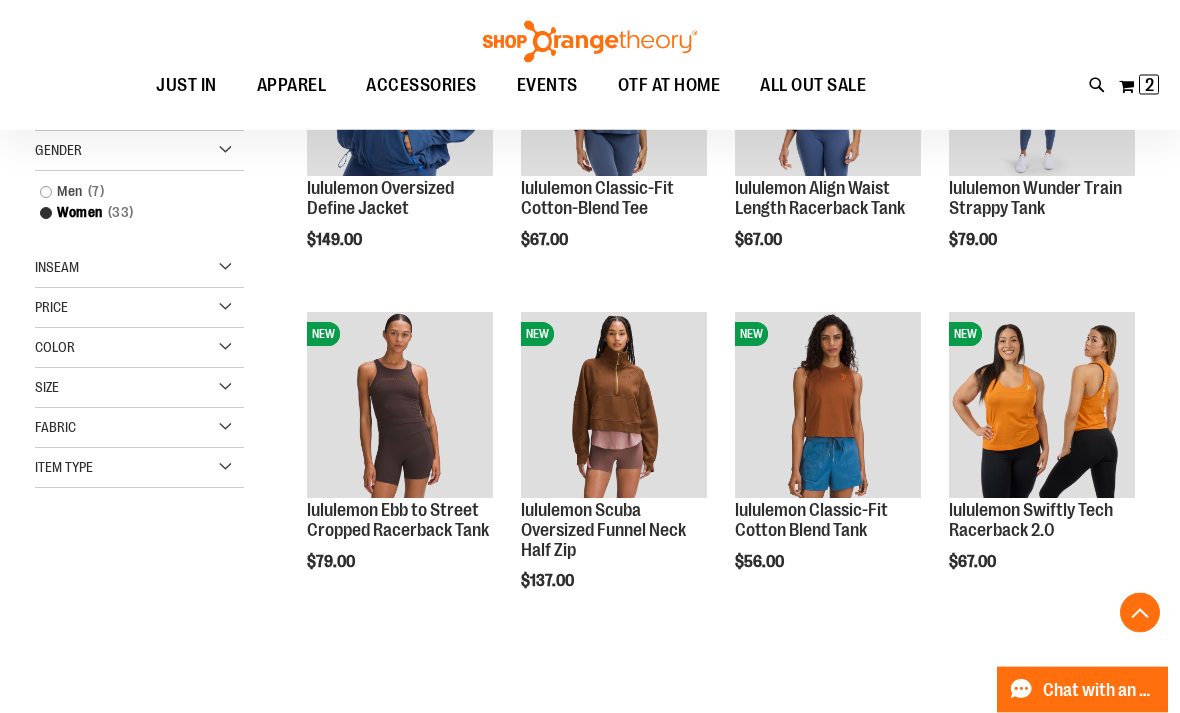 scroll, scrollTop: 417, scrollLeft: 0, axis: vertical 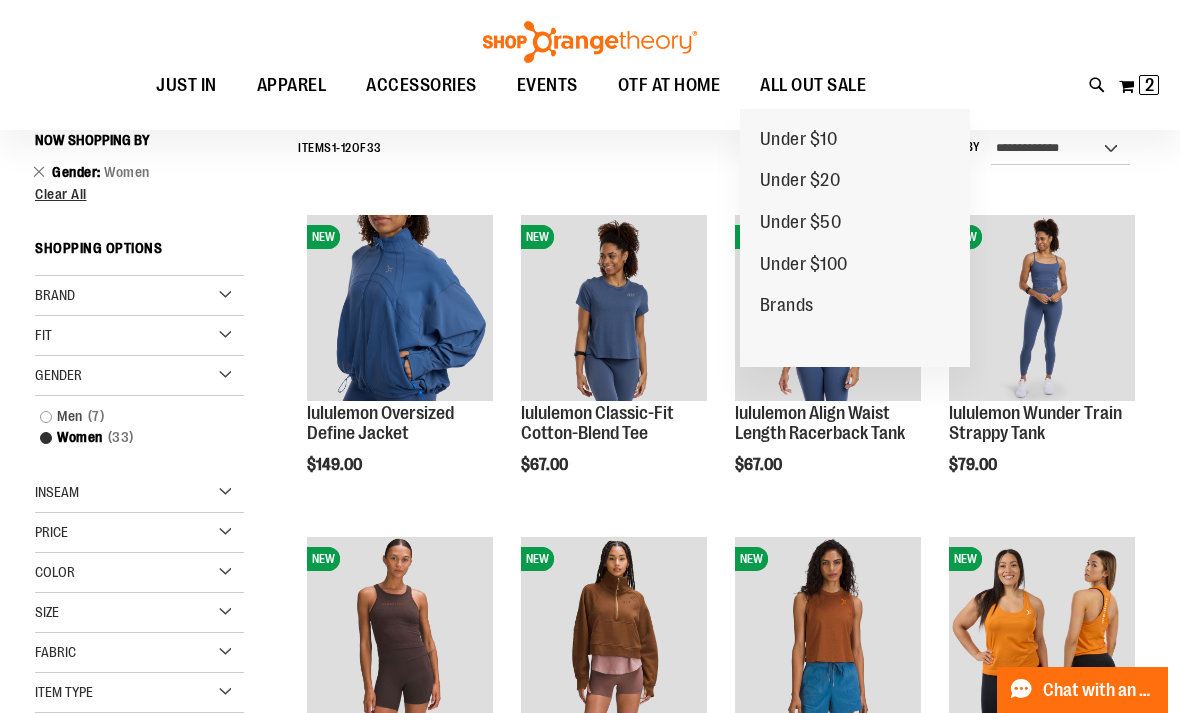 click on "Brands" at bounding box center [787, 307] 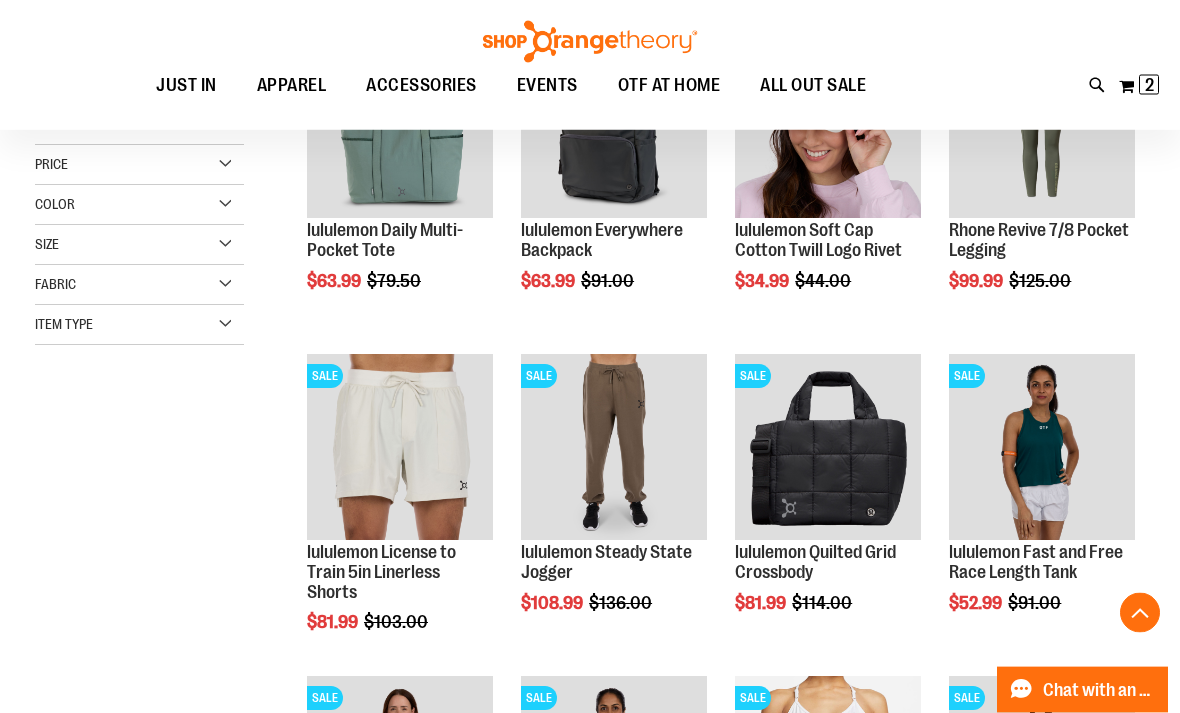 scroll, scrollTop: 376, scrollLeft: 0, axis: vertical 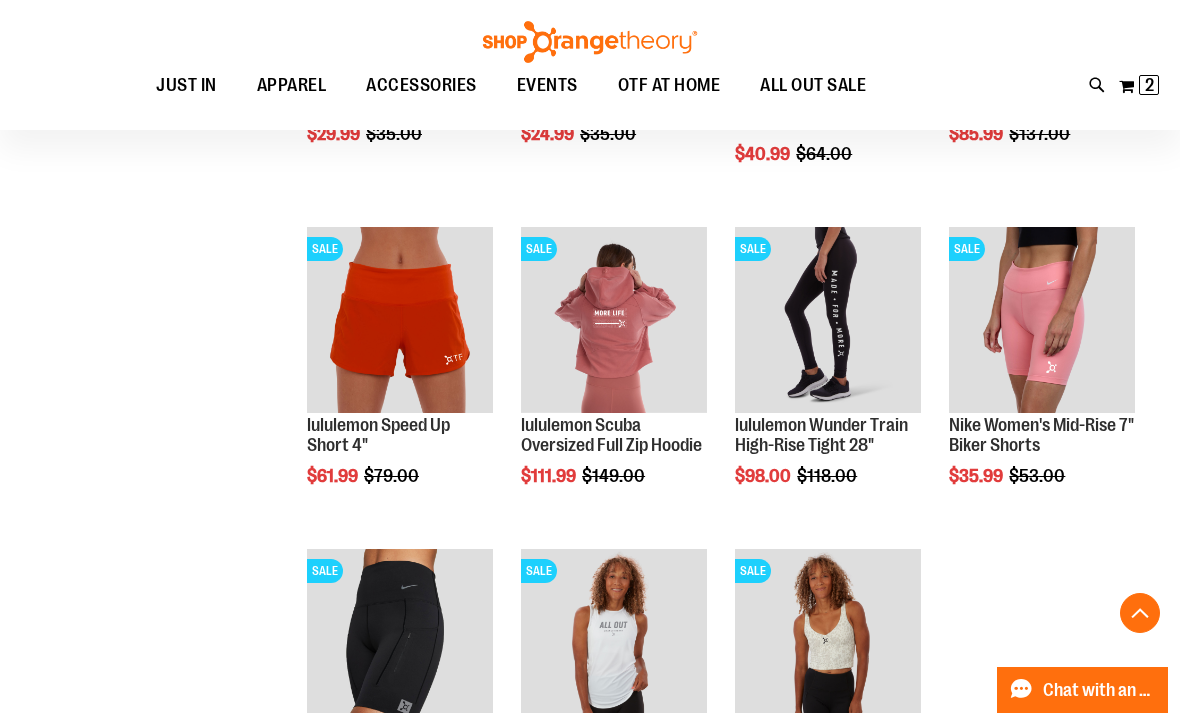 click on "SALE
lululemon Daily Multi-Pocket Tote
Special Price
$63.99
Regular Price
$79.50
Quickview
Add to Cart In stock" at bounding box center (716, -266) 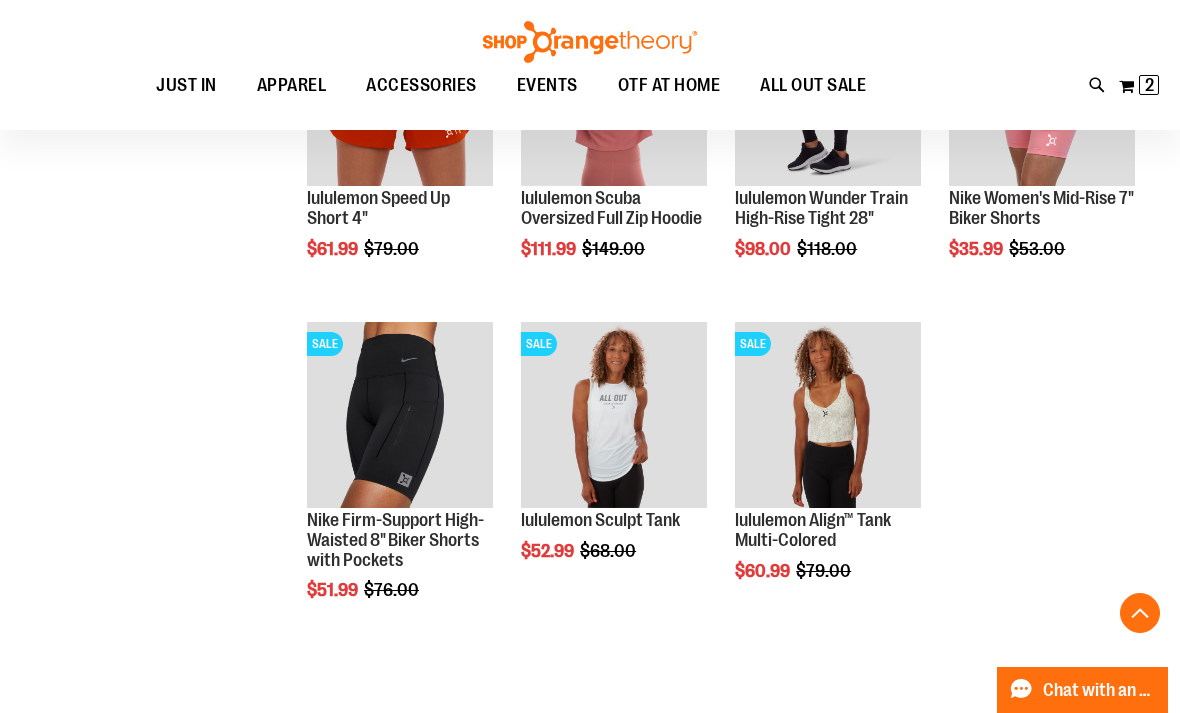 scroll, scrollTop: 2022, scrollLeft: 0, axis: vertical 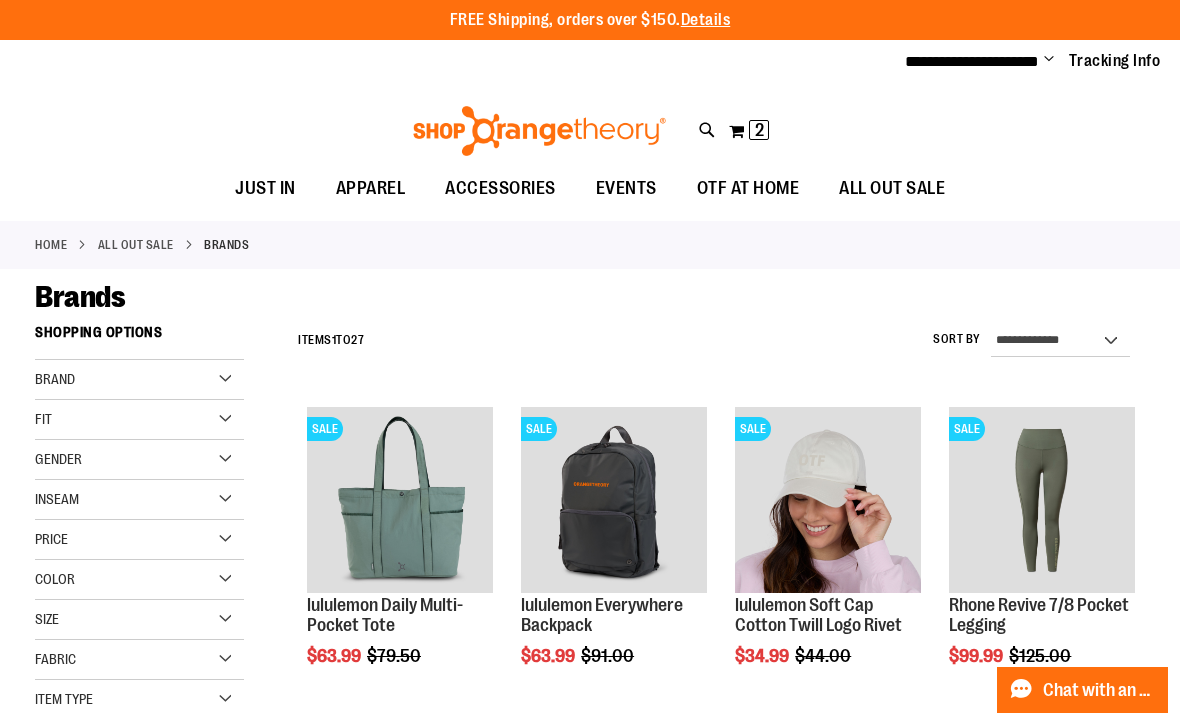 click on "**********" at bounding box center (590, 1525) 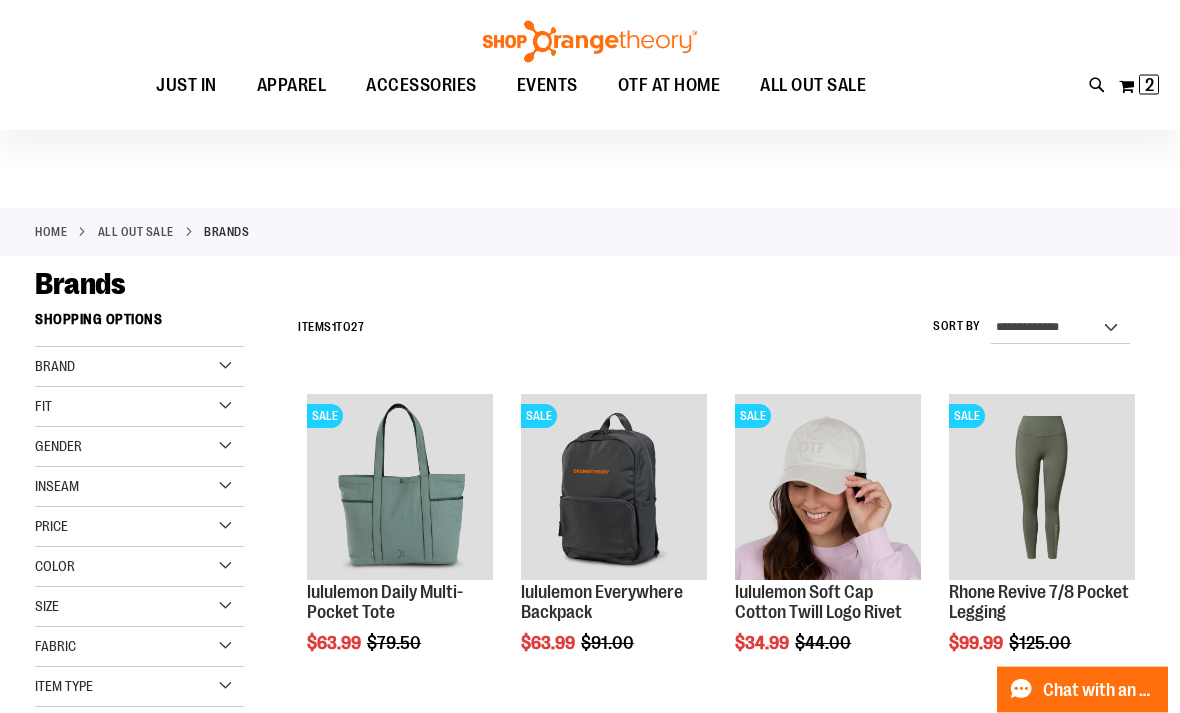 scroll, scrollTop: 13, scrollLeft: 0, axis: vertical 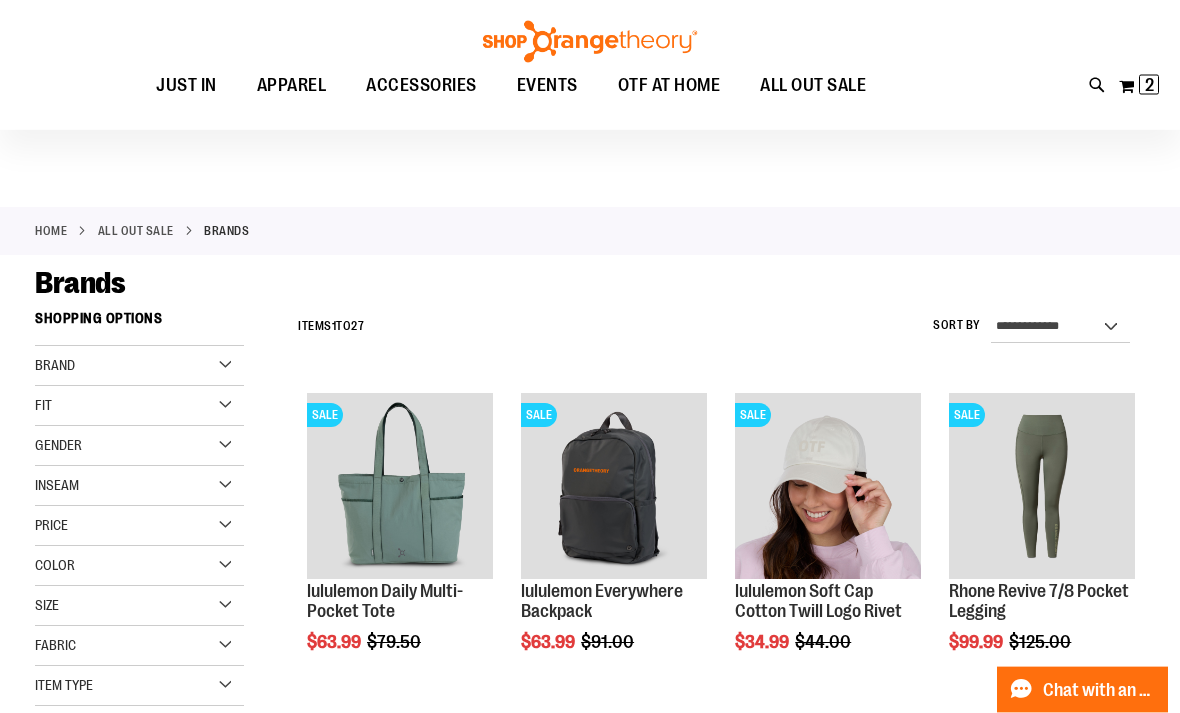 click on "Gender" at bounding box center [58, 446] 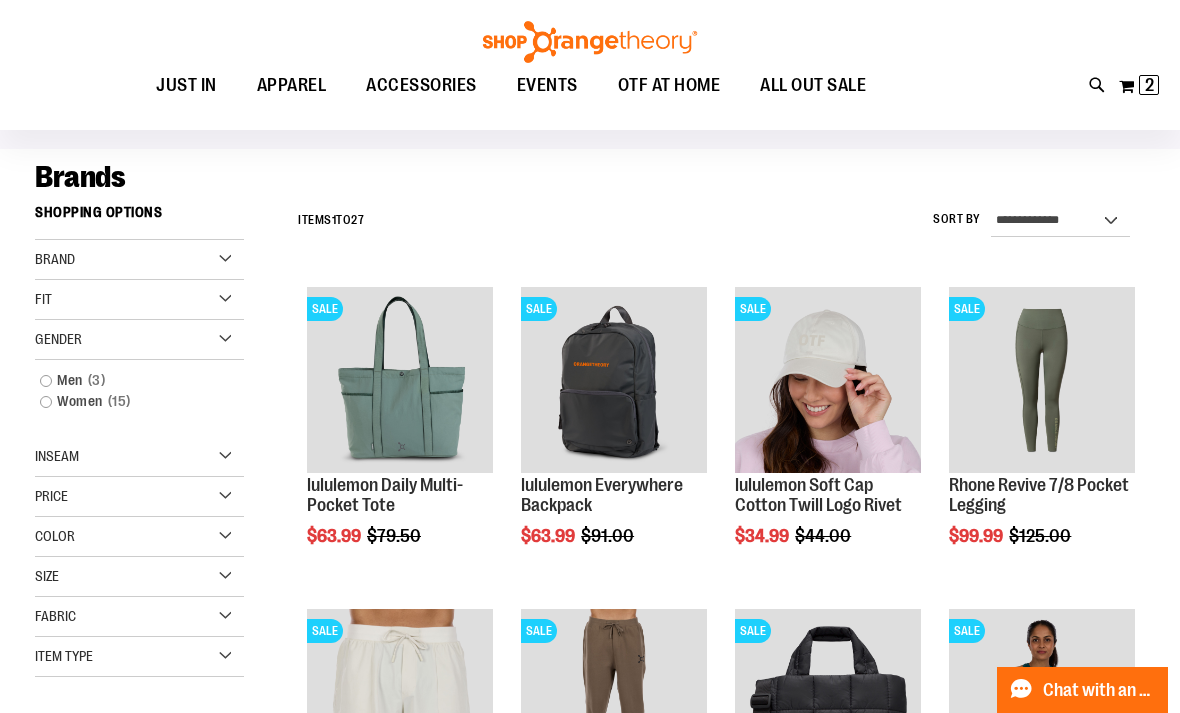 scroll, scrollTop: 125, scrollLeft: 0, axis: vertical 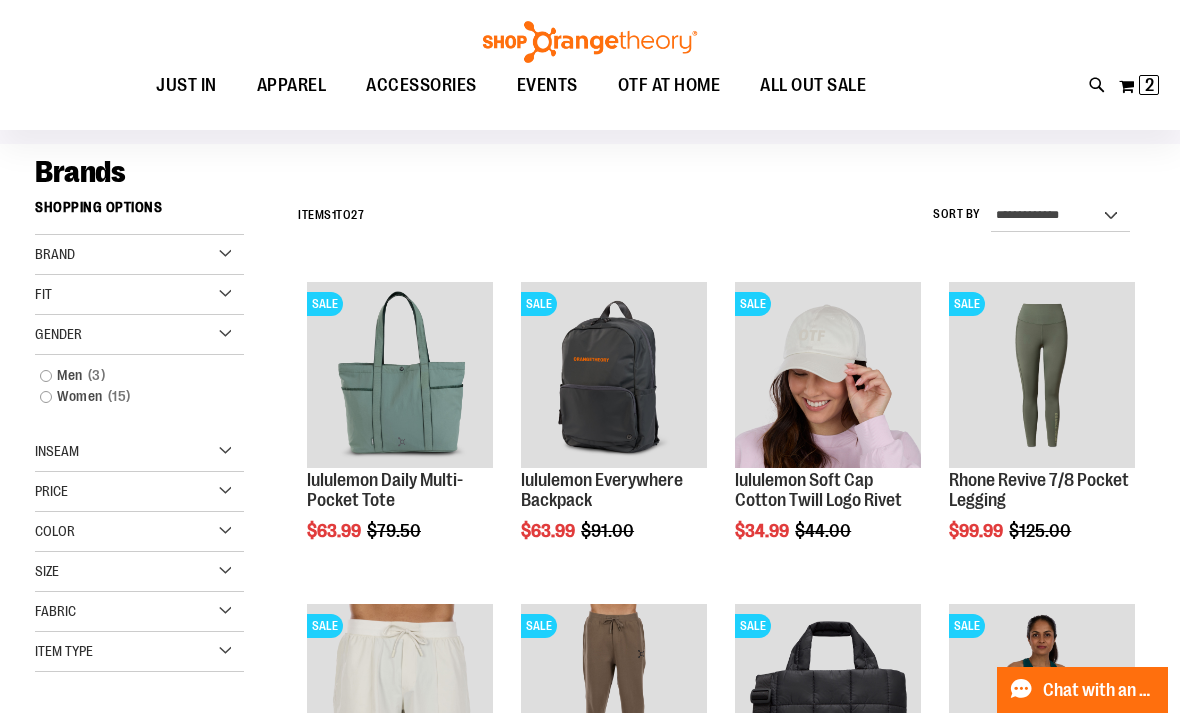 click on "Item Type" at bounding box center (64, 651) 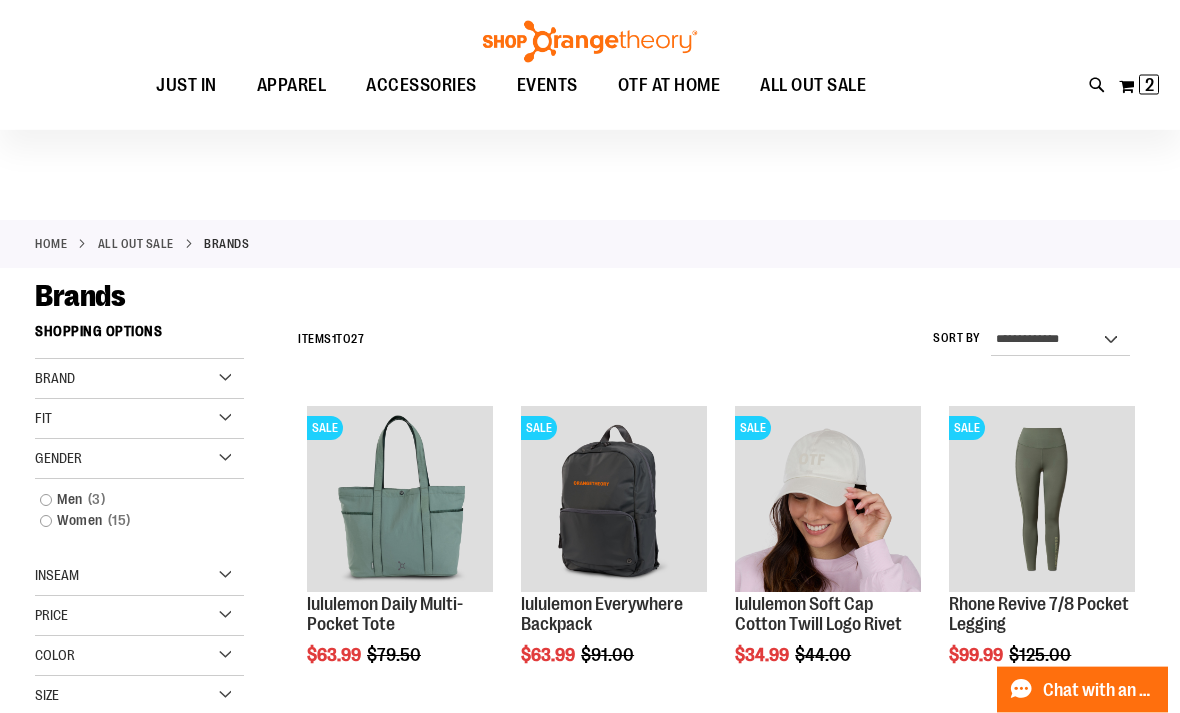 scroll, scrollTop: 0, scrollLeft: 0, axis: both 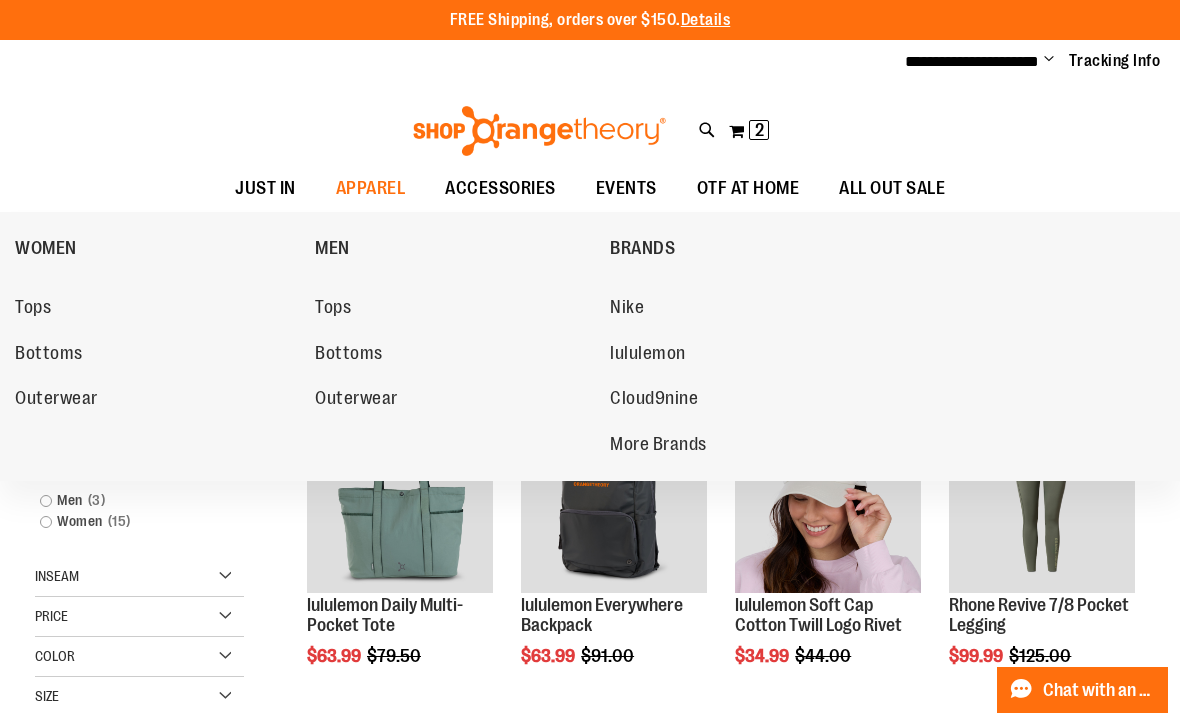 click on "Bottoms" at bounding box center (49, 355) 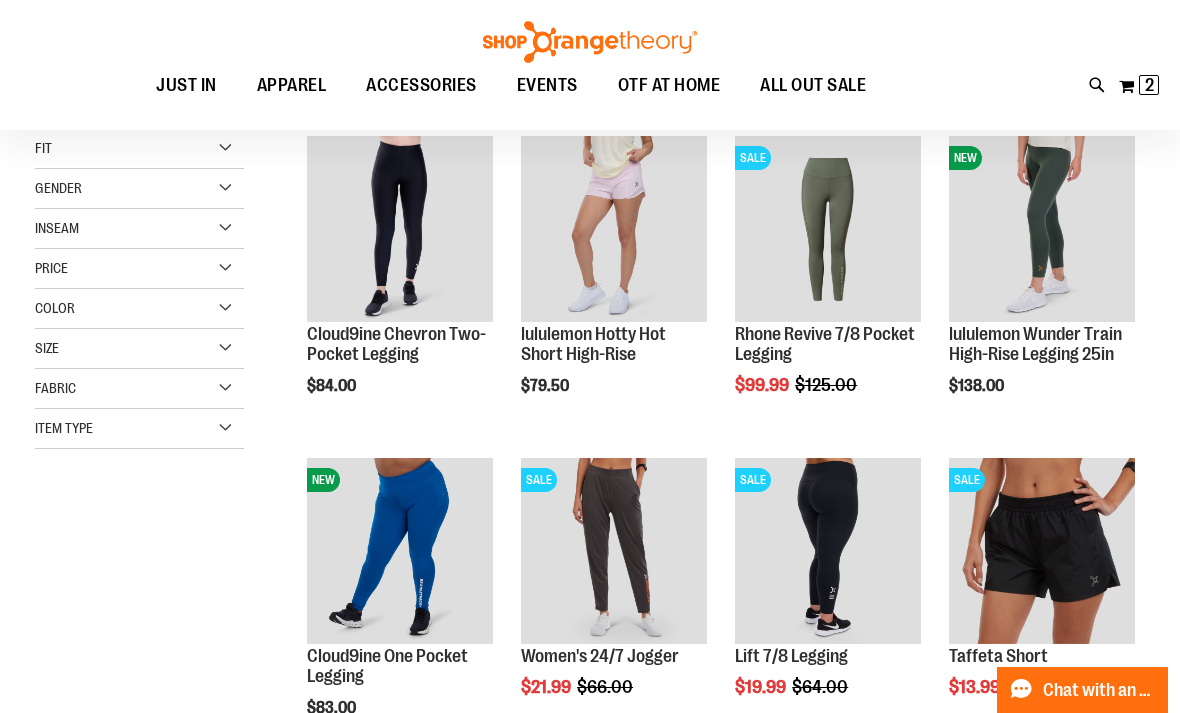scroll, scrollTop: 49, scrollLeft: 0, axis: vertical 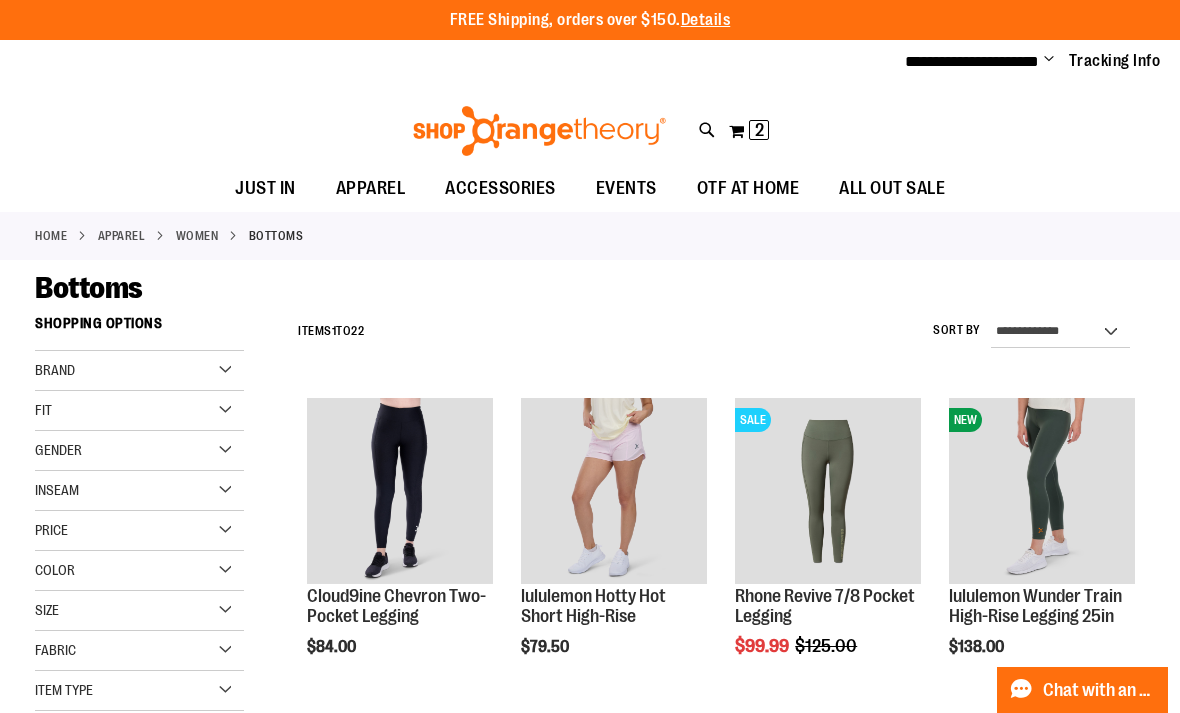click on "Gender" at bounding box center (58, 450) 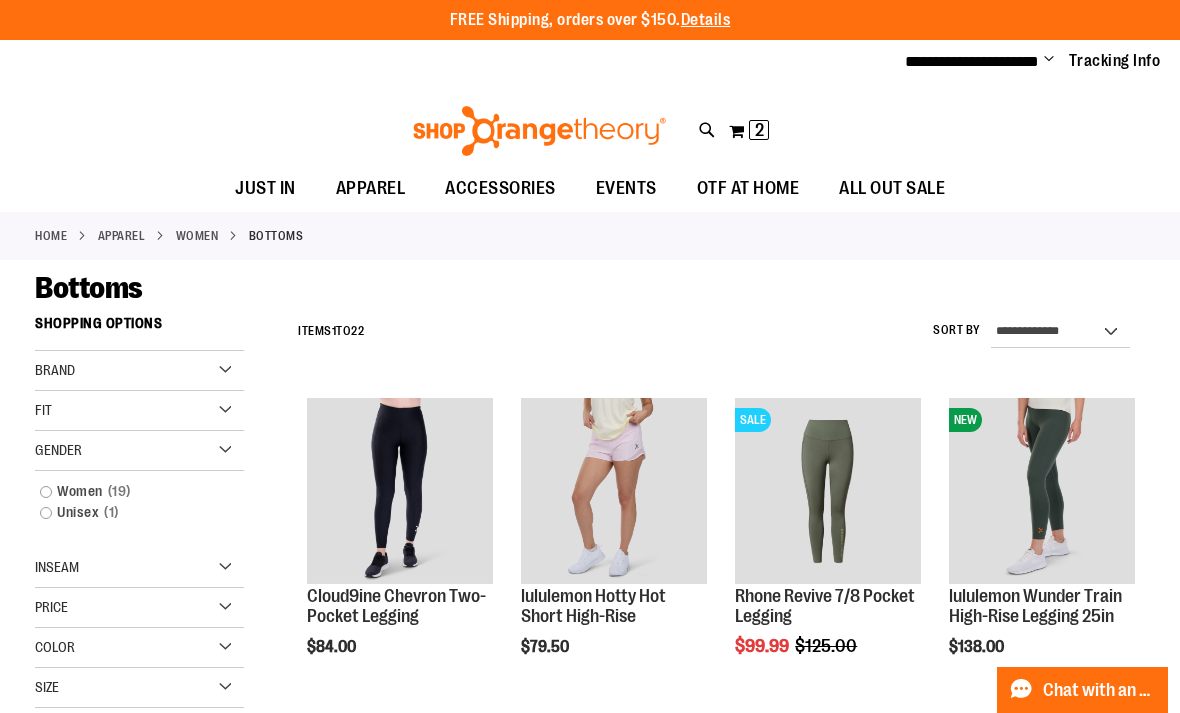 click on "Women                                             19
items" at bounding box center [130, 491] 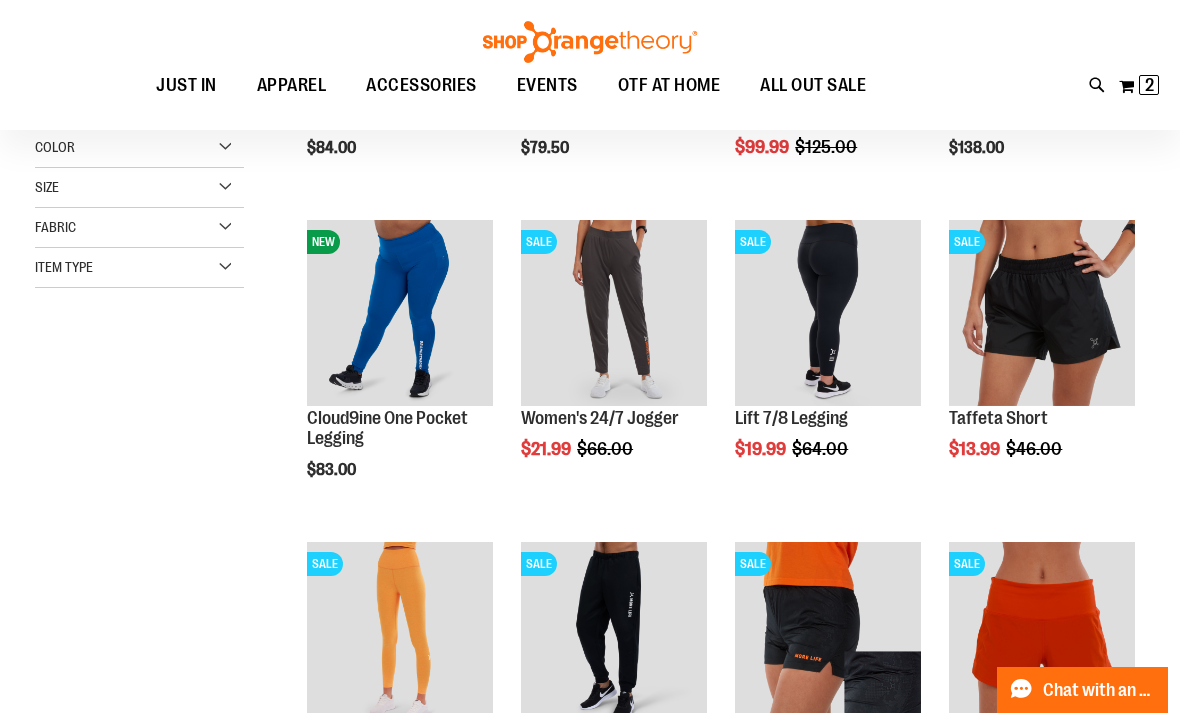 scroll, scrollTop: 304, scrollLeft: 0, axis: vertical 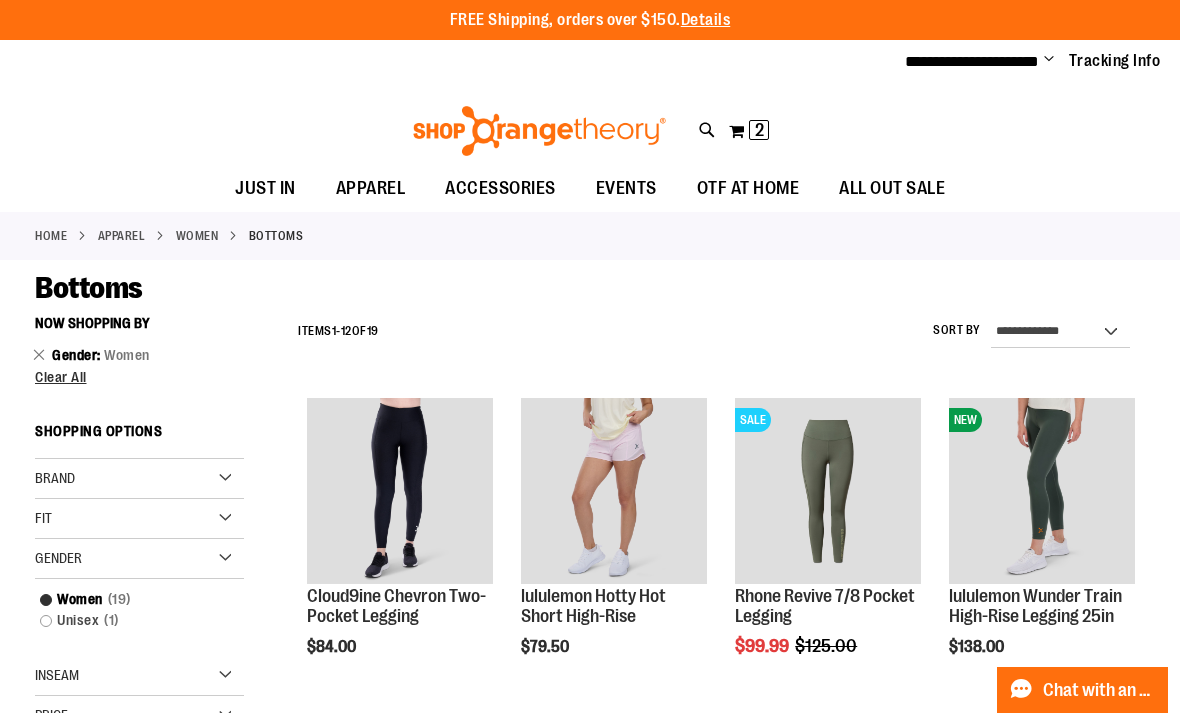 click on "Unisex                                             1
item" at bounding box center (130, 620) 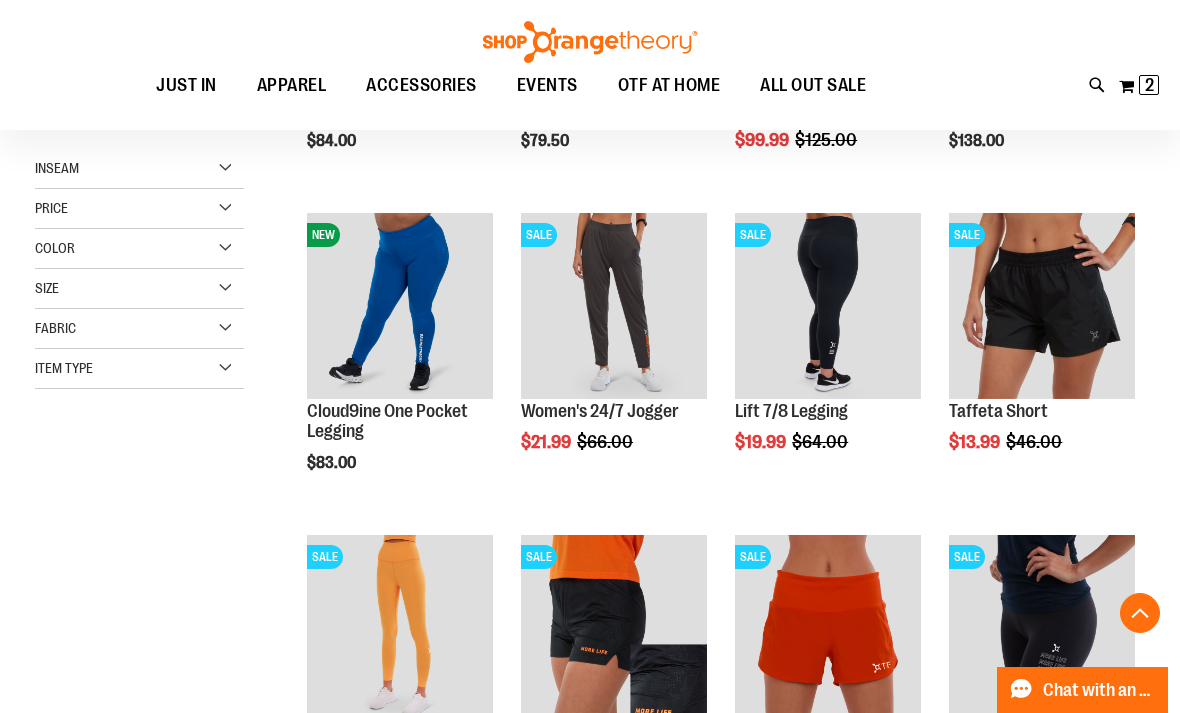 scroll, scrollTop: 304, scrollLeft: 0, axis: vertical 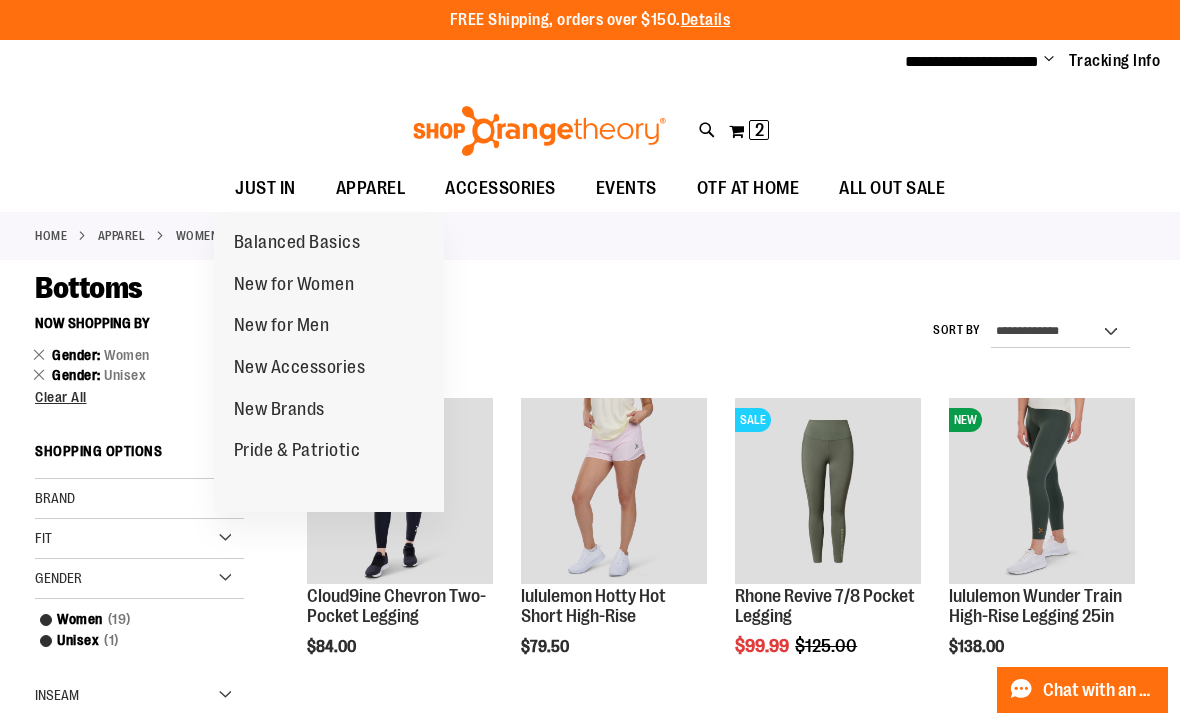 click on "New for Women" at bounding box center [294, 285] 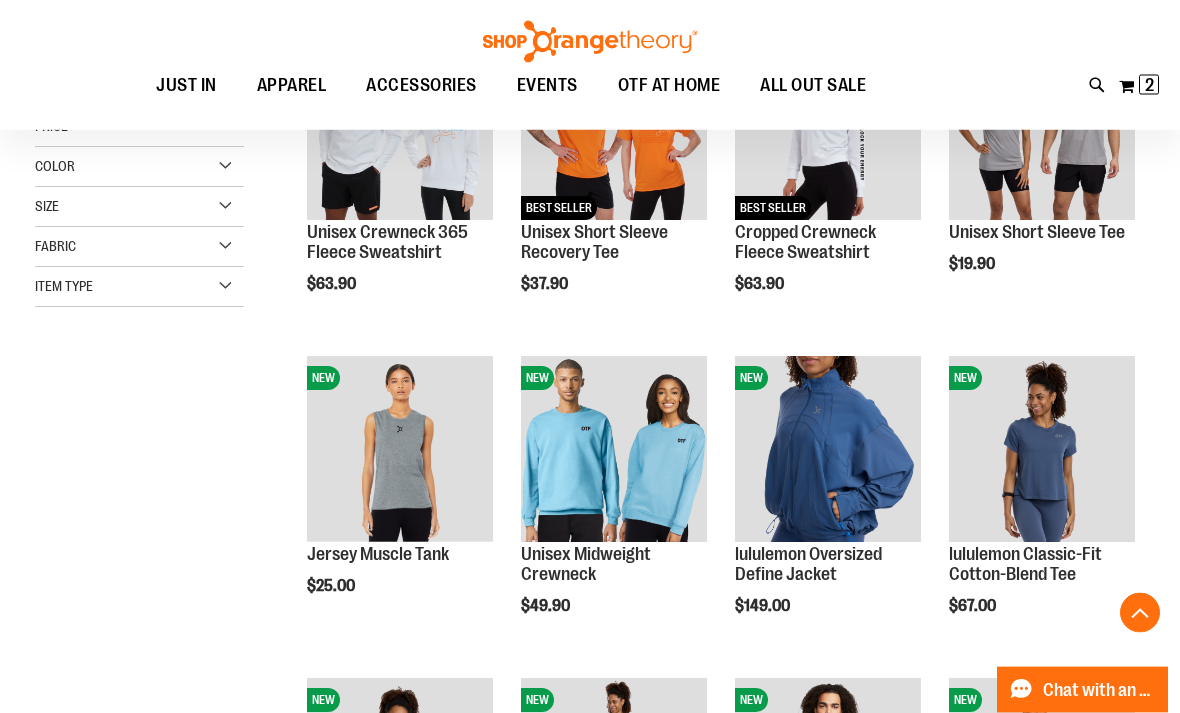 scroll, scrollTop: 374, scrollLeft: 0, axis: vertical 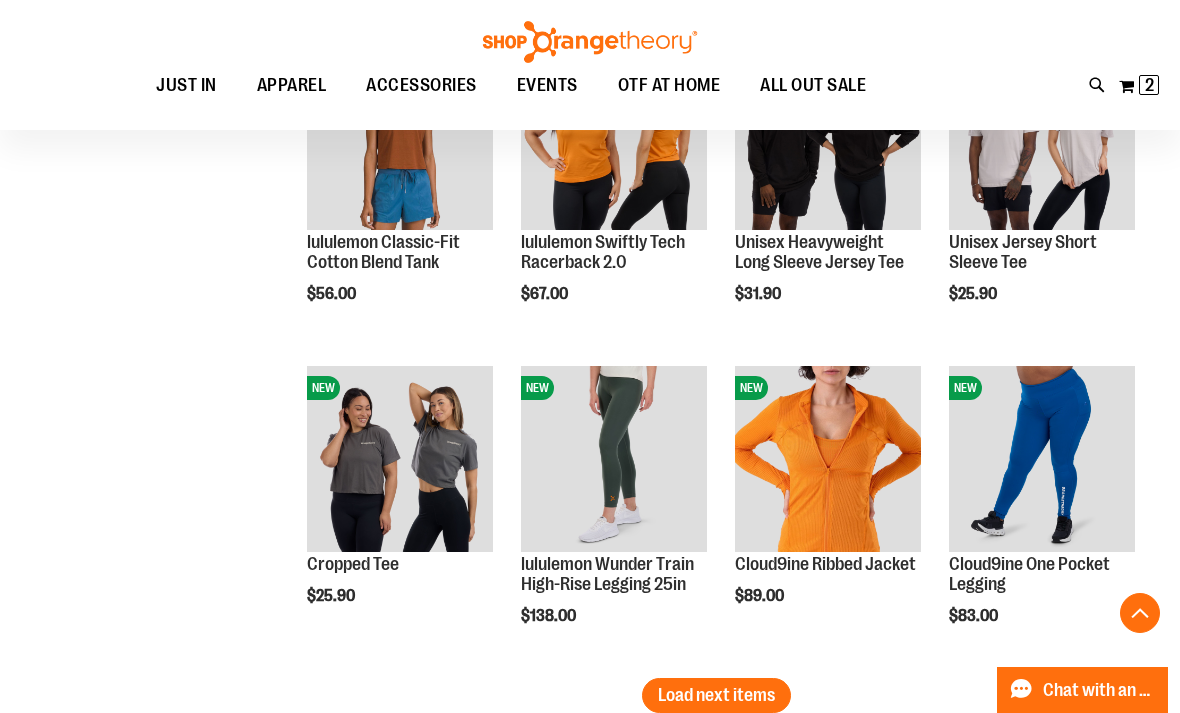 click on "Load next items" at bounding box center [716, 695] 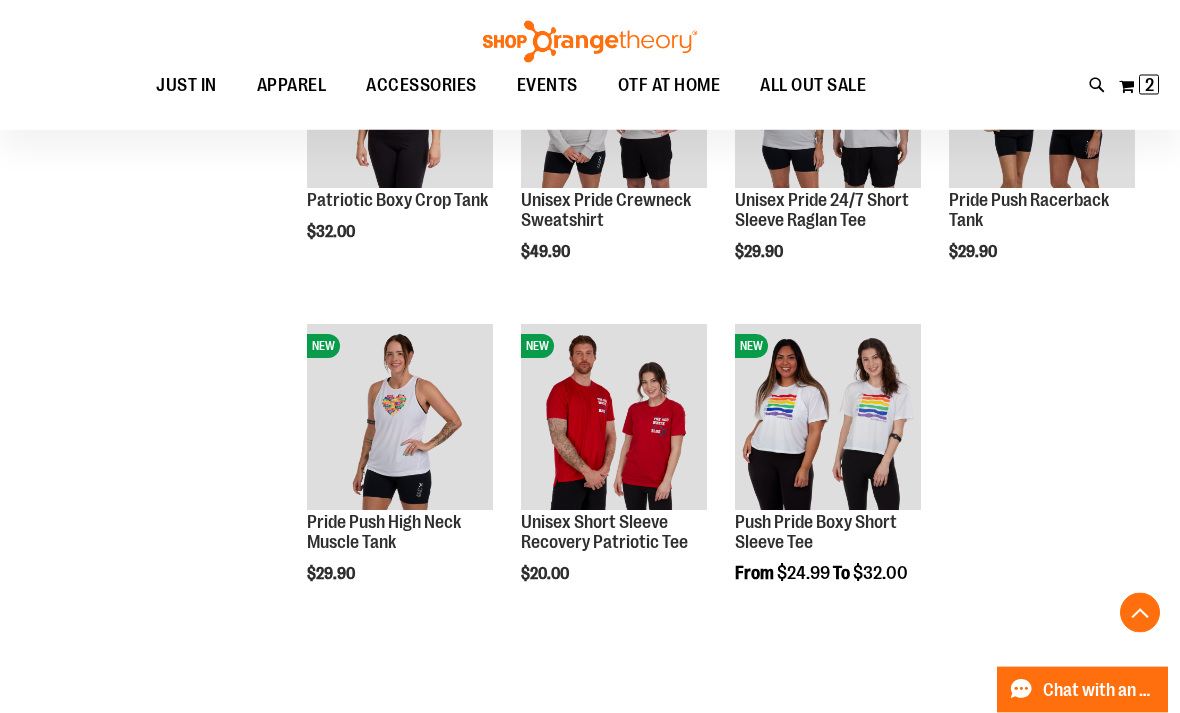 scroll, scrollTop: 3609, scrollLeft: 0, axis: vertical 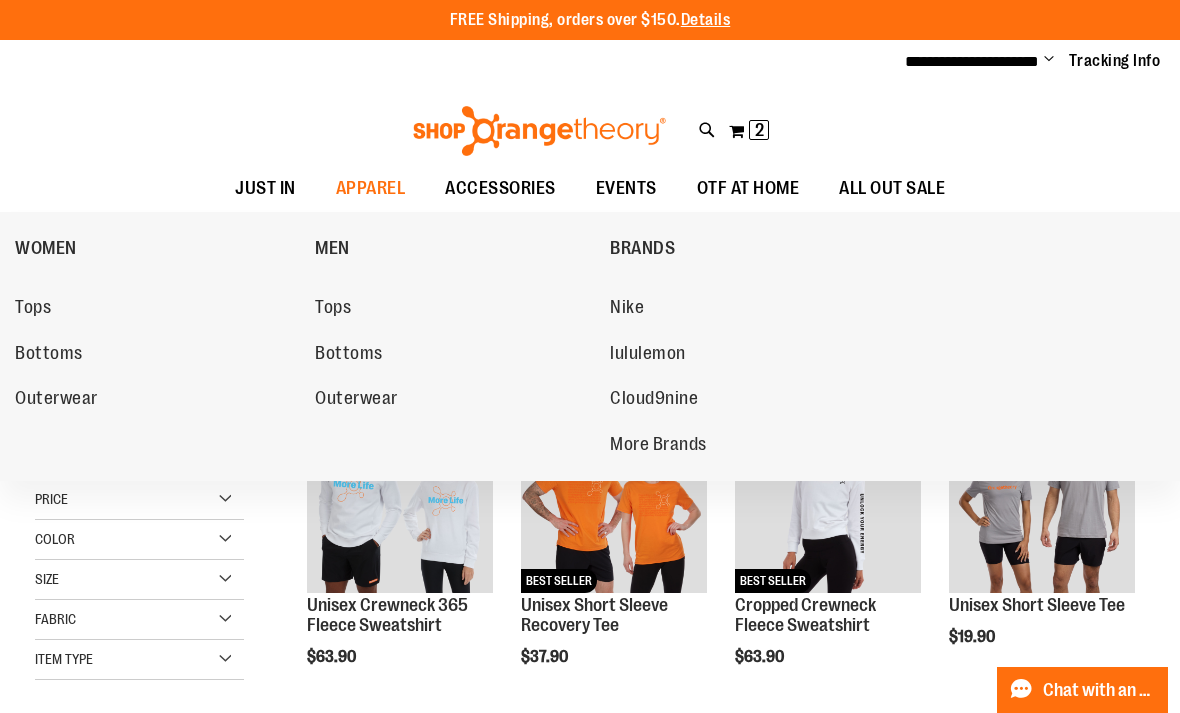 click on "Tops" at bounding box center (33, 309) 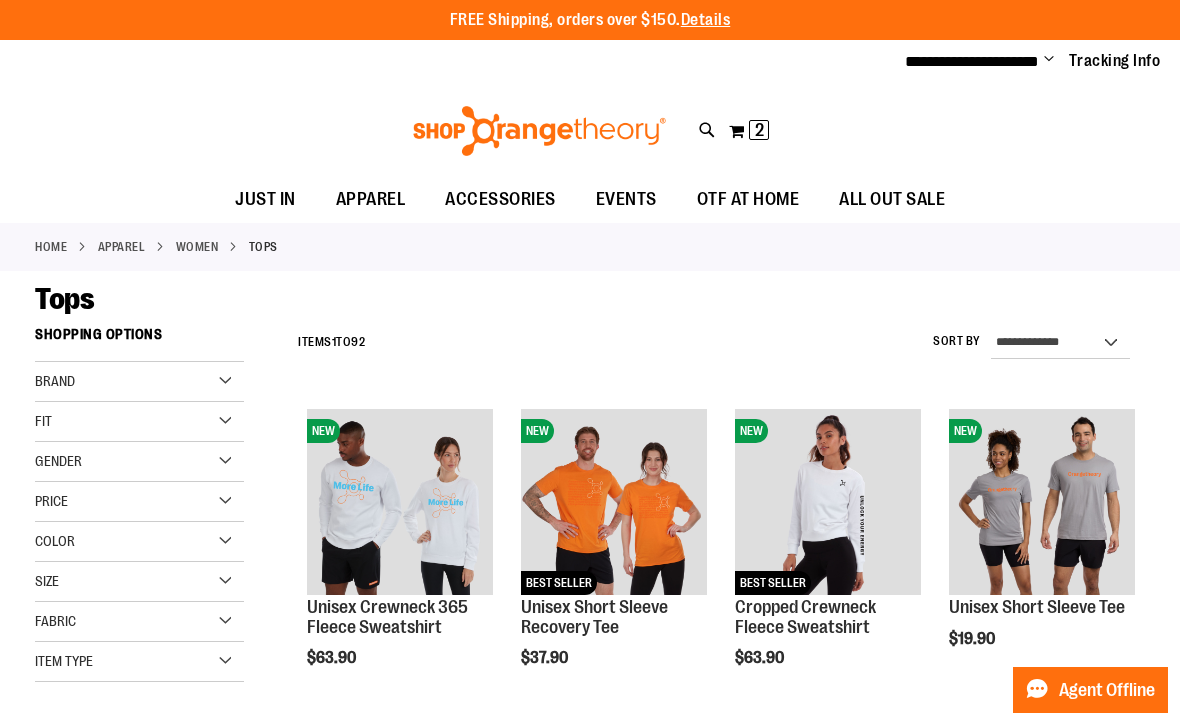 scroll, scrollTop: 0, scrollLeft: 0, axis: both 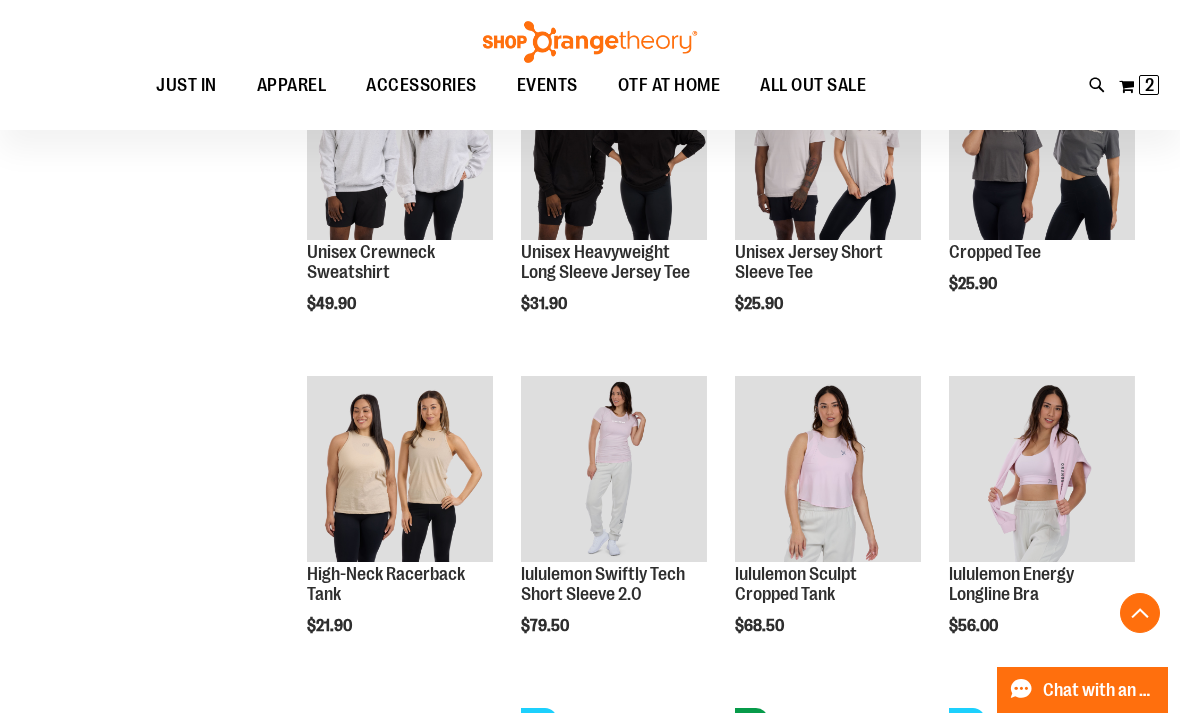click at bounding box center [400, 469] 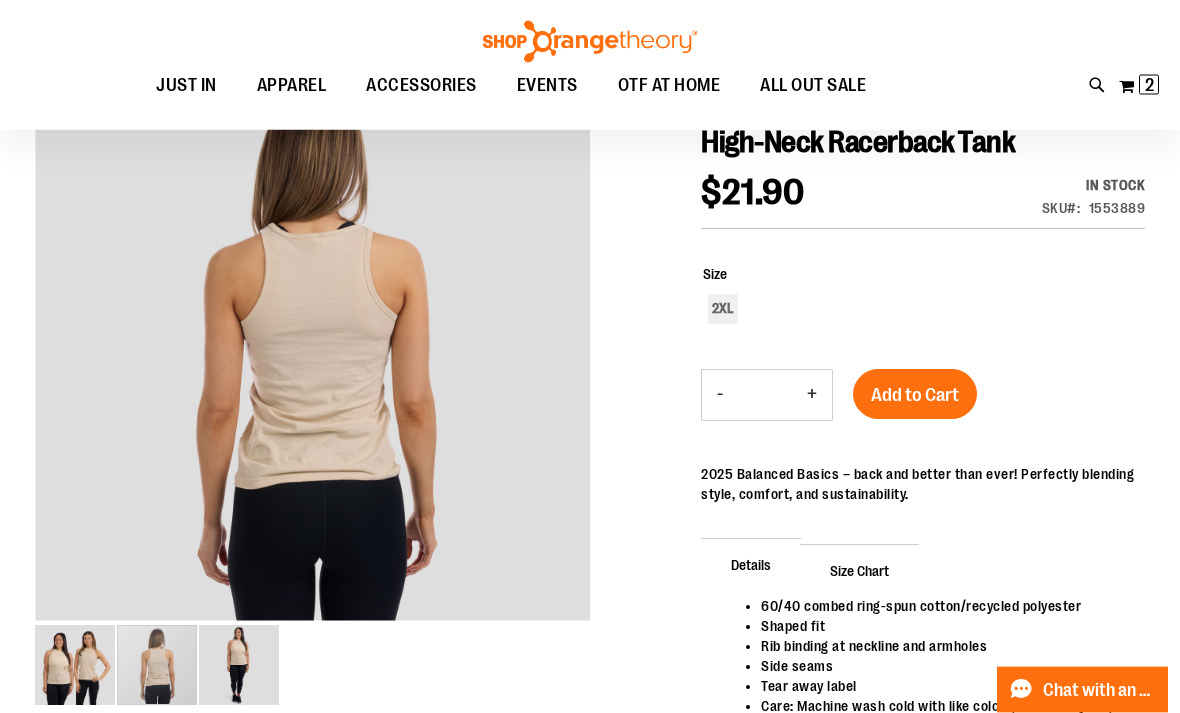 scroll, scrollTop: 222, scrollLeft: 0, axis: vertical 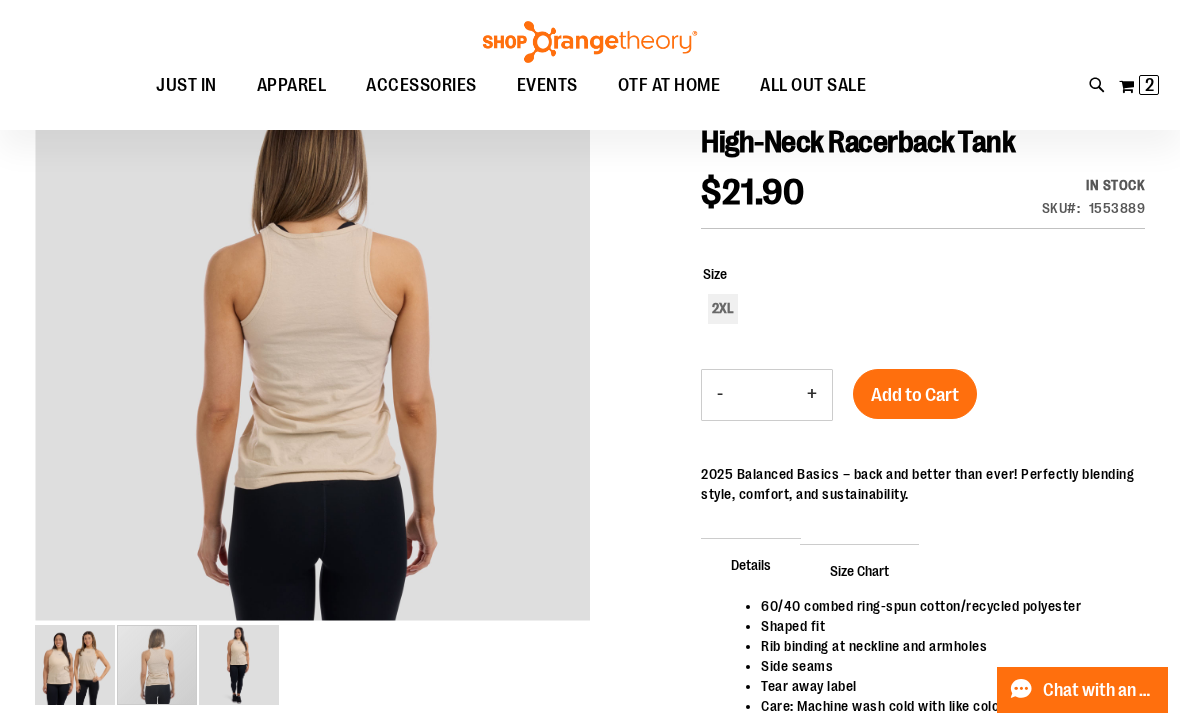 click at bounding box center [75, 665] 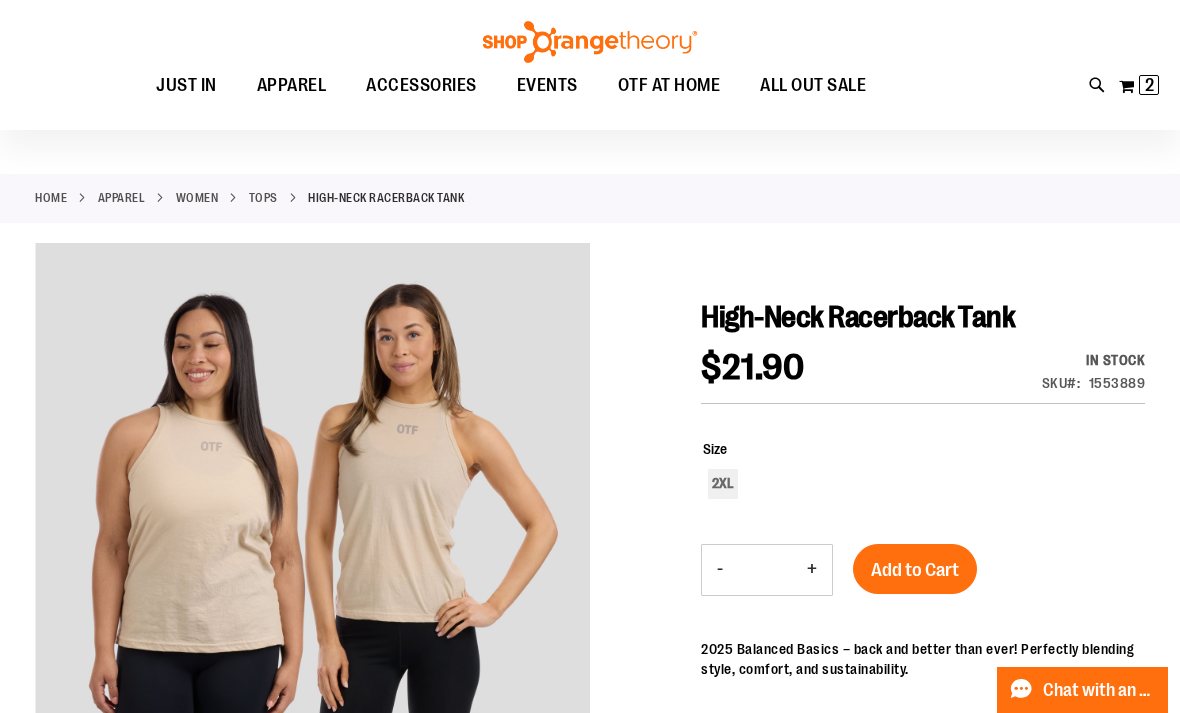scroll, scrollTop: 0, scrollLeft: 0, axis: both 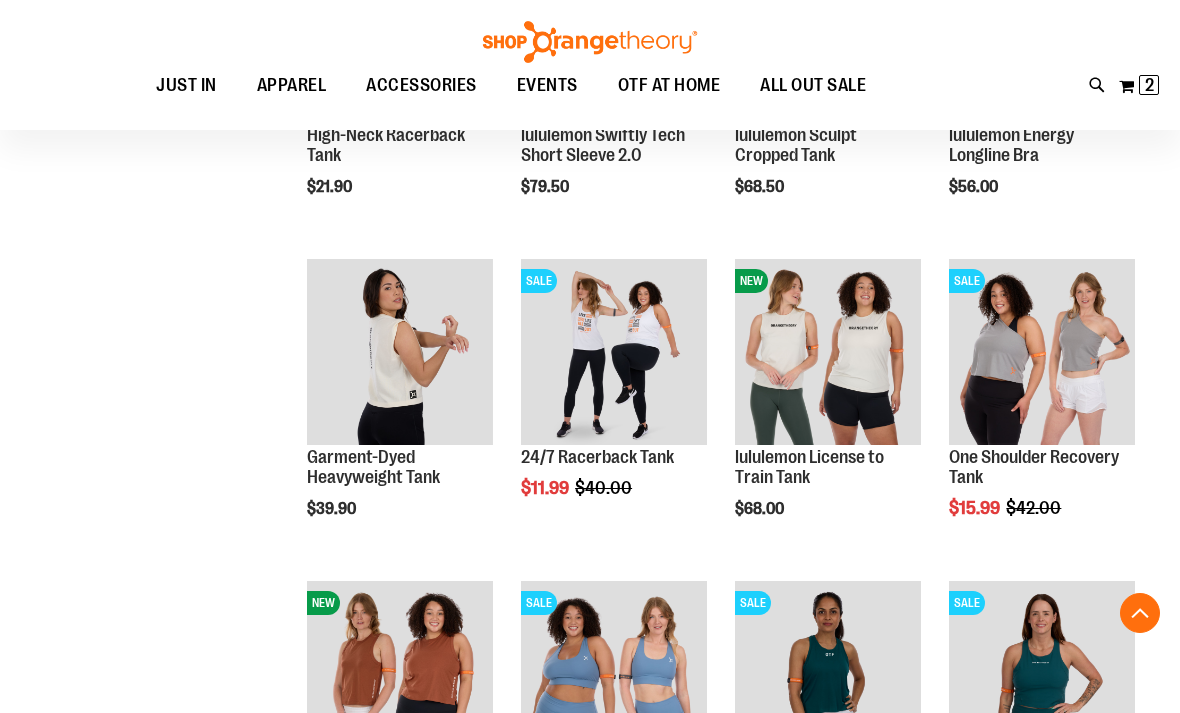 click at bounding box center [400, 352] 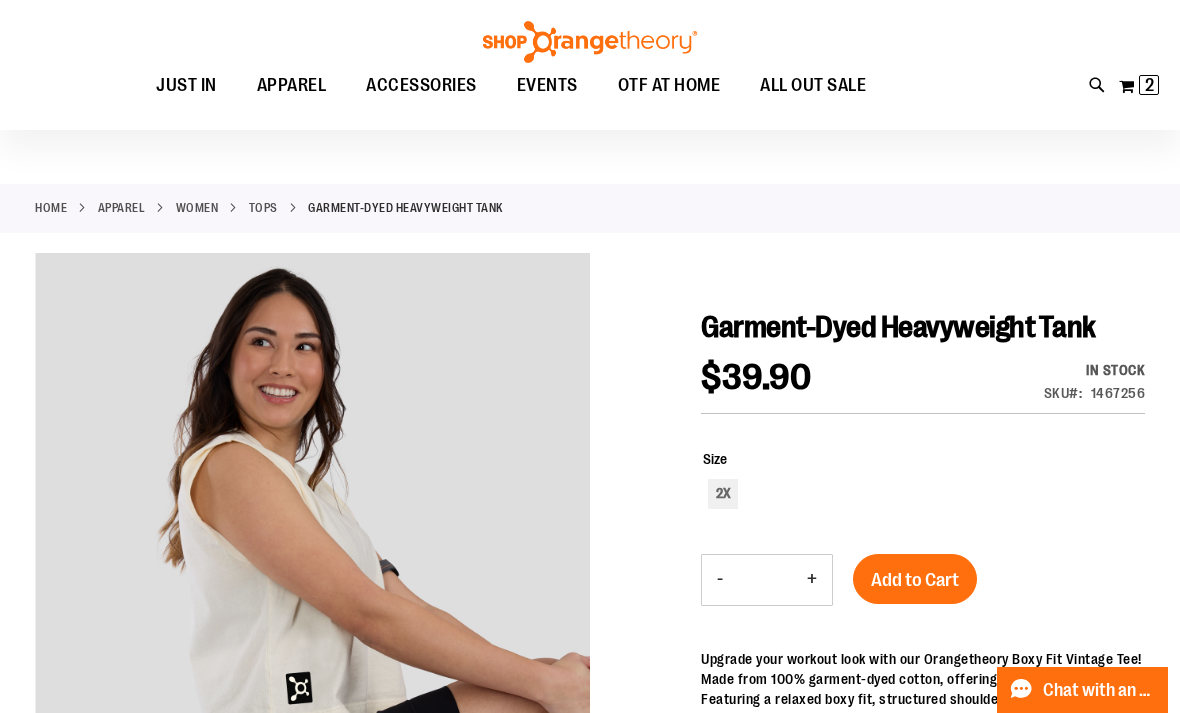 scroll, scrollTop: 0, scrollLeft: 0, axis: both 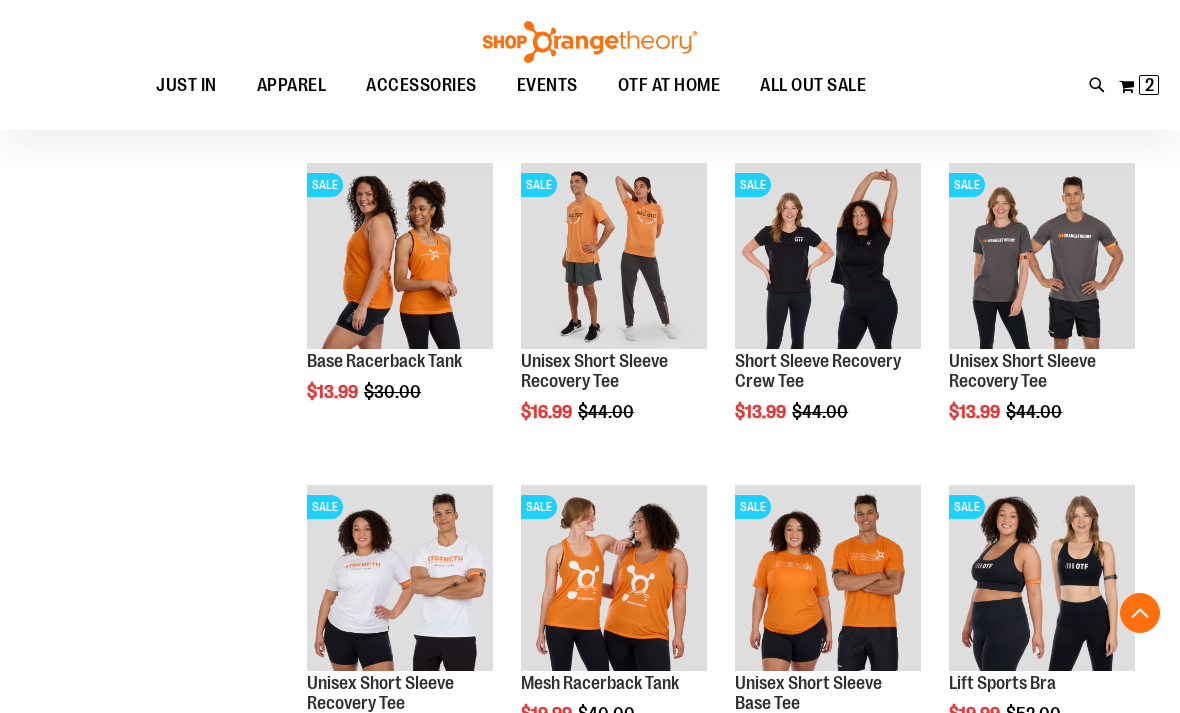 click at bounding box center (614, 578) 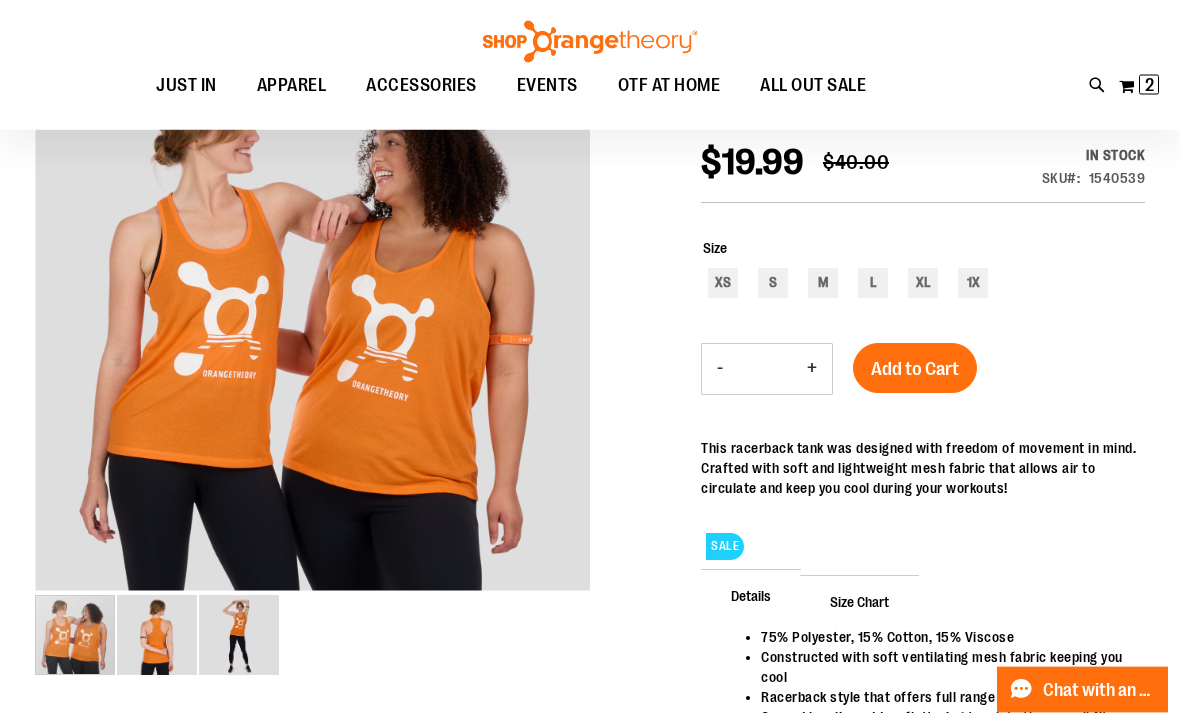 scroll, scrollTop: 252, scrollLeft: 0, axis: vertical 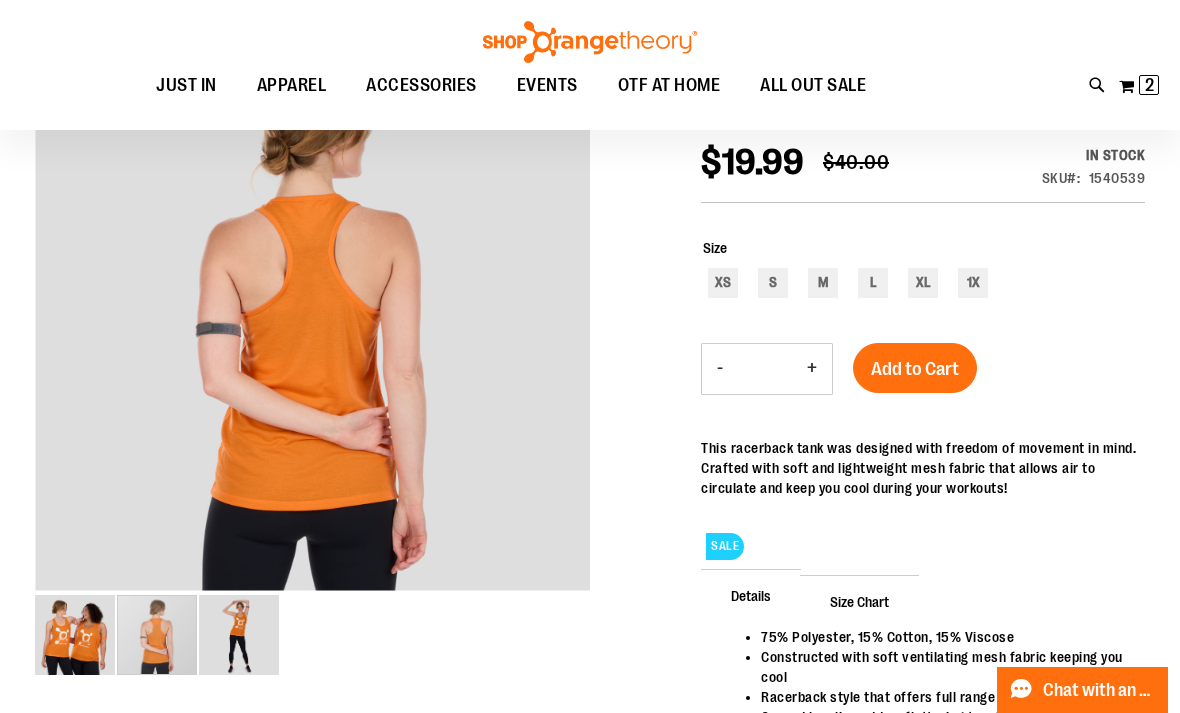 click at bounding box center (157, 635) 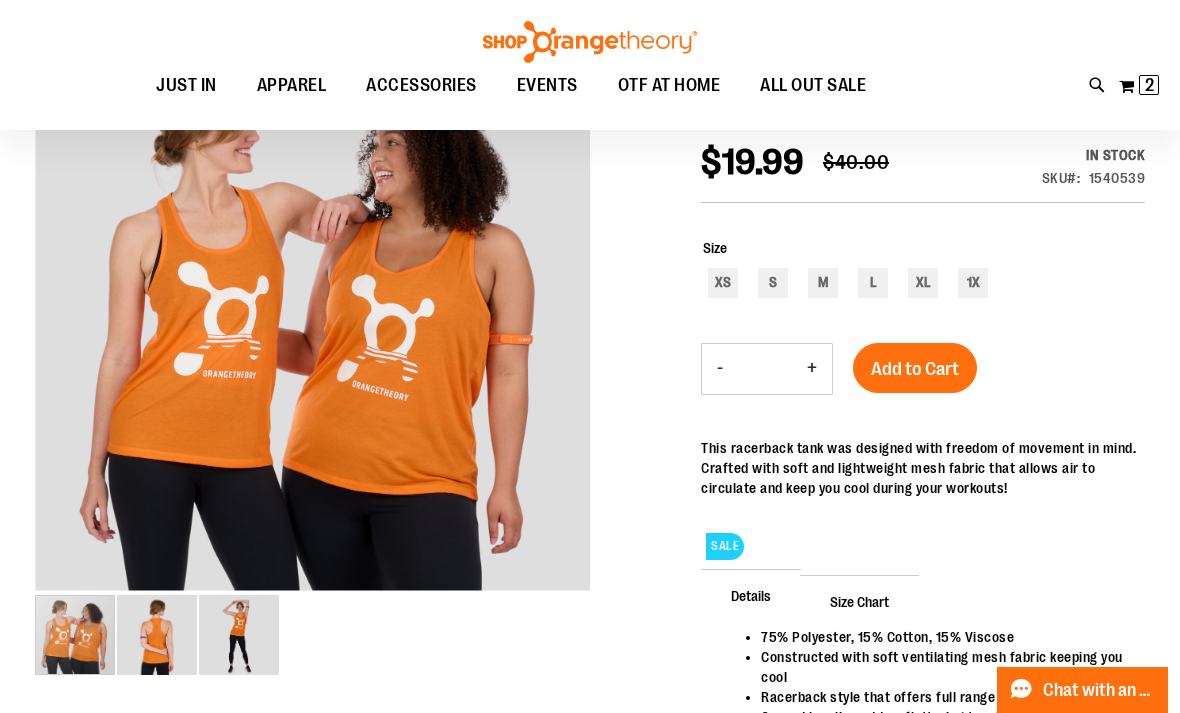 click at bounding box center [75, 635] 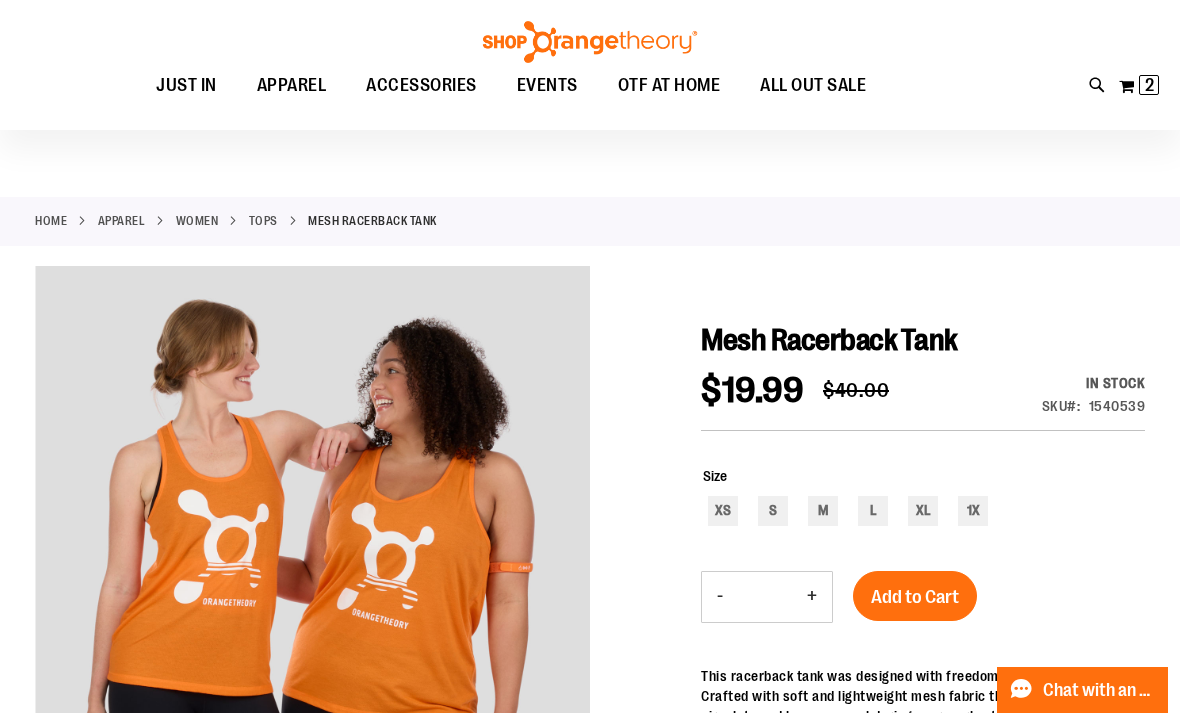 scroll, scrollTop: 23, scrollLeft: 0, axis: vertical 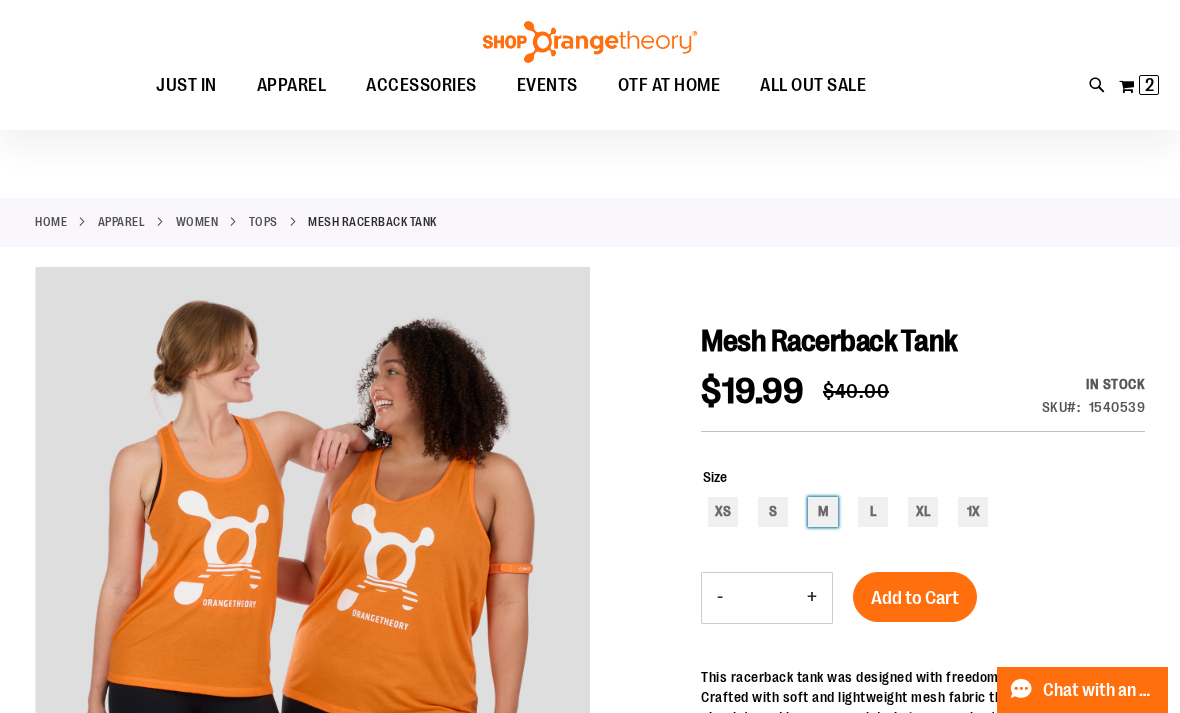 click on "M" at bounding box center (823, 512) 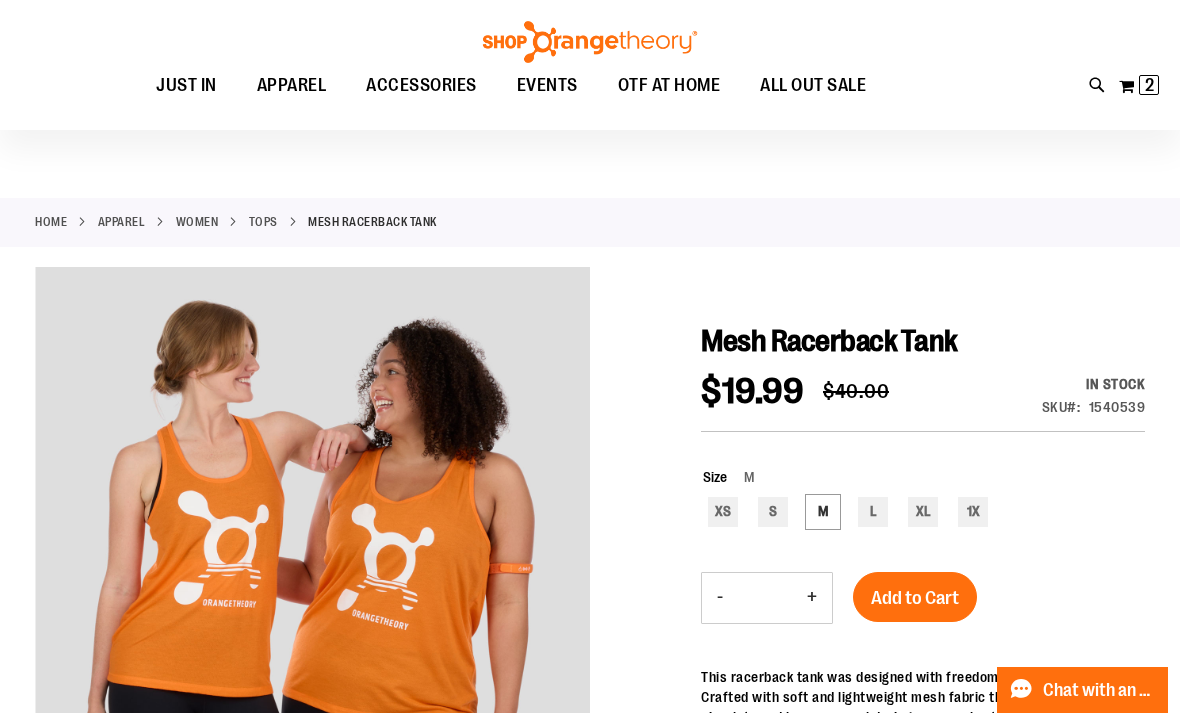 click on "Add to Cart" at bounding box center (915, 598) 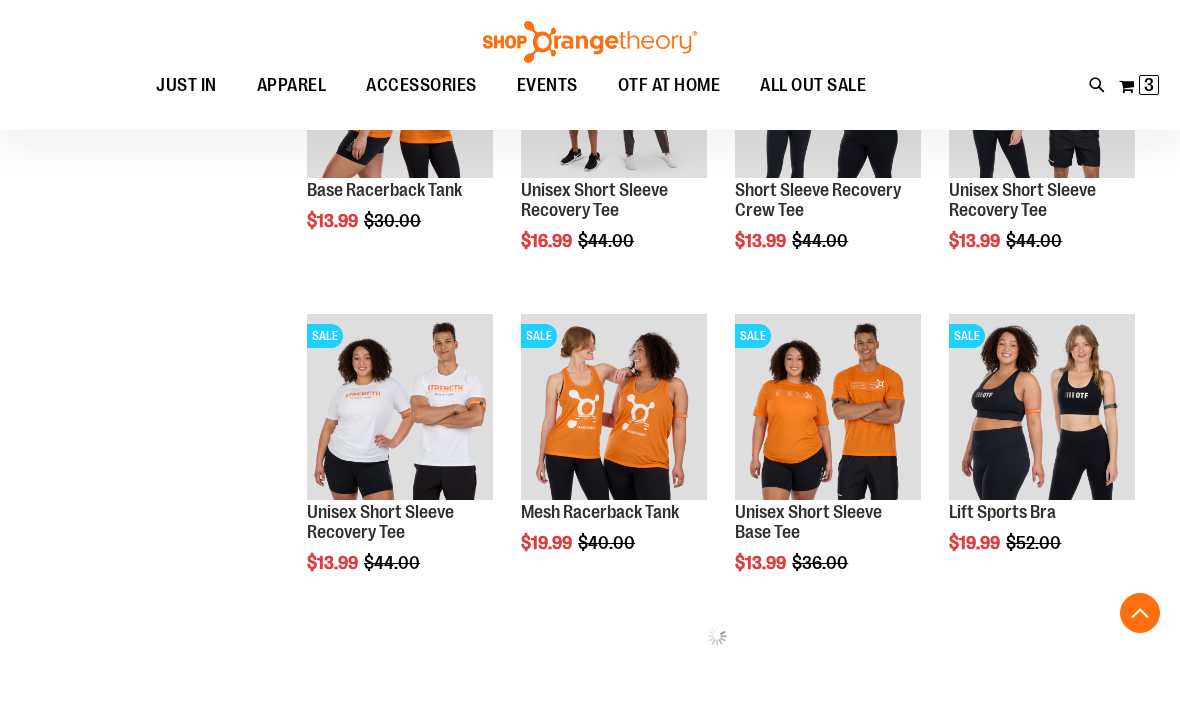 scroll, scrollTop: 512, scrollLeft: 0, axis: vertical 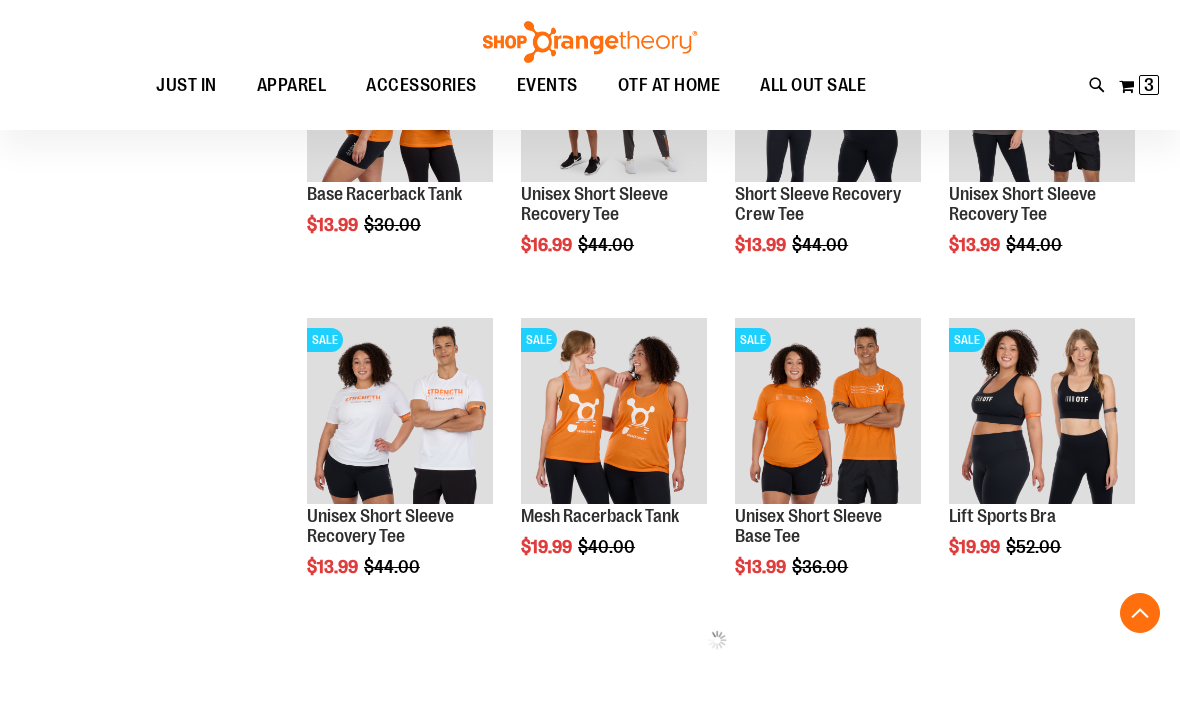 click on "**********" at bounding box center [716, 141] 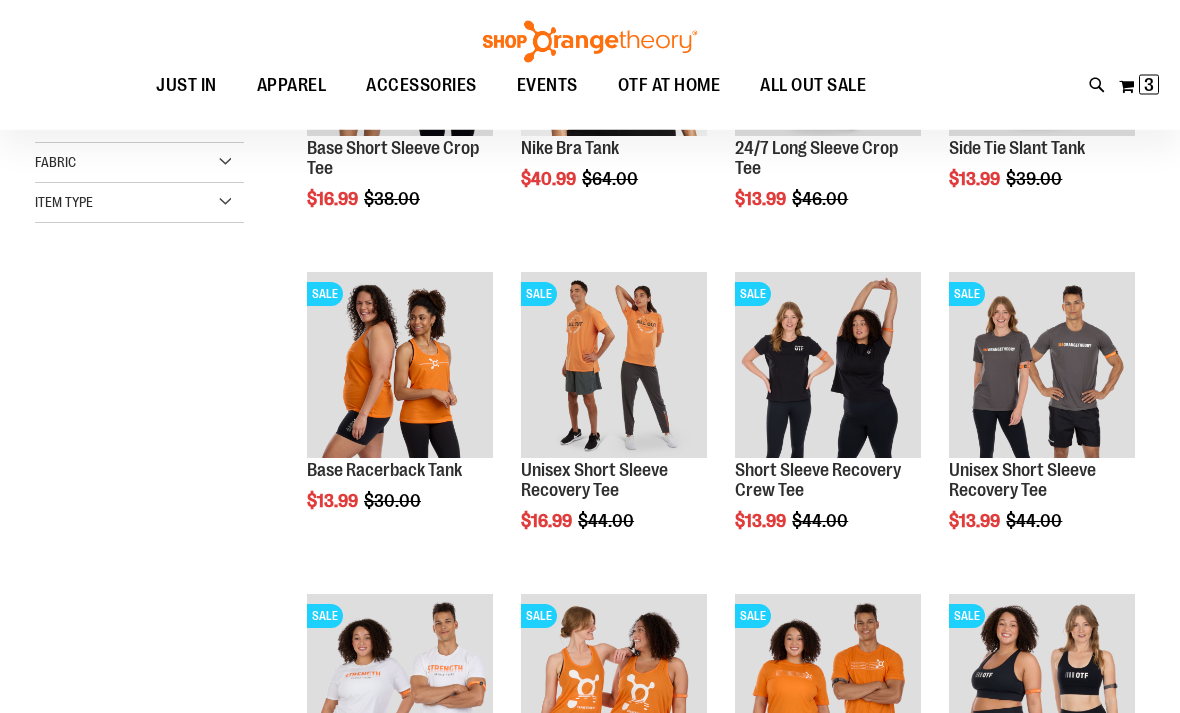 scroll, scrollTop: 236, scrollLeft: 0, axis: vertical 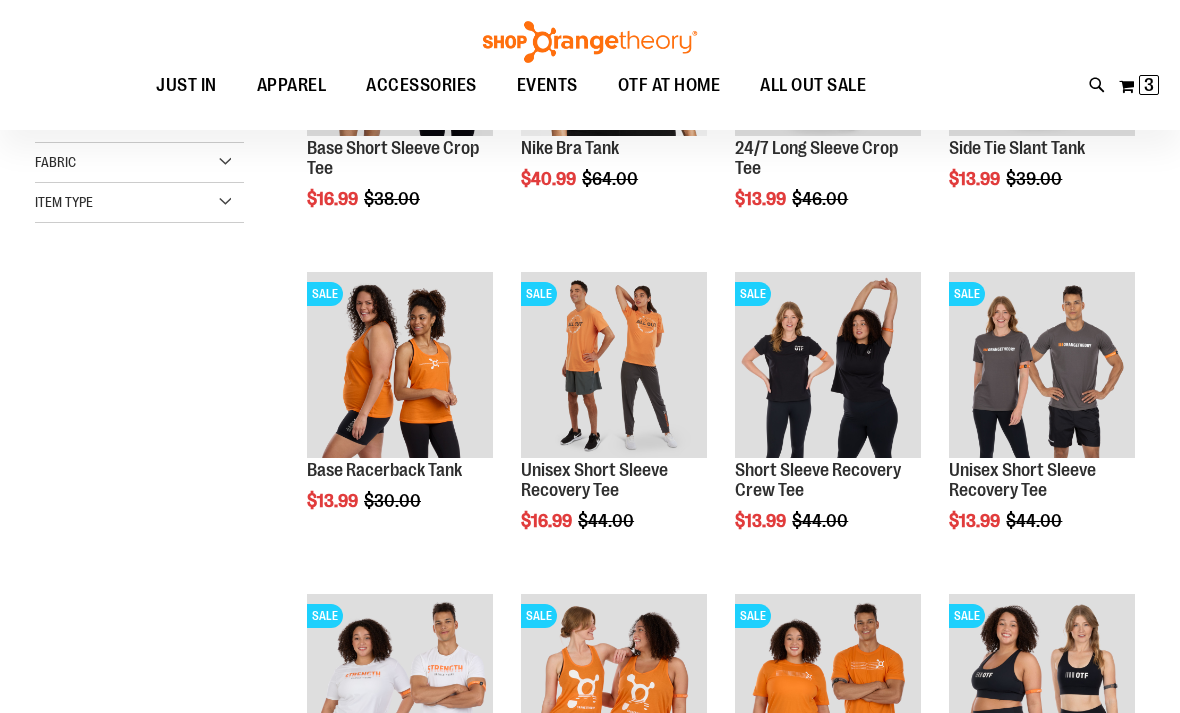 click at bounding box center (400, 365) 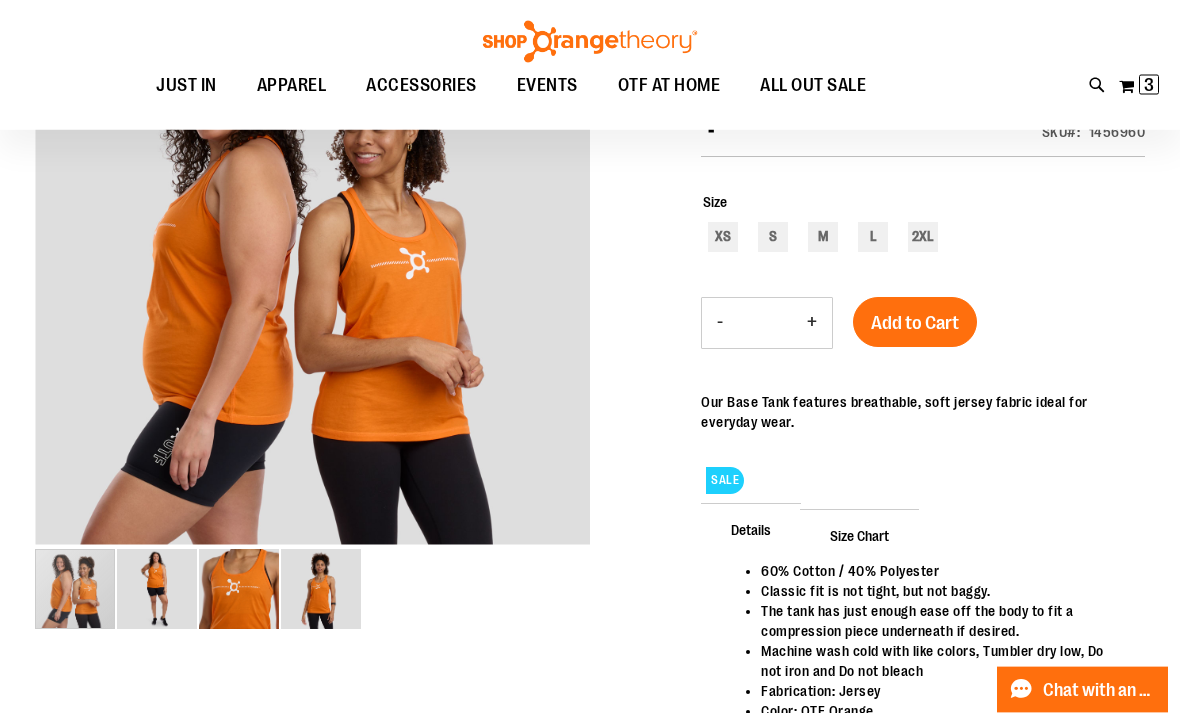 scroll, scrollTop: 298, scrollLeft: 0, axis: vertical 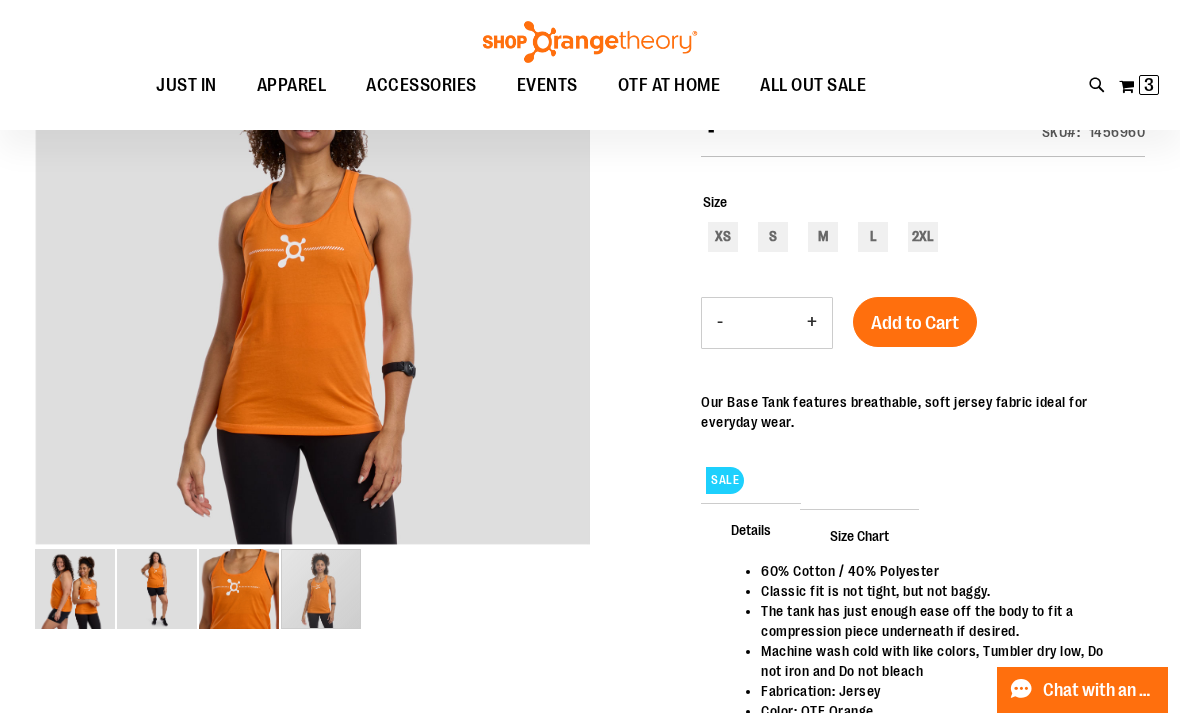 click at bounding box center [321, 589] 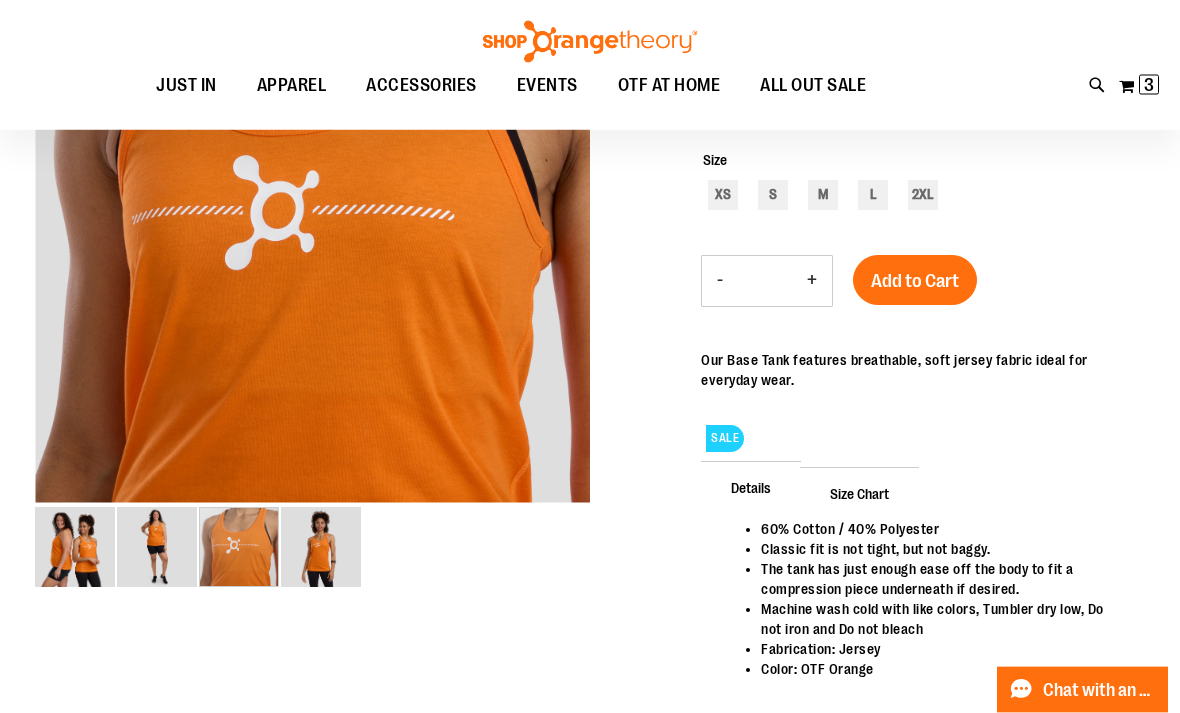 scroll, scrollTop: 365, scrollLeft: 0, axis: vertical 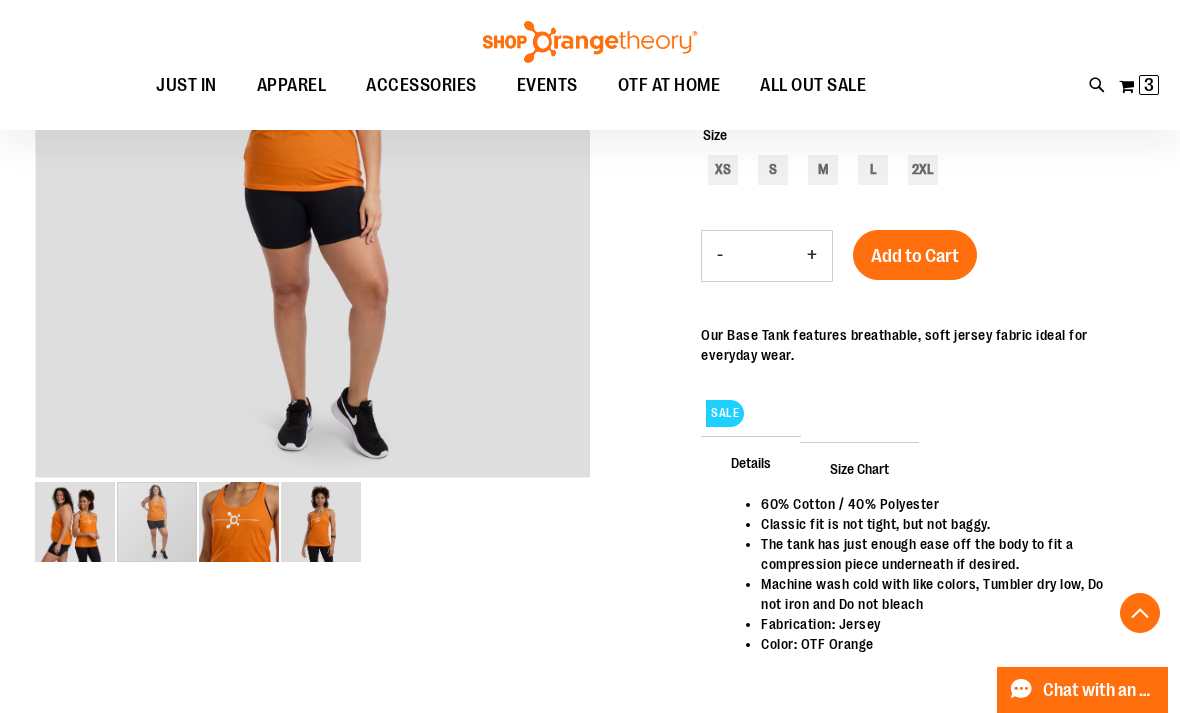 click at bounding box center [157, 522] 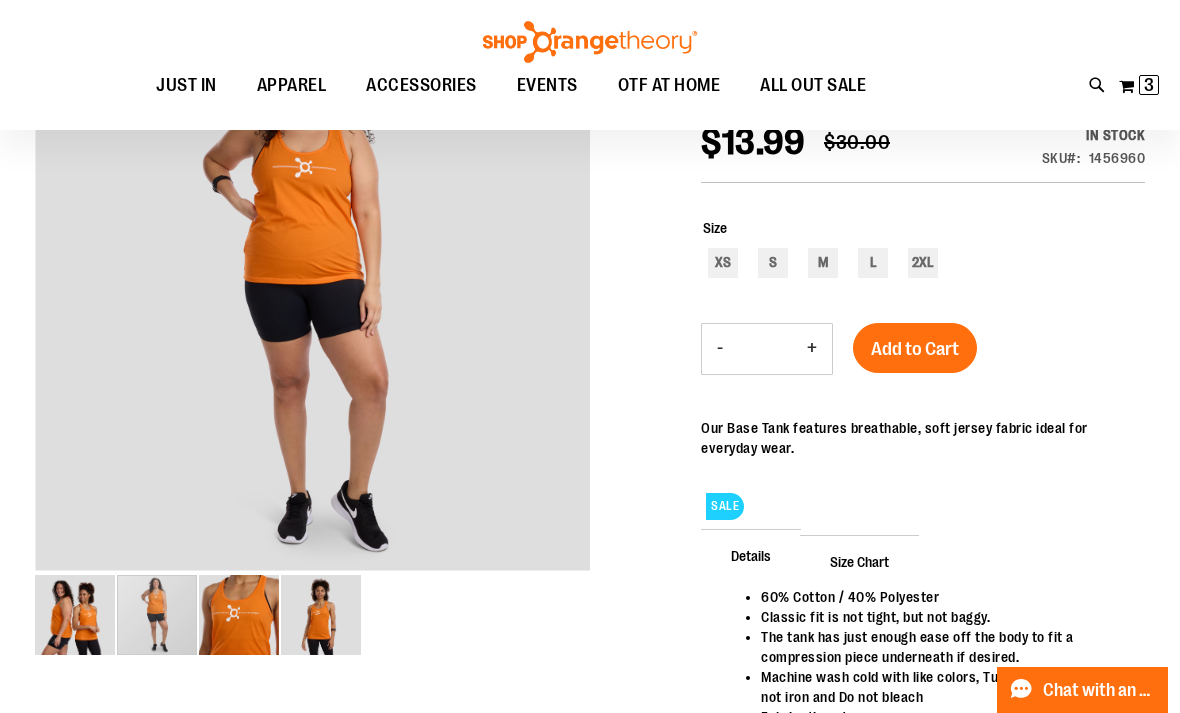 scroll, scrollTop: 275, scrollLeft: 0, axis: vertical 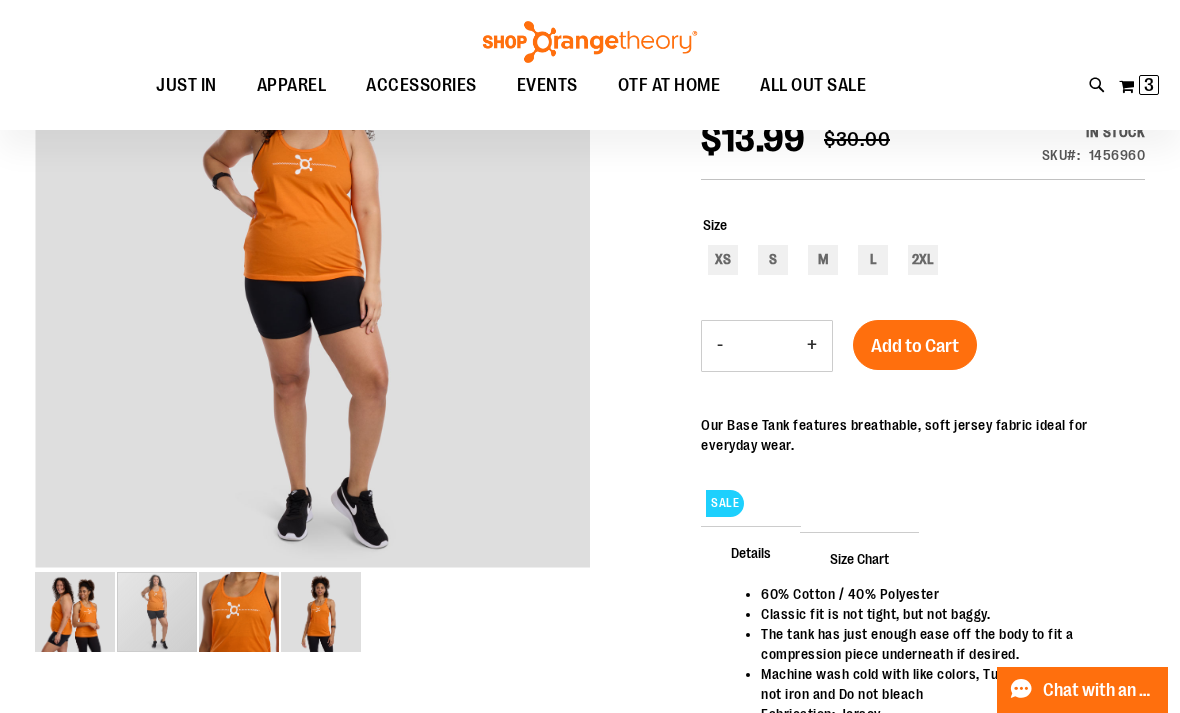 click at bounding box center (75, 612) 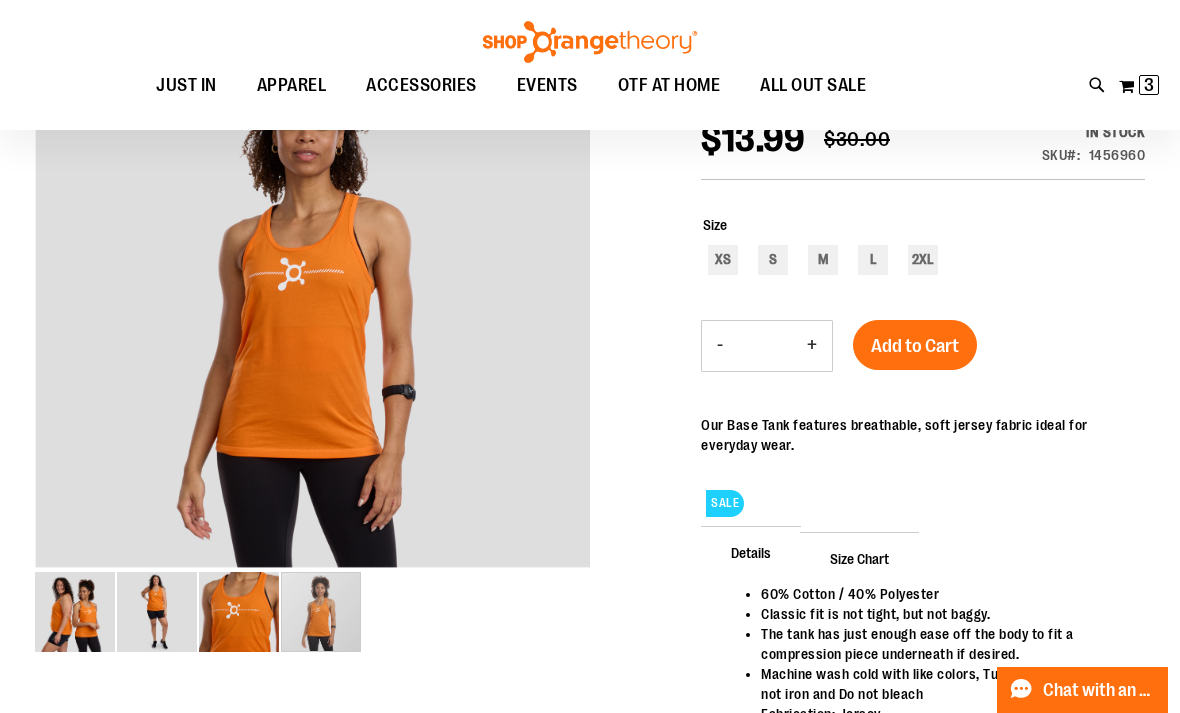 click at bounding box center [321, 612] 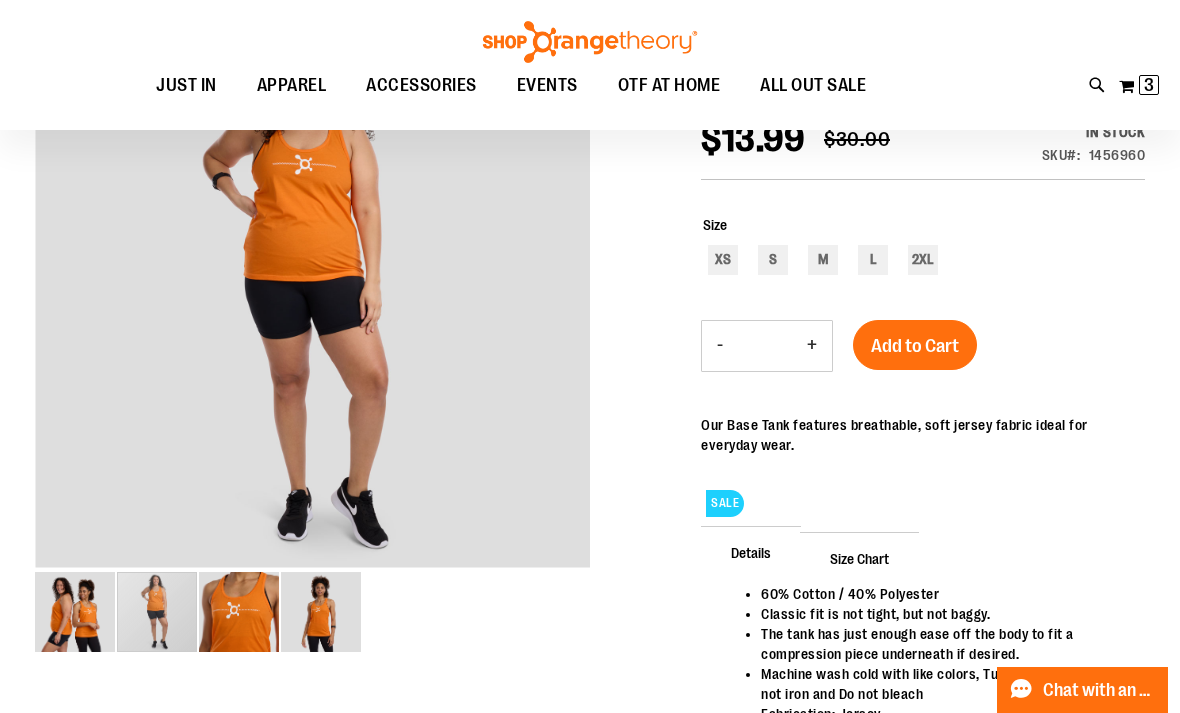 click at bounding box center (157, 612) 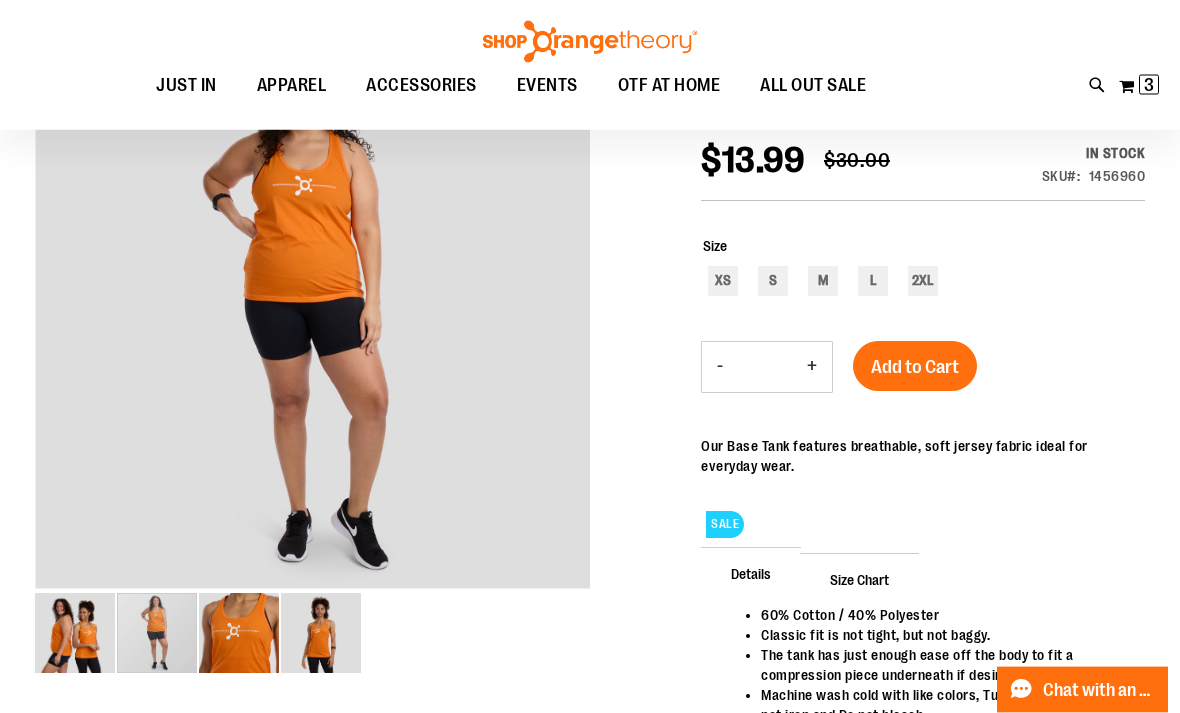 scroll, scrollTop: 254, scrollLeft: 0, axis: vertical 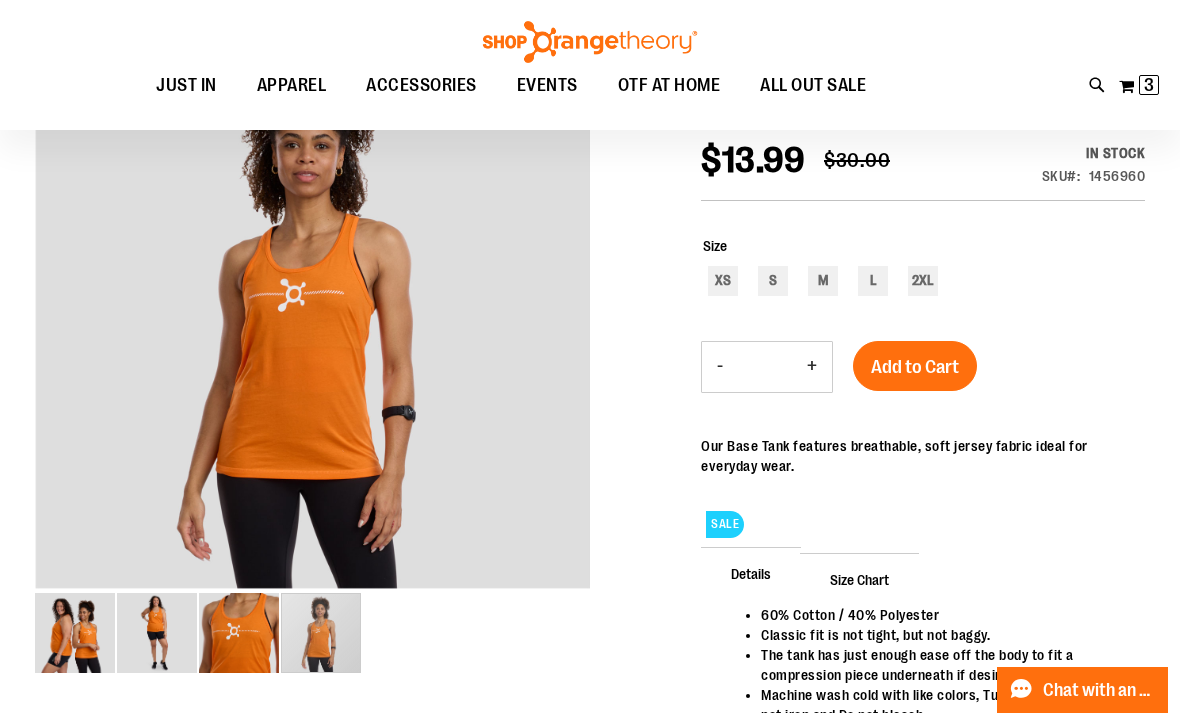 click at bounding box center [321, 633] 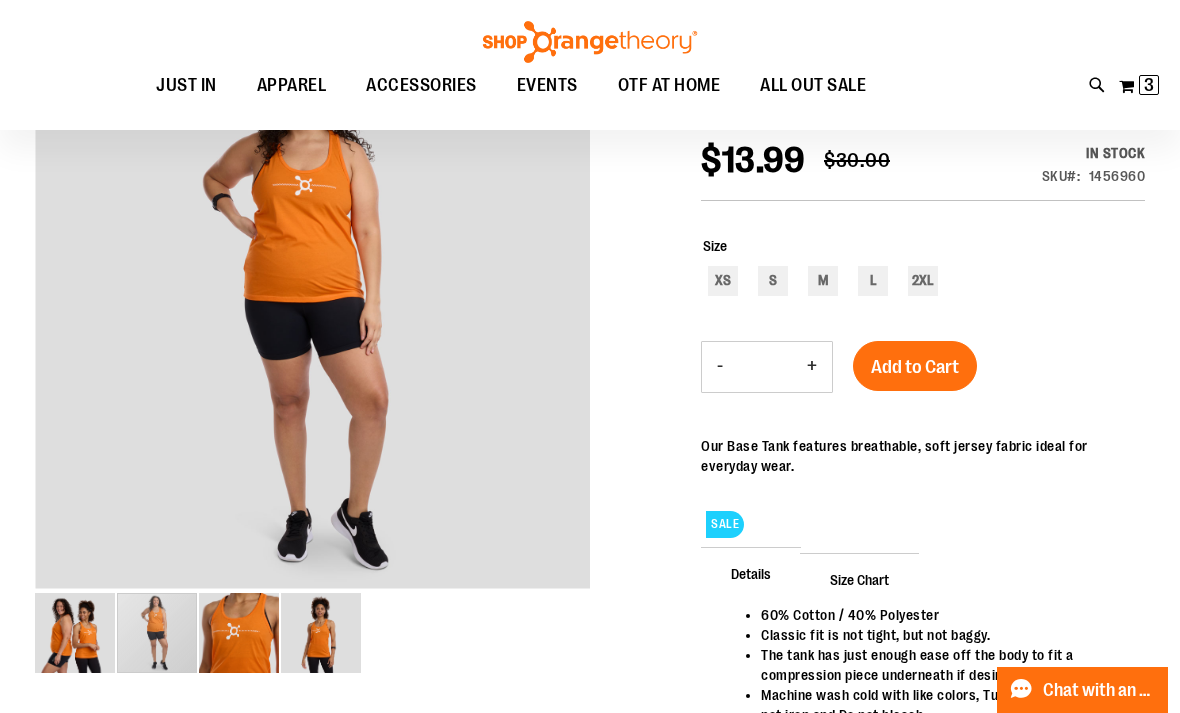 click at bounding box center (157, 633) 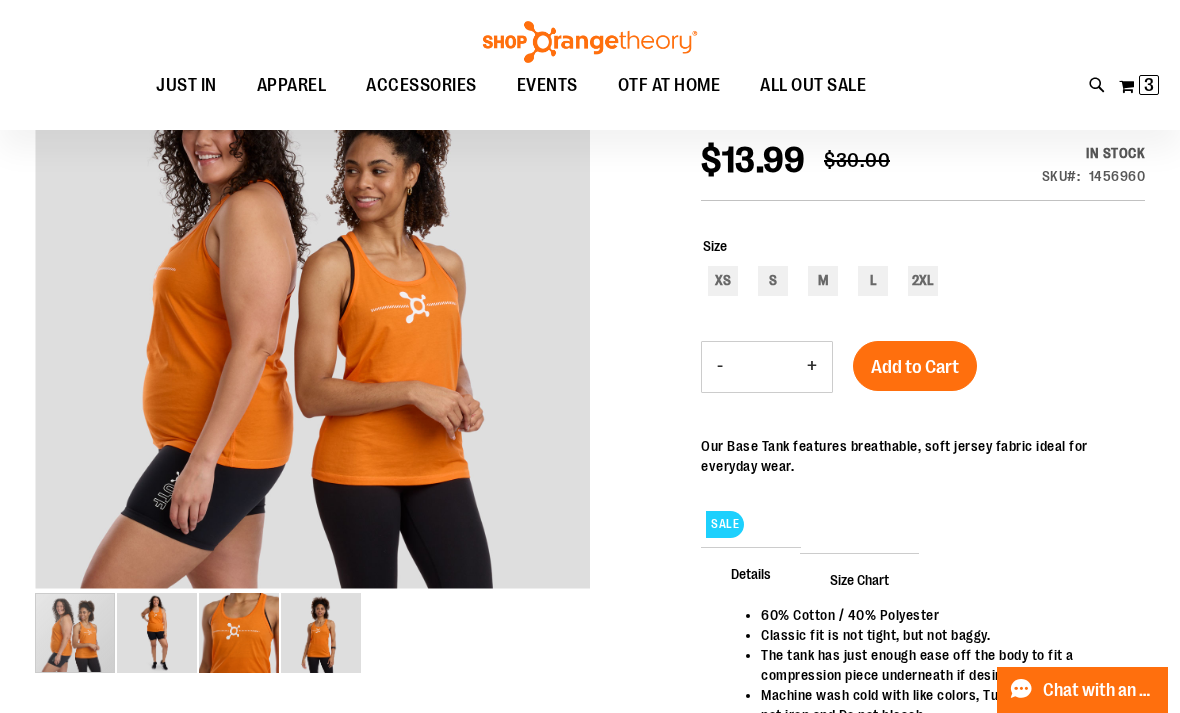 click at bounding box center [75, 633] 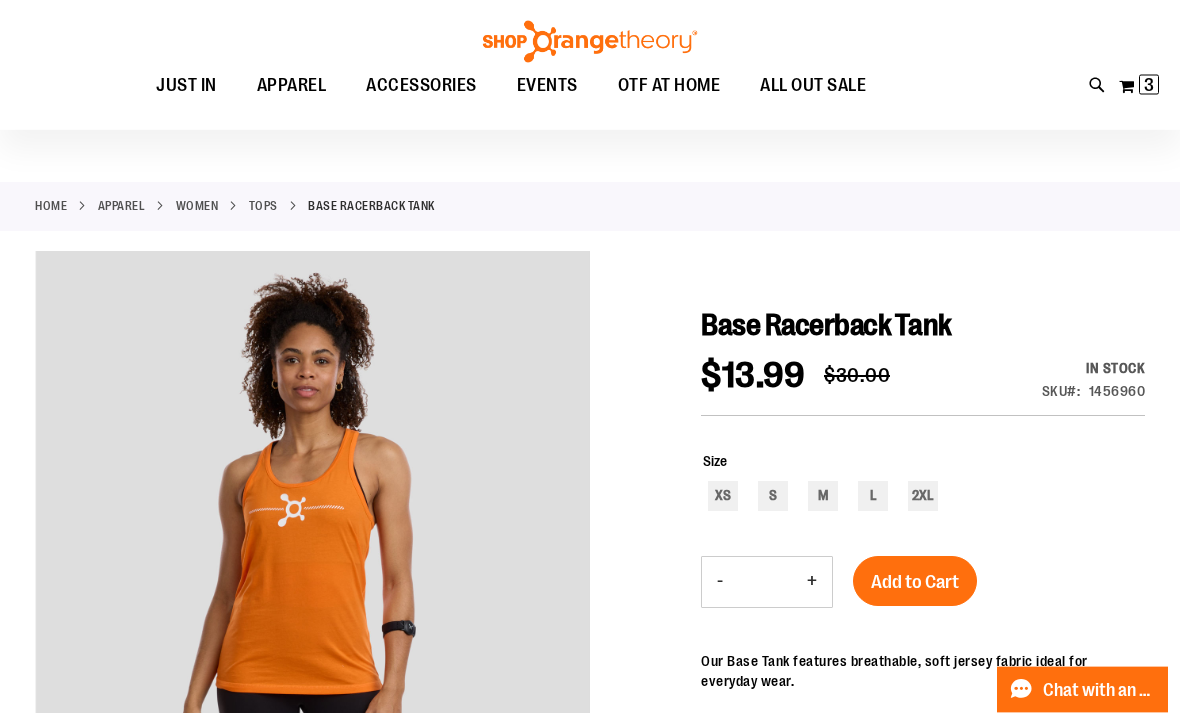 scroll, scrollTop: 39, scrollLeft: 0, axis: vertical 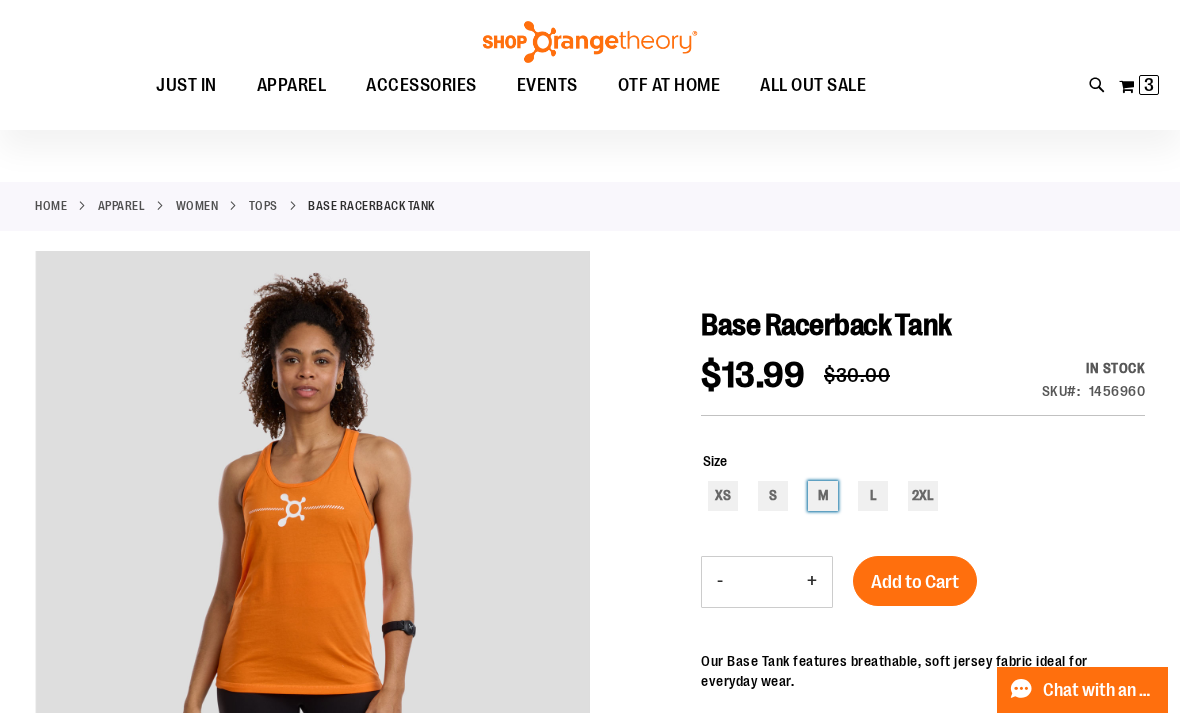 click on "M" at bounding box center [823, 496] 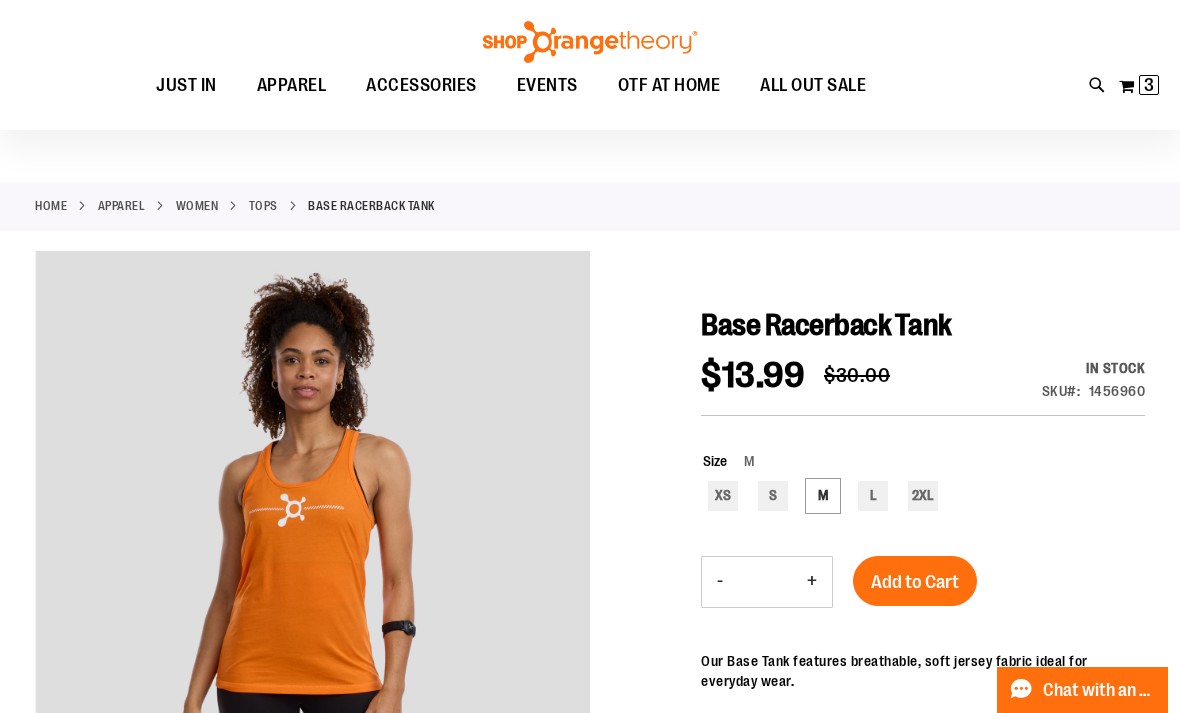 click on "Add to Cart" at bounding box center (915, 582) 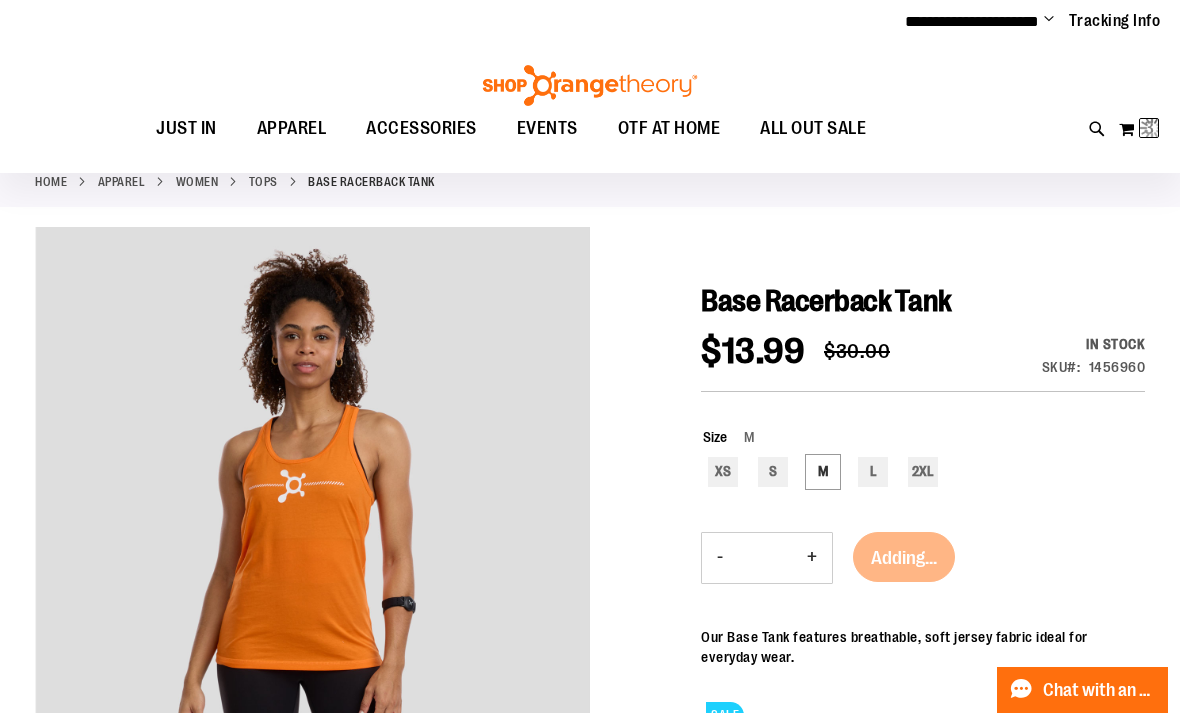 scroll, scrollTop: 0, scrollLeft: 0, axis: both 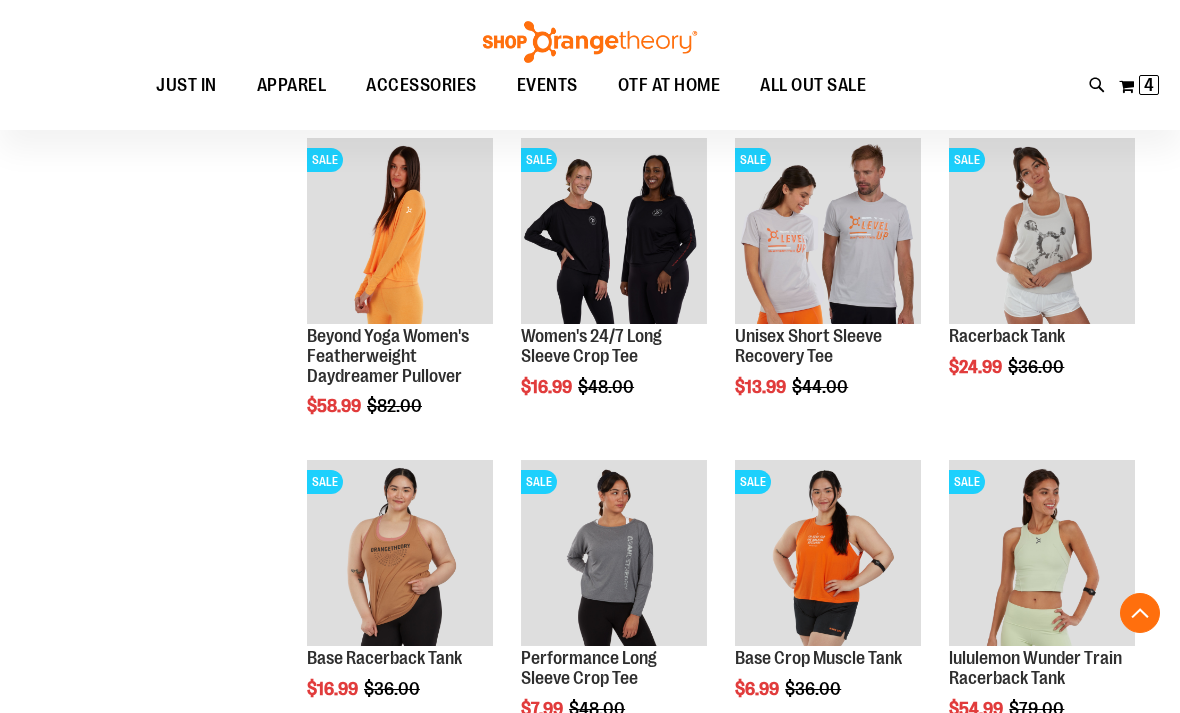 click at bounding box center (828, 553) 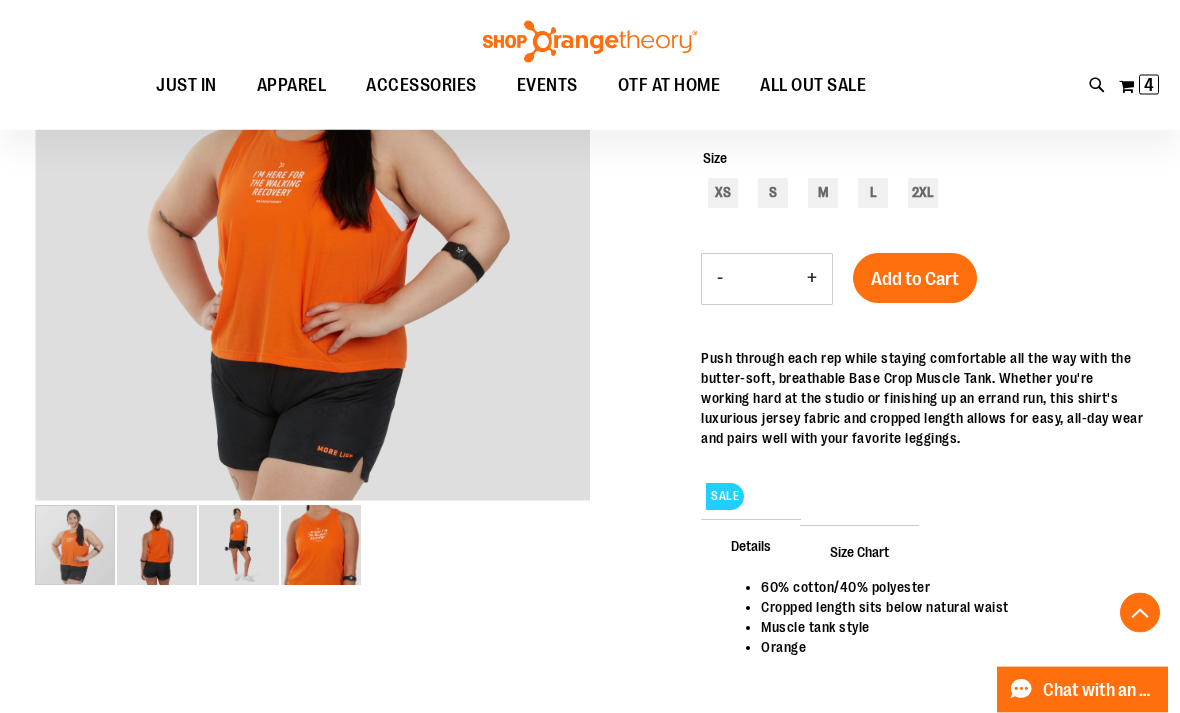 scroll, scrollTop: 342, scrollLeft: 0, axis: vertical 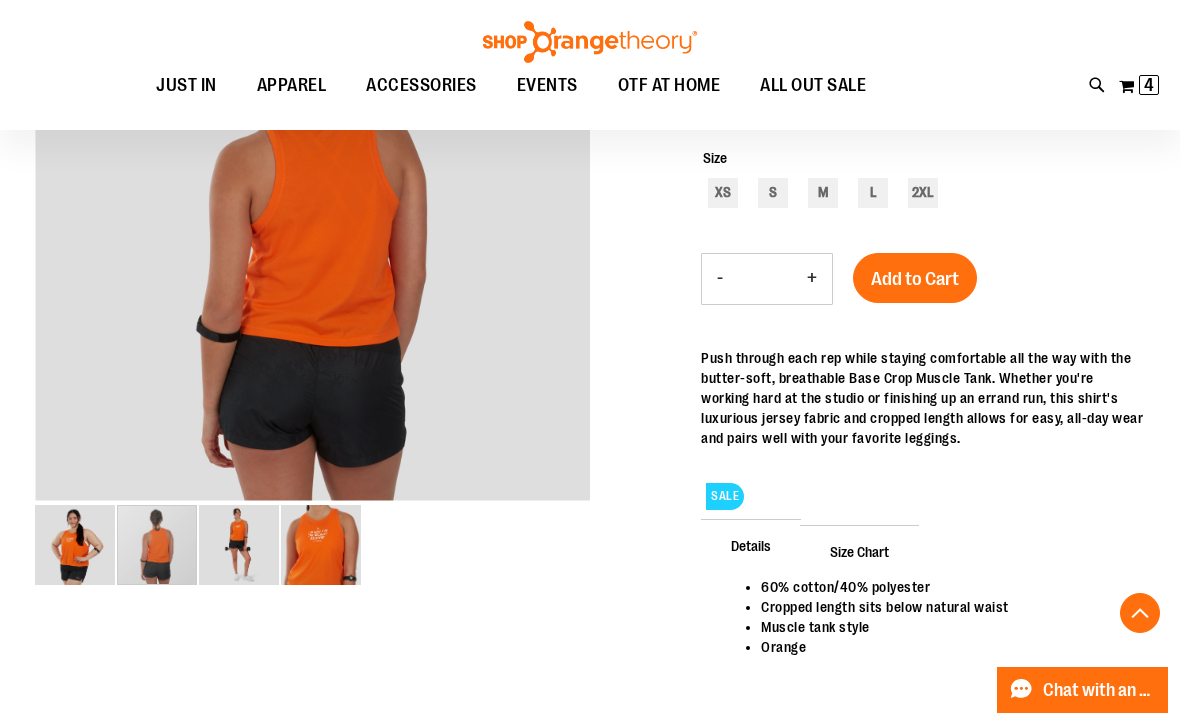 click at bounding box center [157, 545] 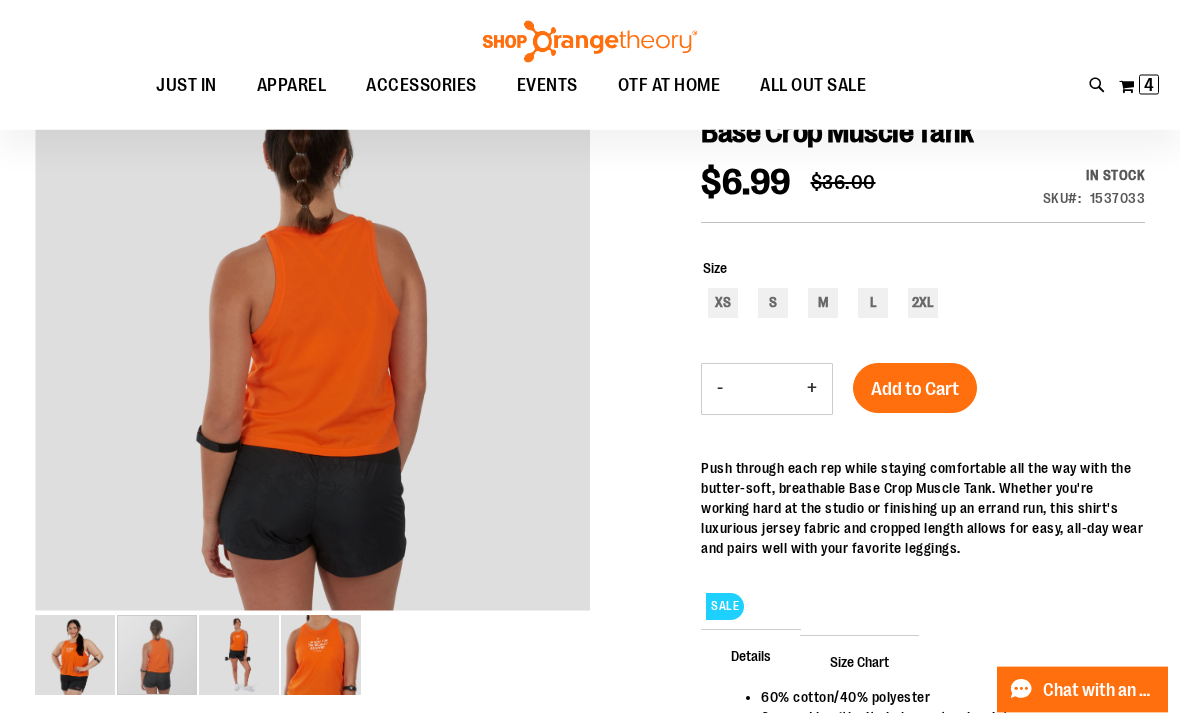 scroll, scrollTop: 232, scrollLeft: 0, axis: vertical 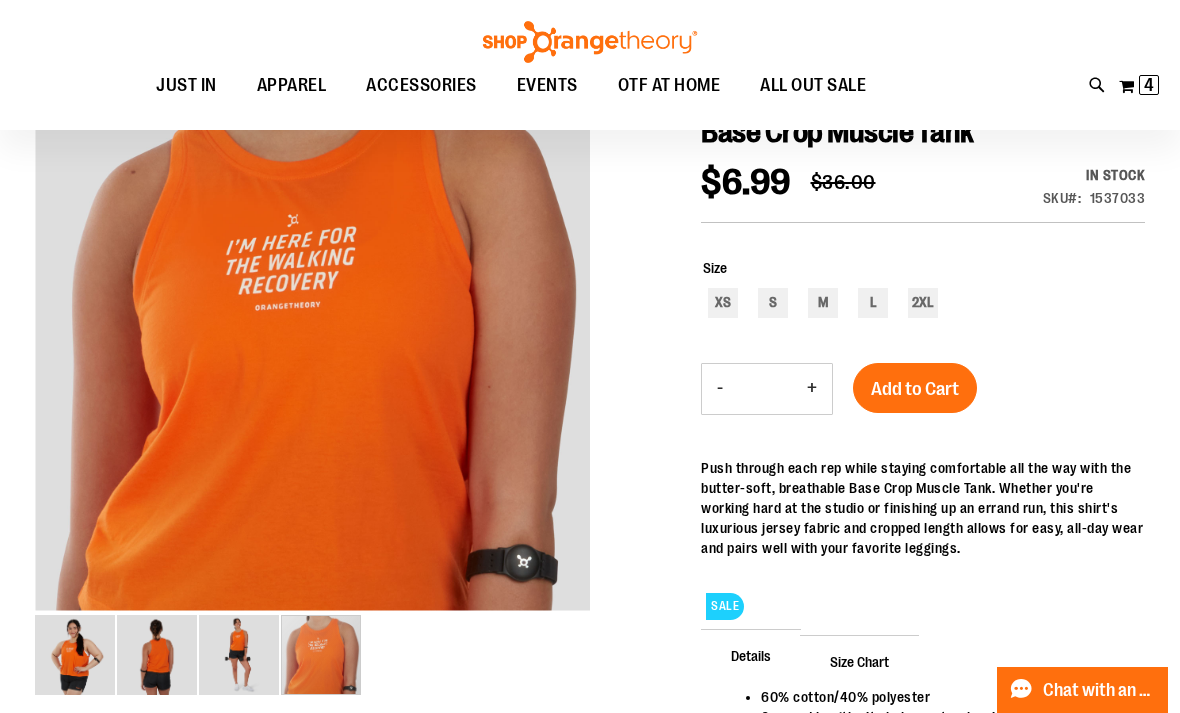 click at bounding box center (321, 655) 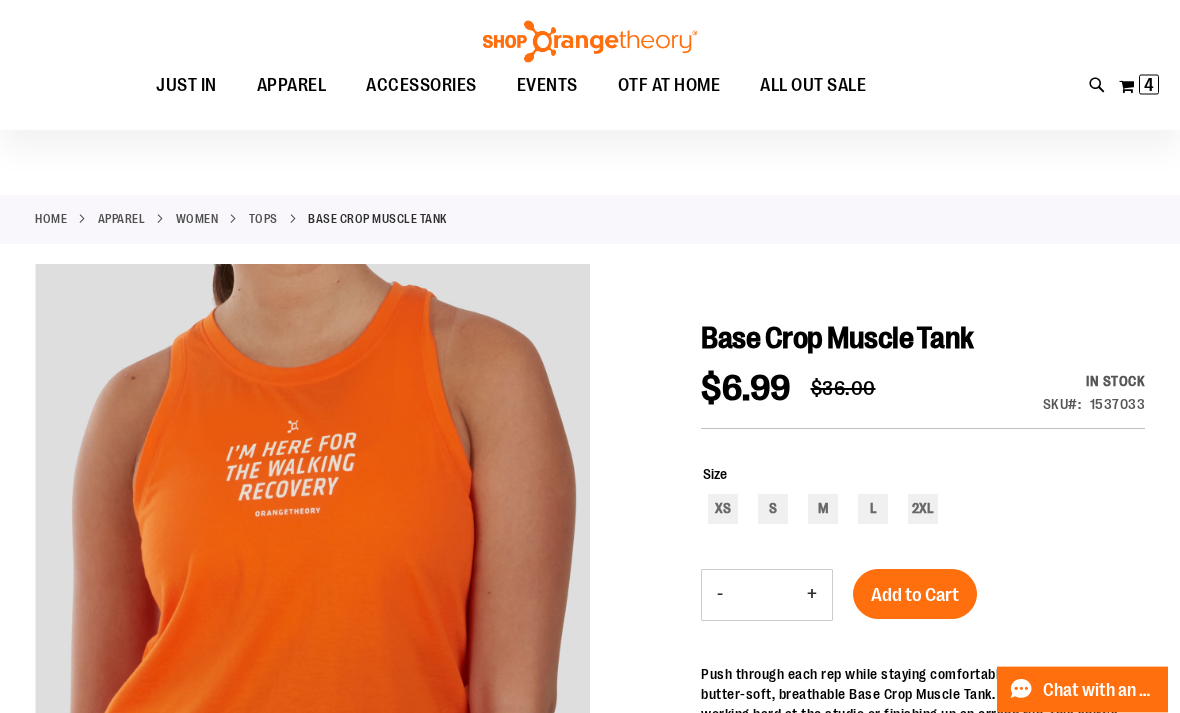 scroll, scrollTop: 18, scrollLeft: 0, axis: vertical 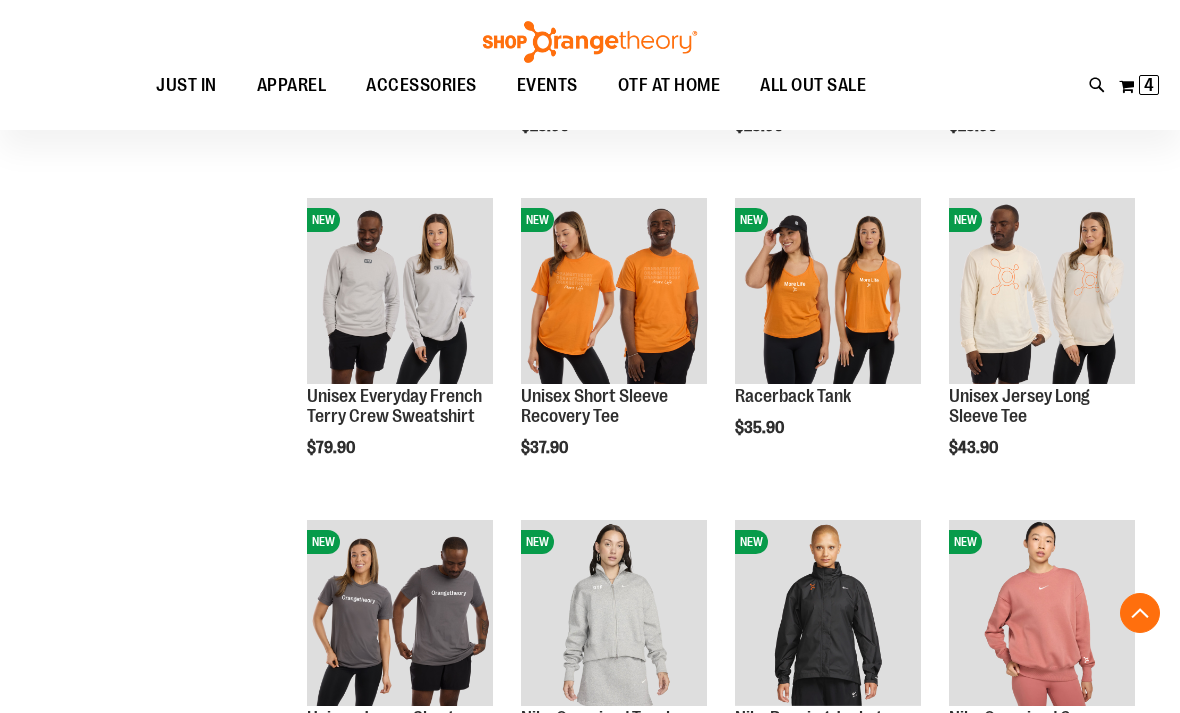 click at bounding box center (828, 291) 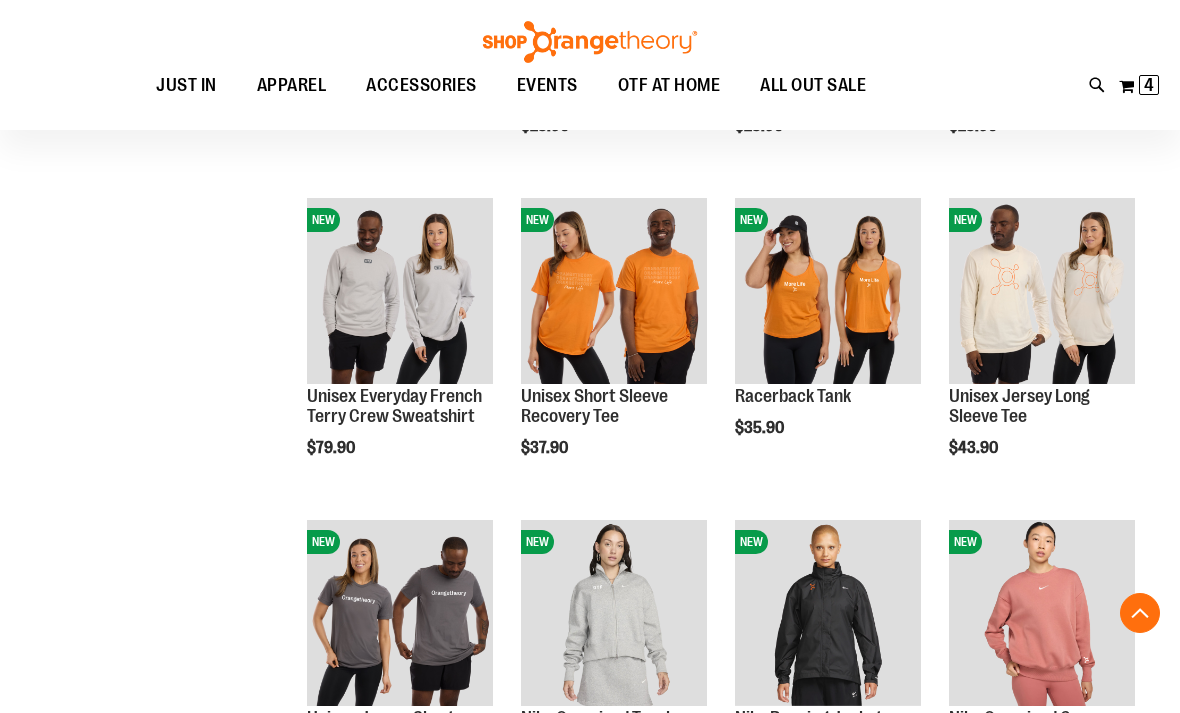 click at bounding box center [828, 291] 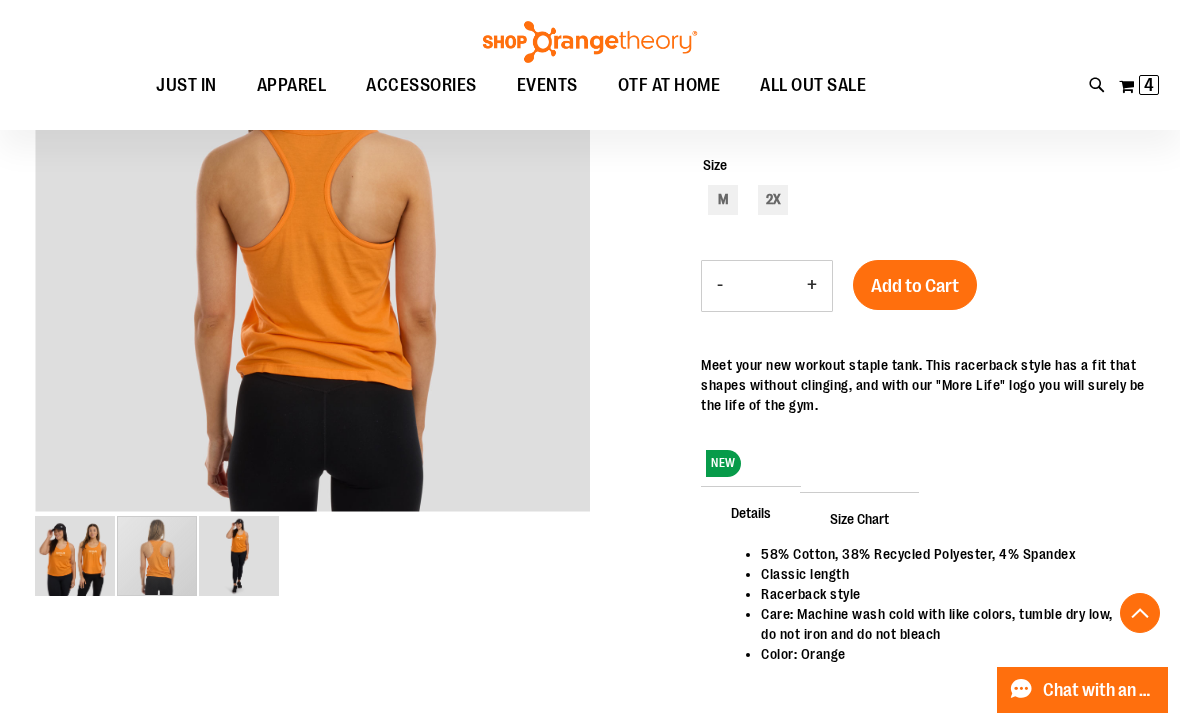 click at bounding box center [157, 556] 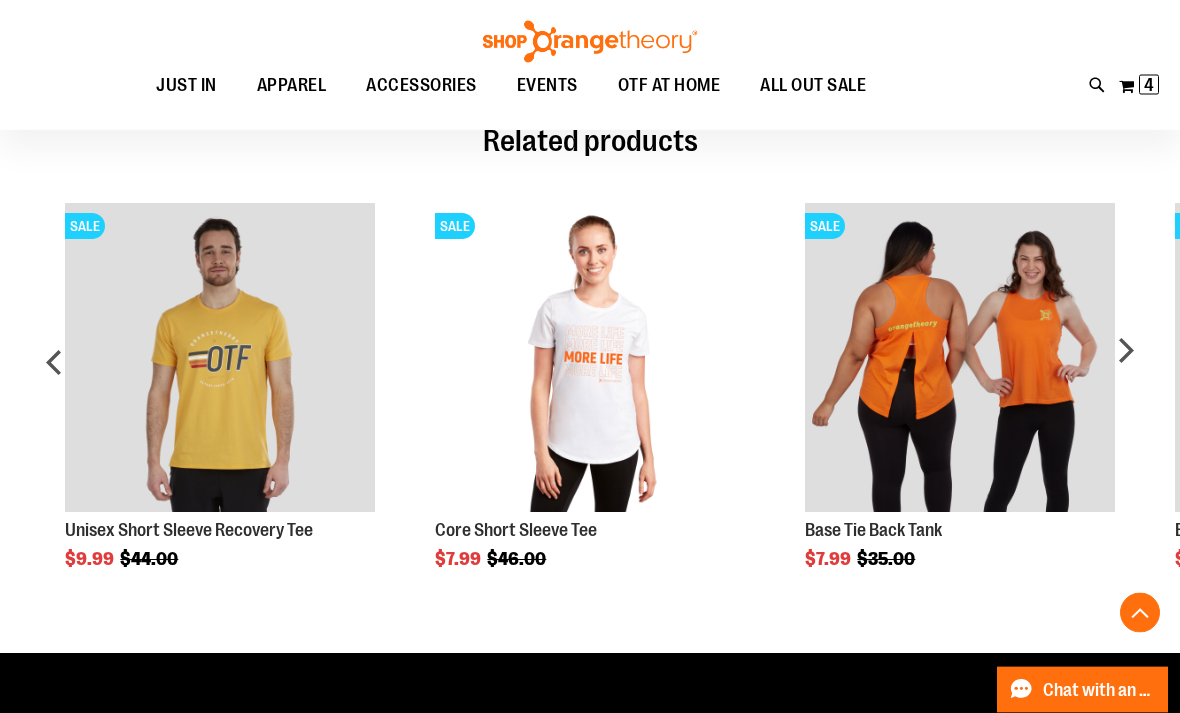 scroll, scrollTop: 976, scrollLeft: 0, axis: vertical 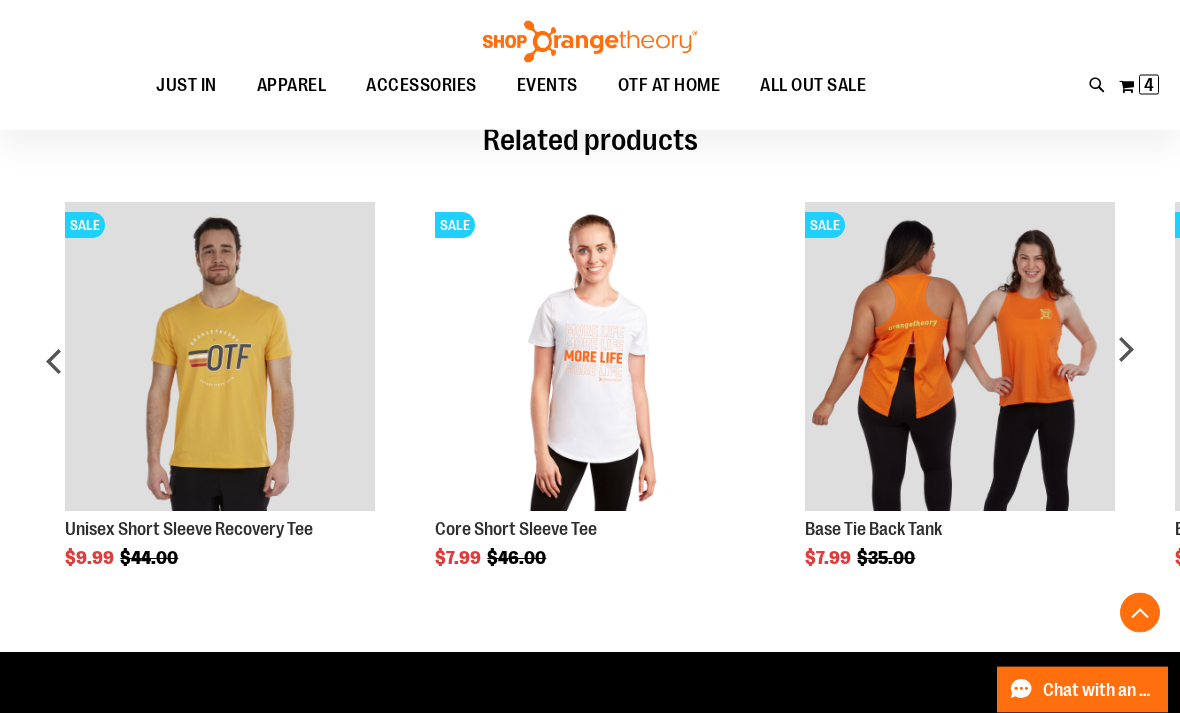 click on "next" at bounding box center [1125, 370] 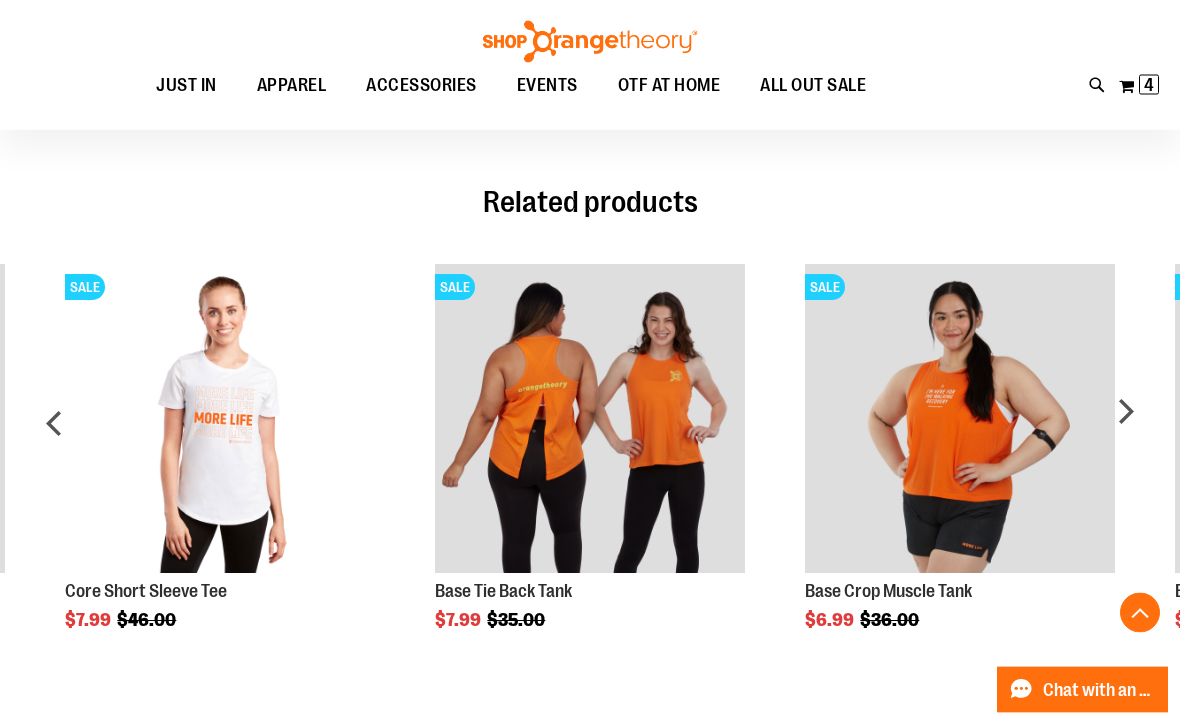 scroll, scrollTop: 915, scrollLeft: 0, axis: vertical 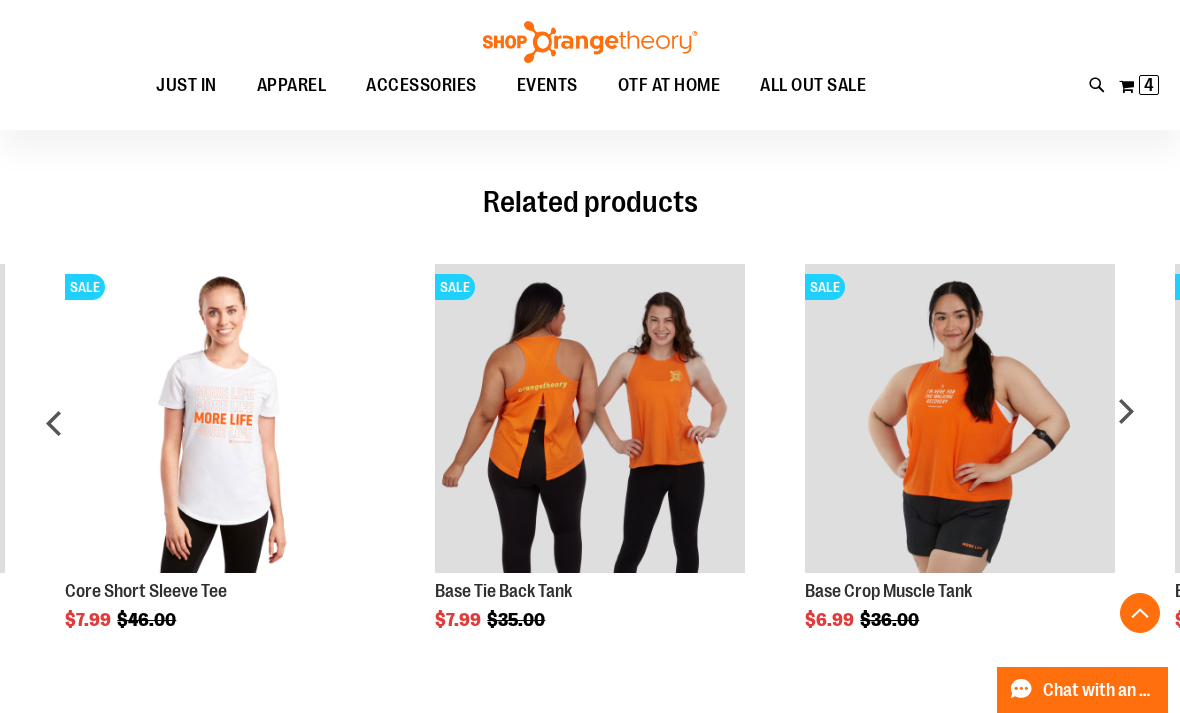 click on "next" at bounding box center [1125, 431] 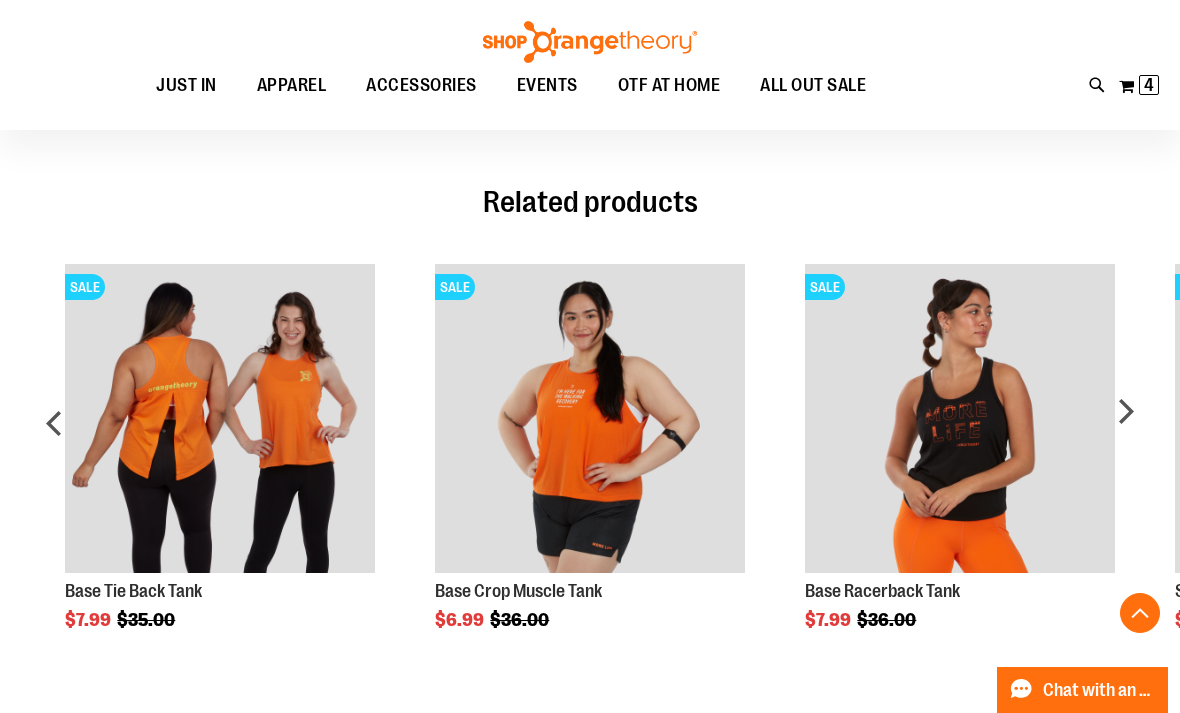 click at bounding box center (959, 418) 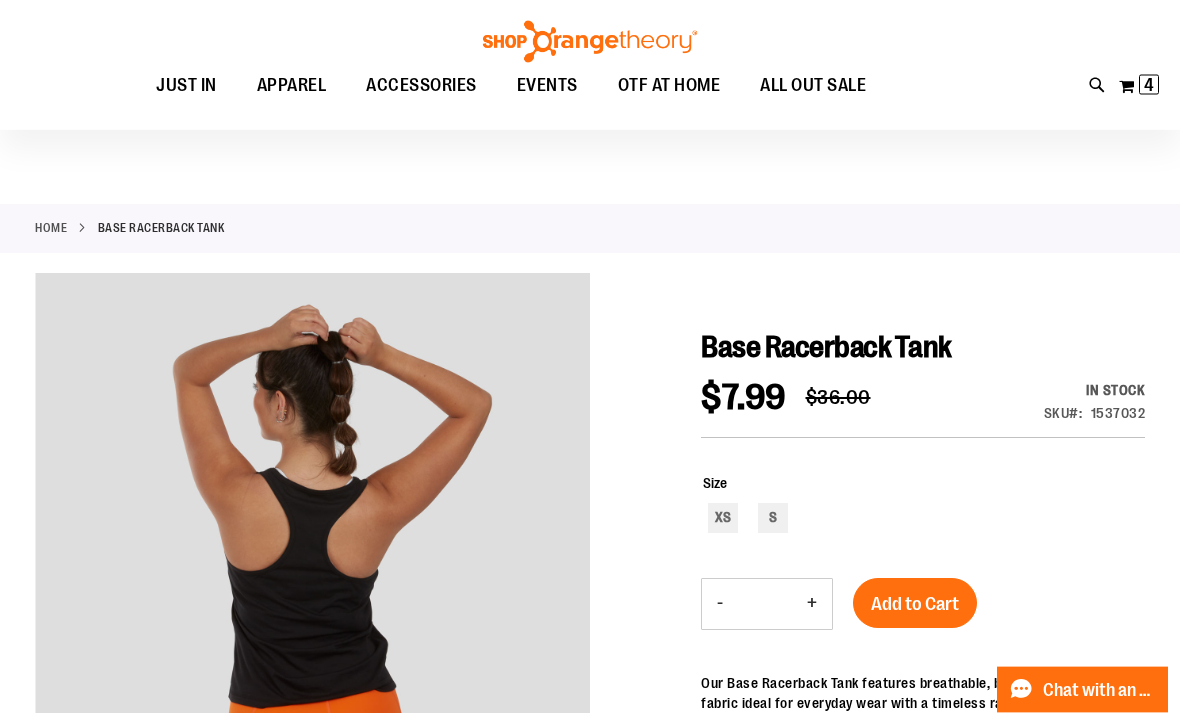 scroll, scrollTop: 0, scrollLeft: 0, axis: both 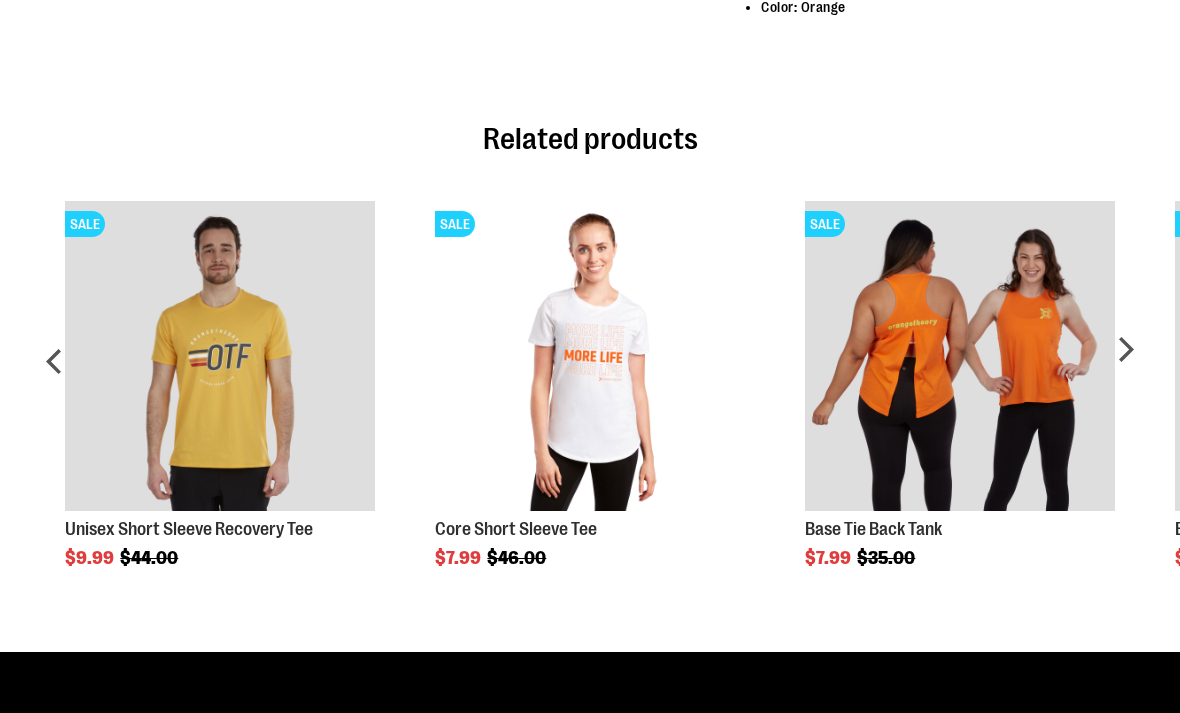 click on "next" at bounding box center [1125, 368] 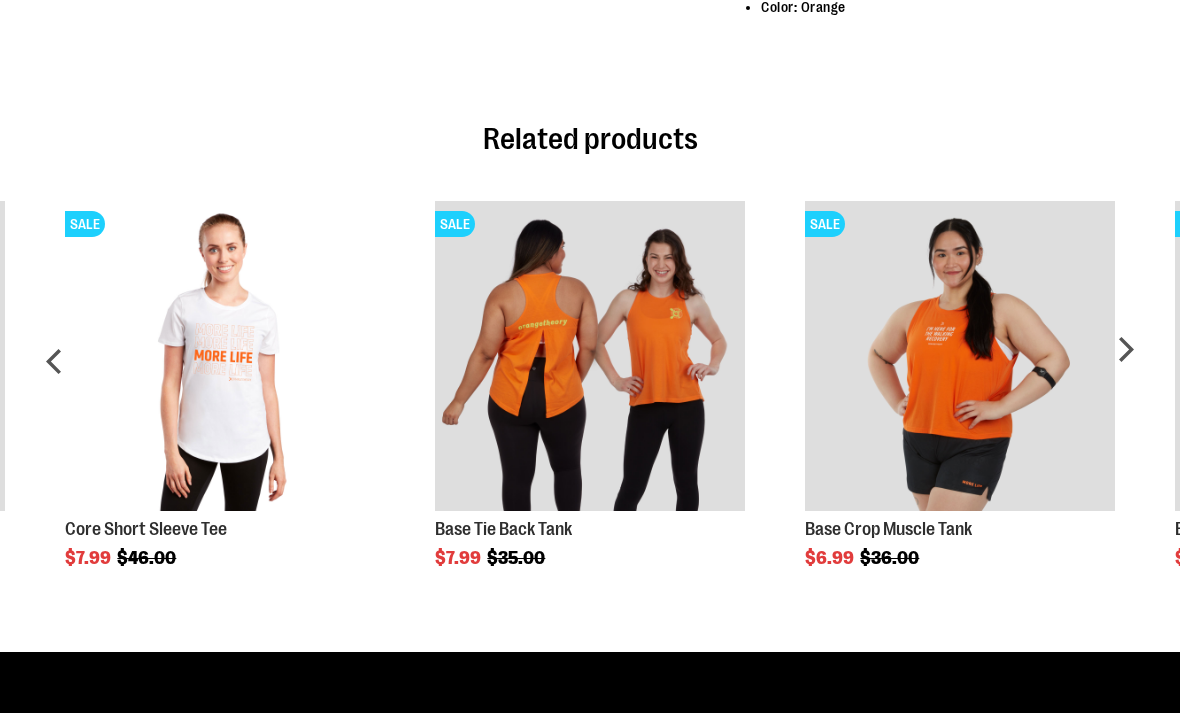 click on "next" at bounding box center [1125, 368] 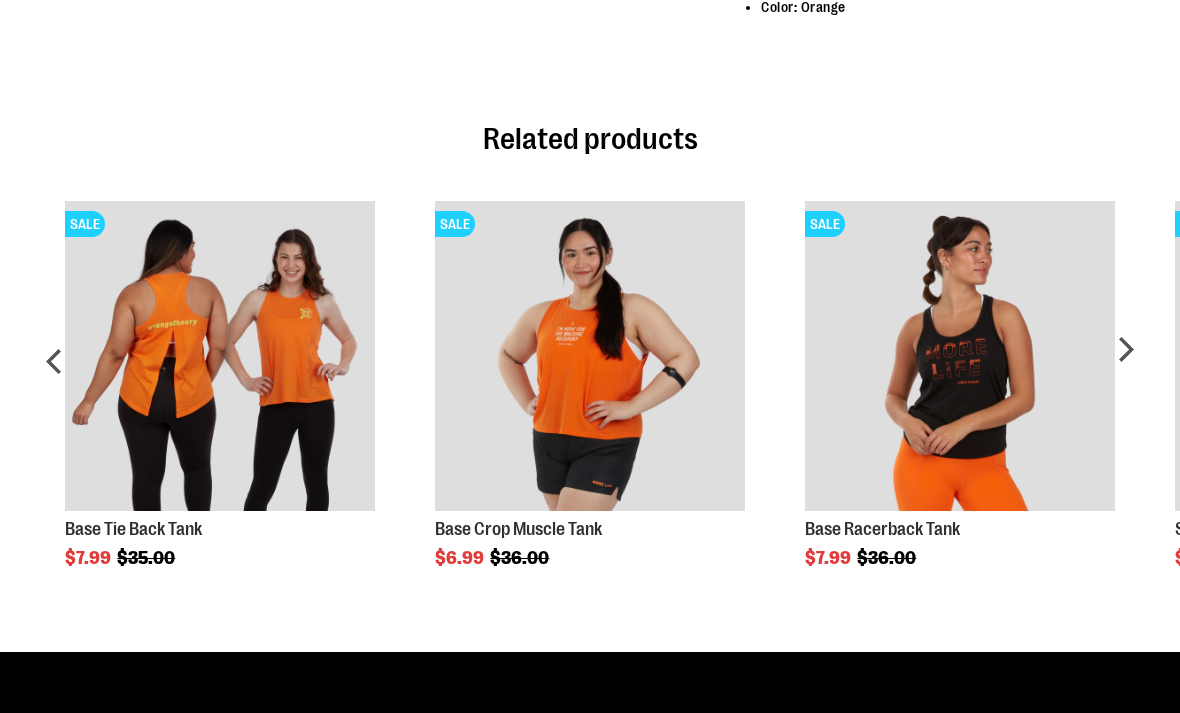 click on "next" at bounding box center (1125, 368) 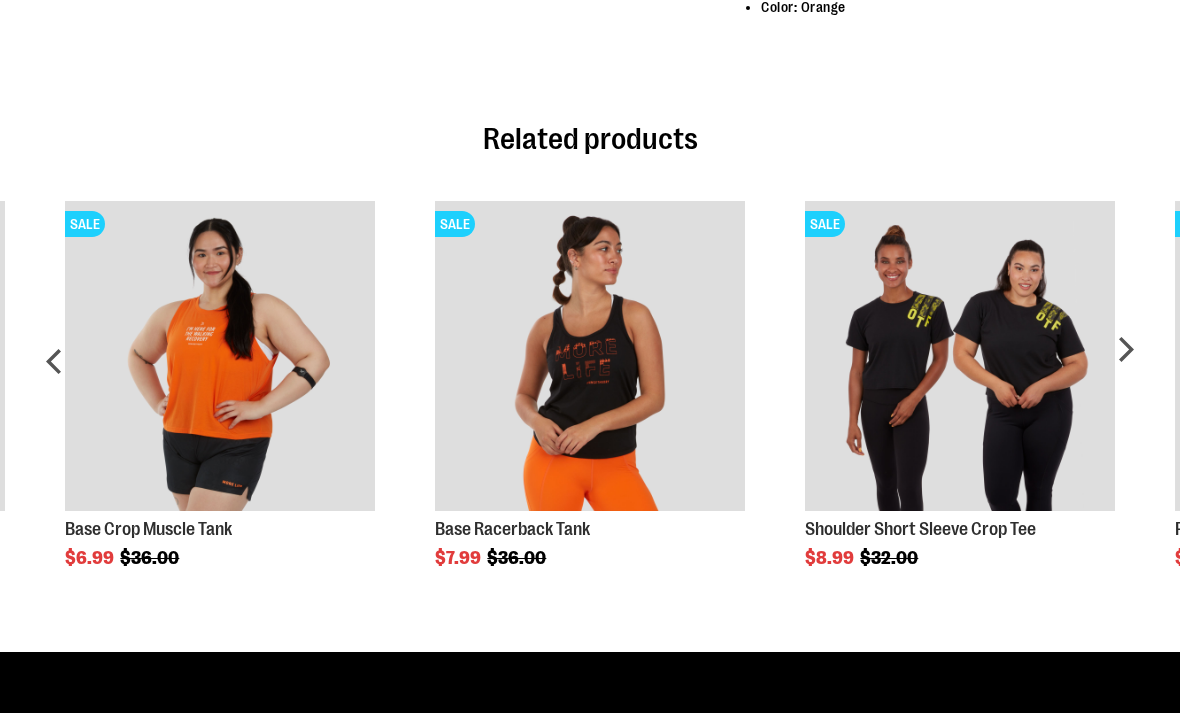 click on "next" at bounding box center (1125, 368) 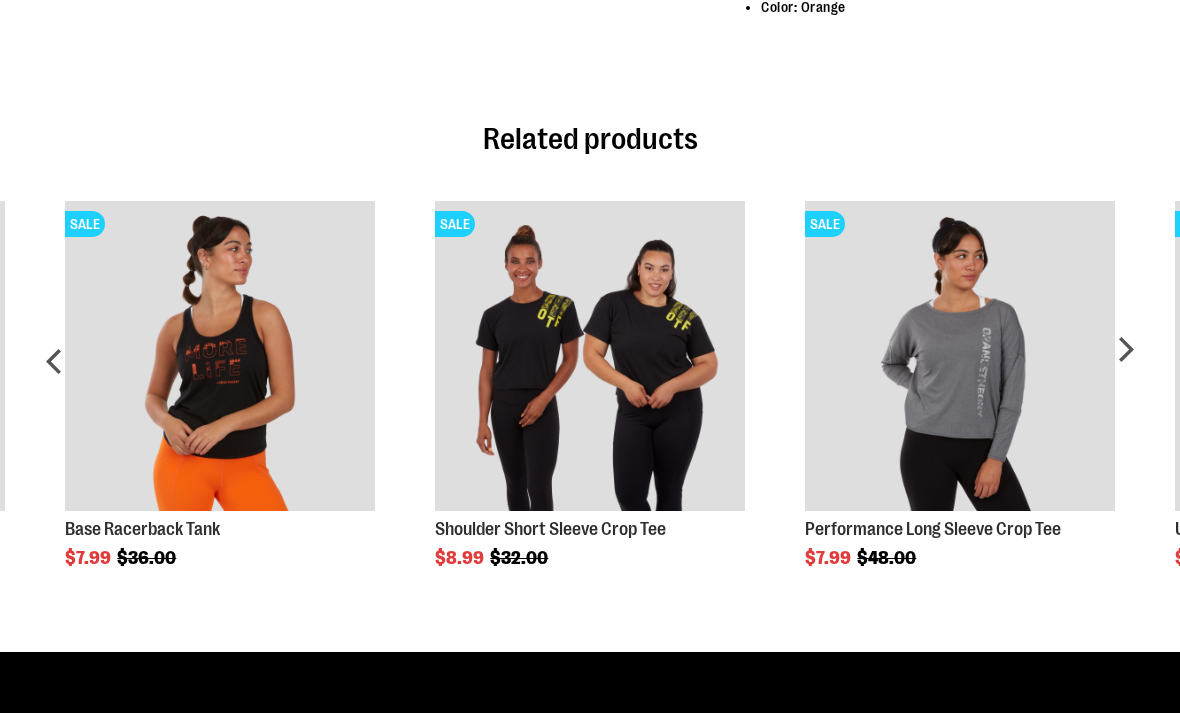 click on "next" at bounding box center [1125, 368] 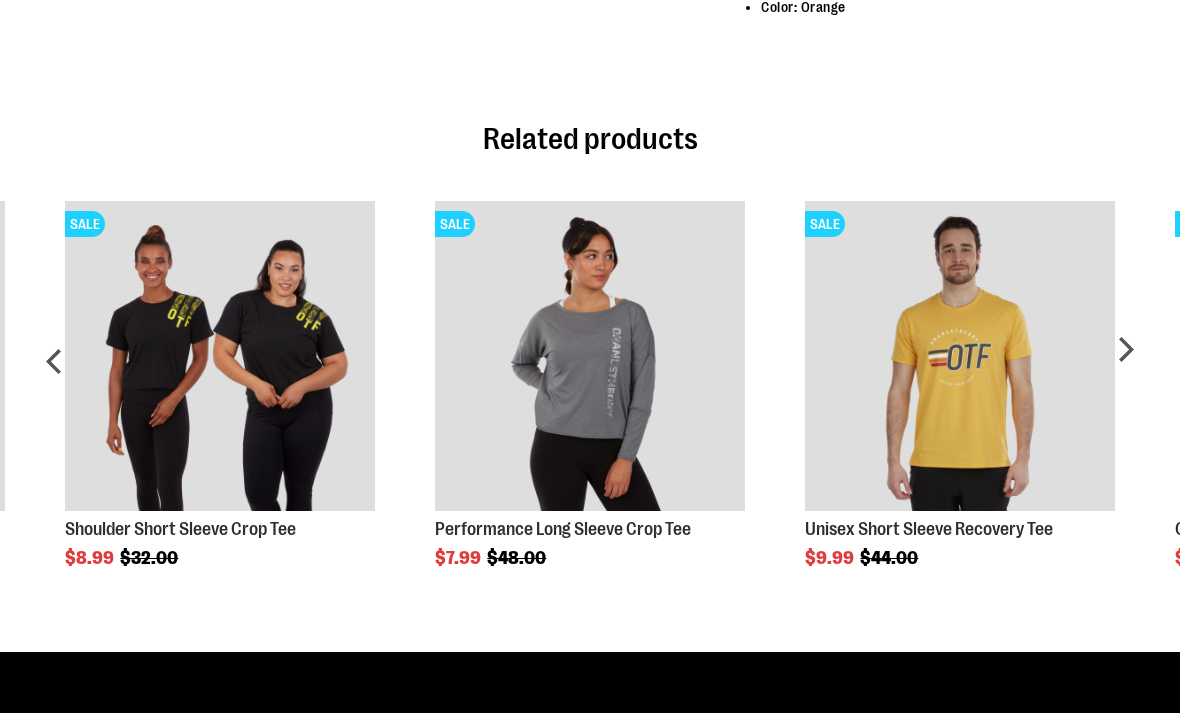 click on "next" at bounding box center [1125, 368] 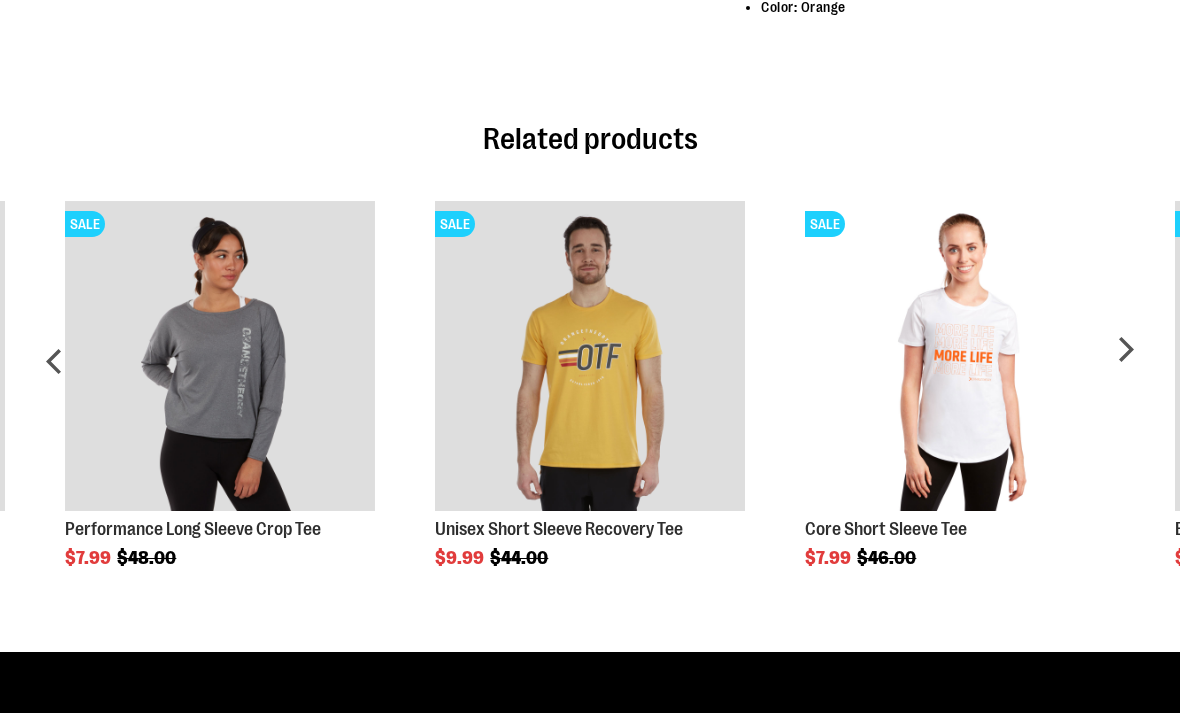 click on "next" at bounding box center (1125, 368) 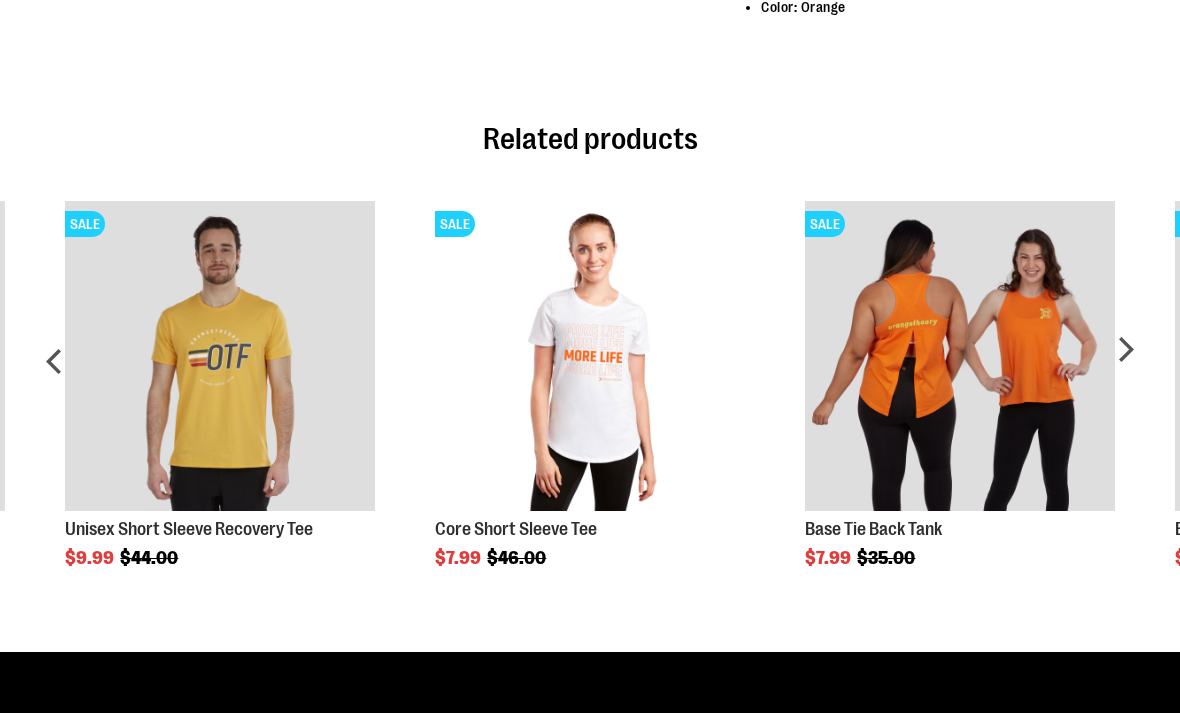 click on "next" at bounding box center [1125, 368] 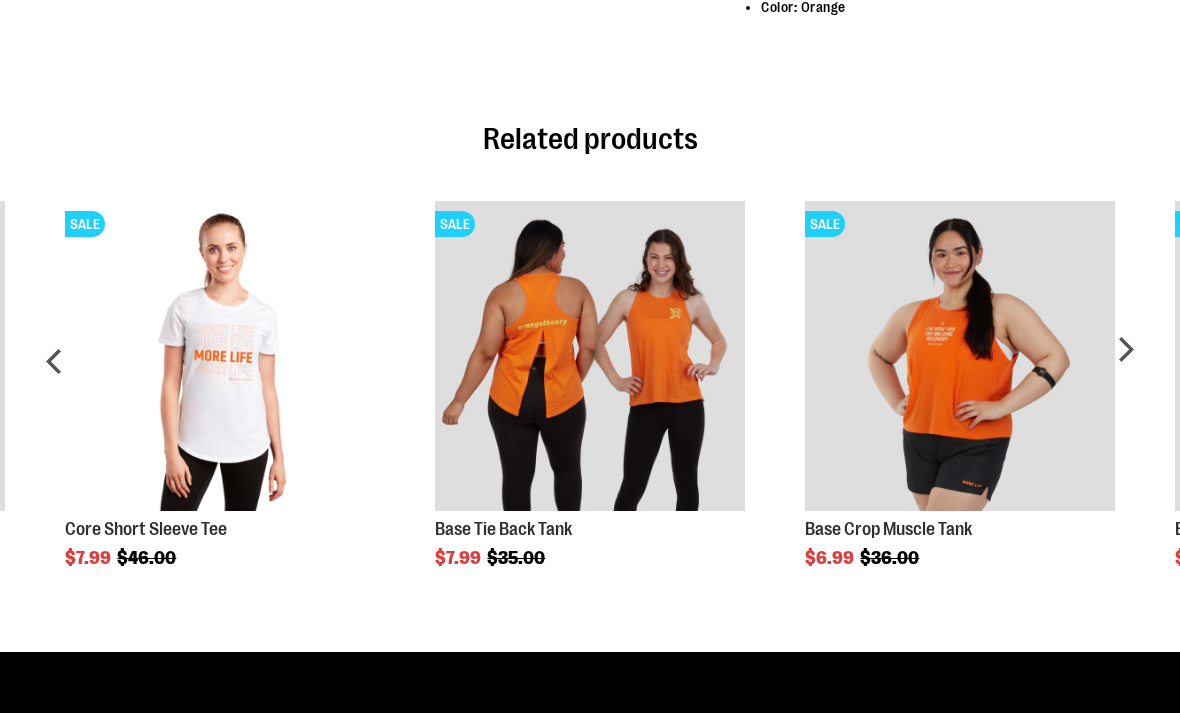 click on "next" at bounding box center (1125, 368) 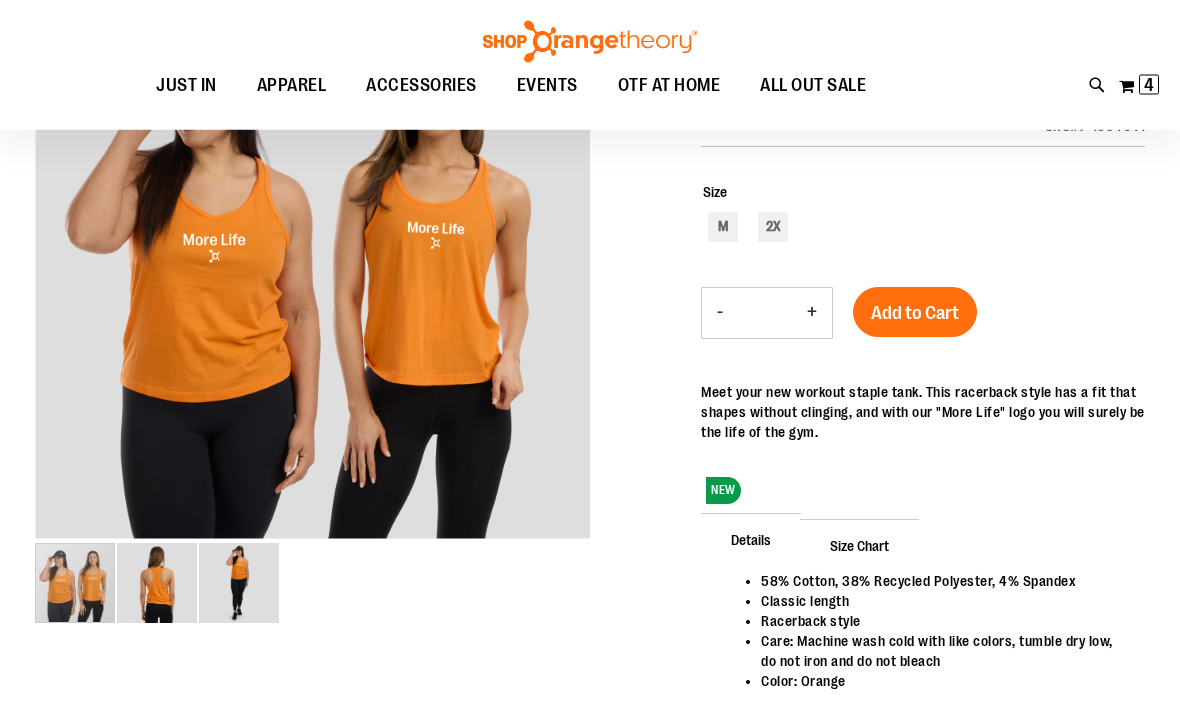 scroll, scrollTop: 187, scrollLeft: 0, axis: vertical 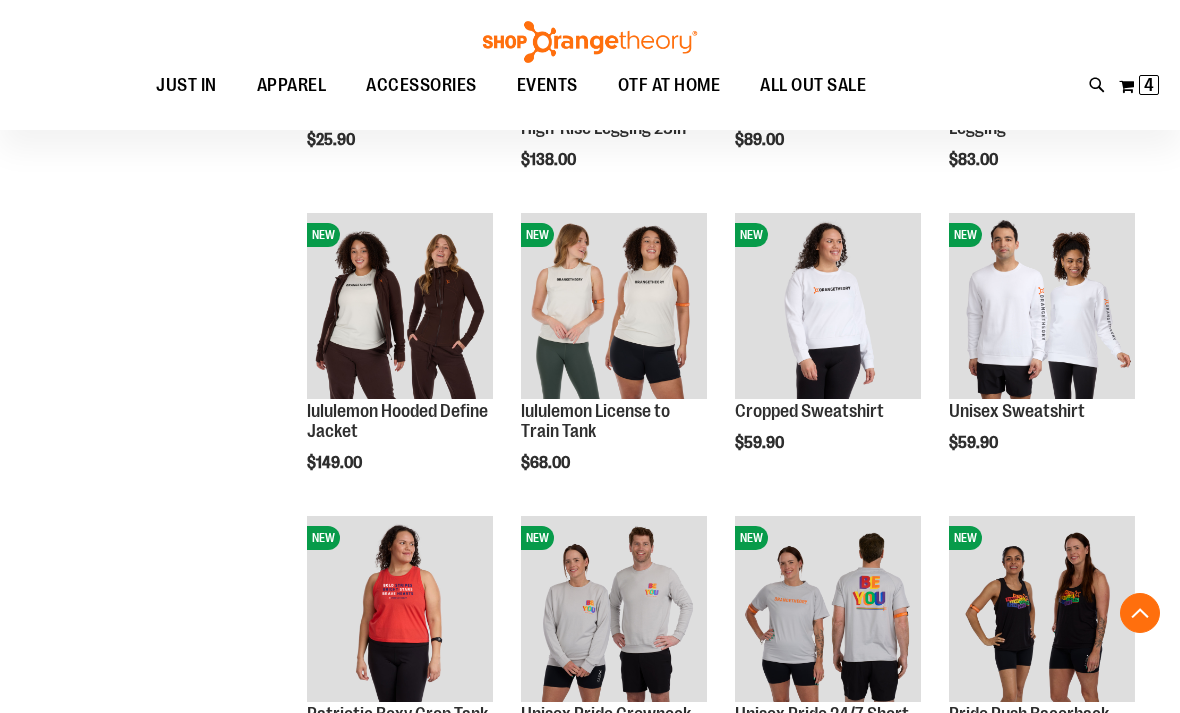 click at bounding box center [614, 306] 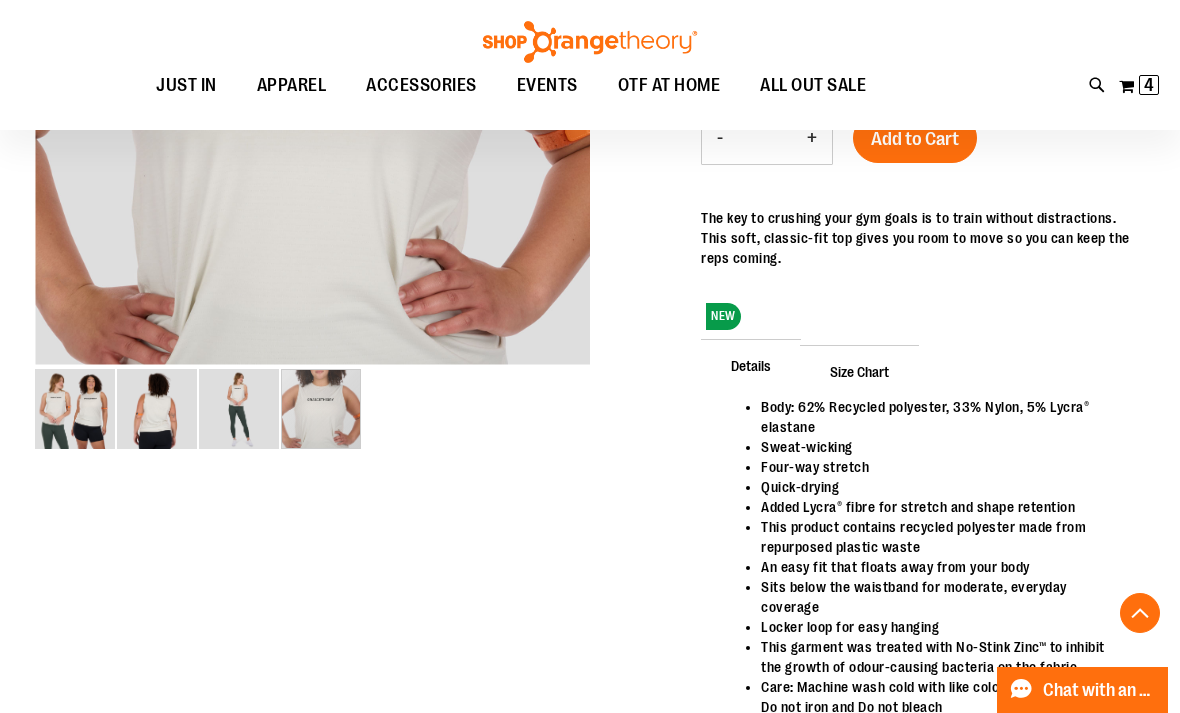 scroll, scrollTop: 479, scrollLeft: 0, axis: vertical 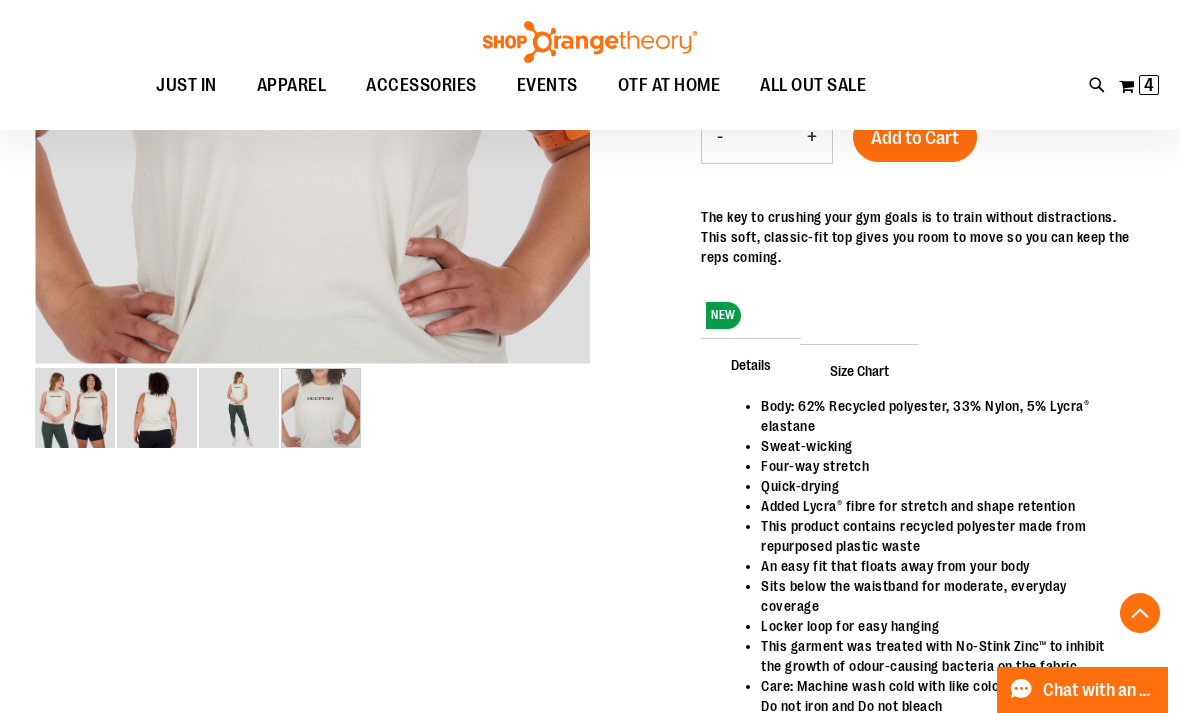 click at bounding box center [321, 408] 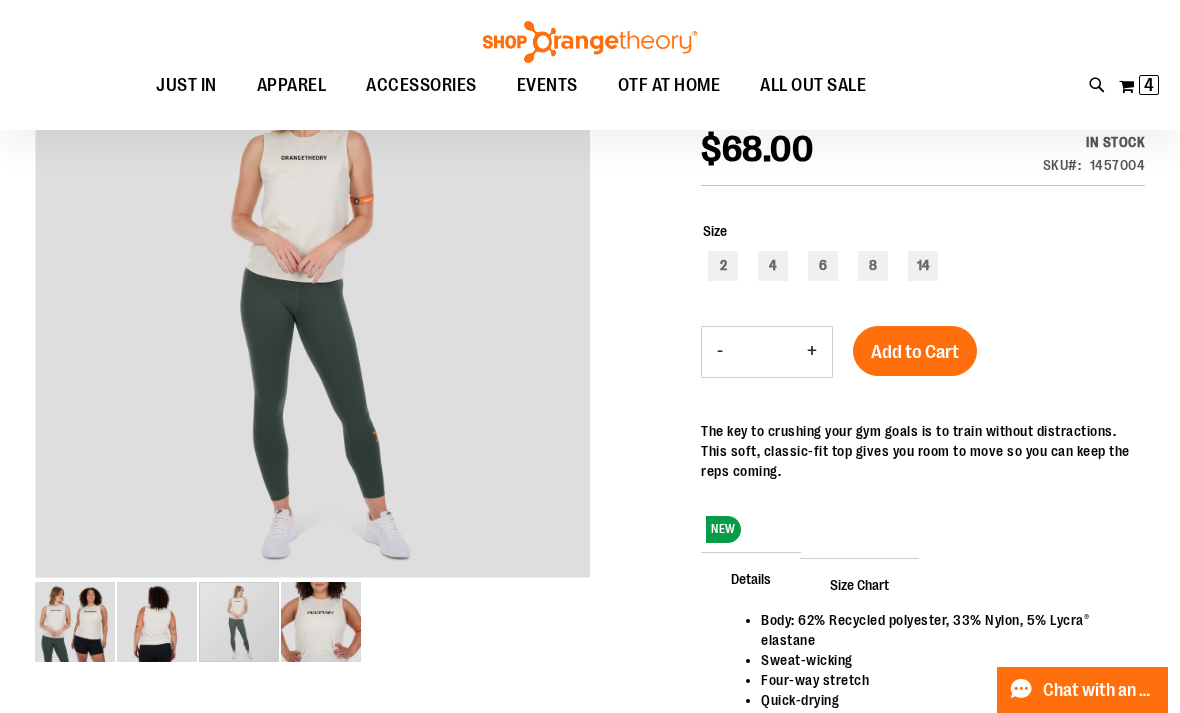 scroll, scrollTop: 264, scrollLeft: 0, axis: vertical 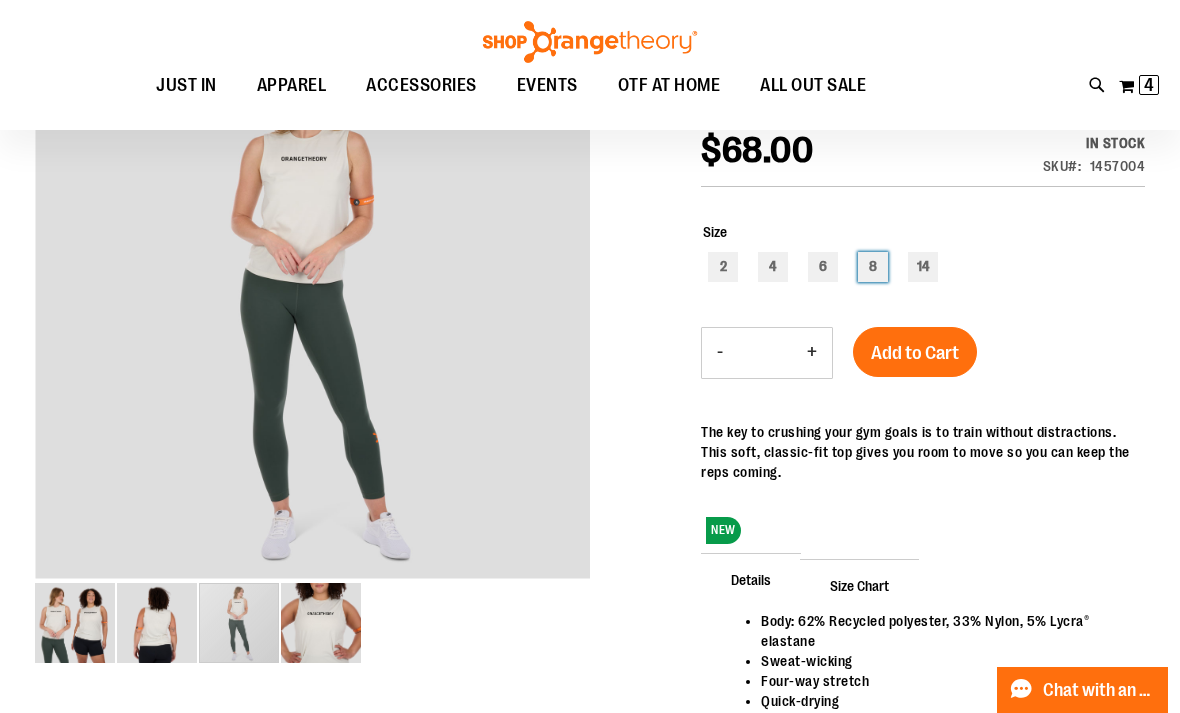 click on "8" at bounding box center [873, 267] 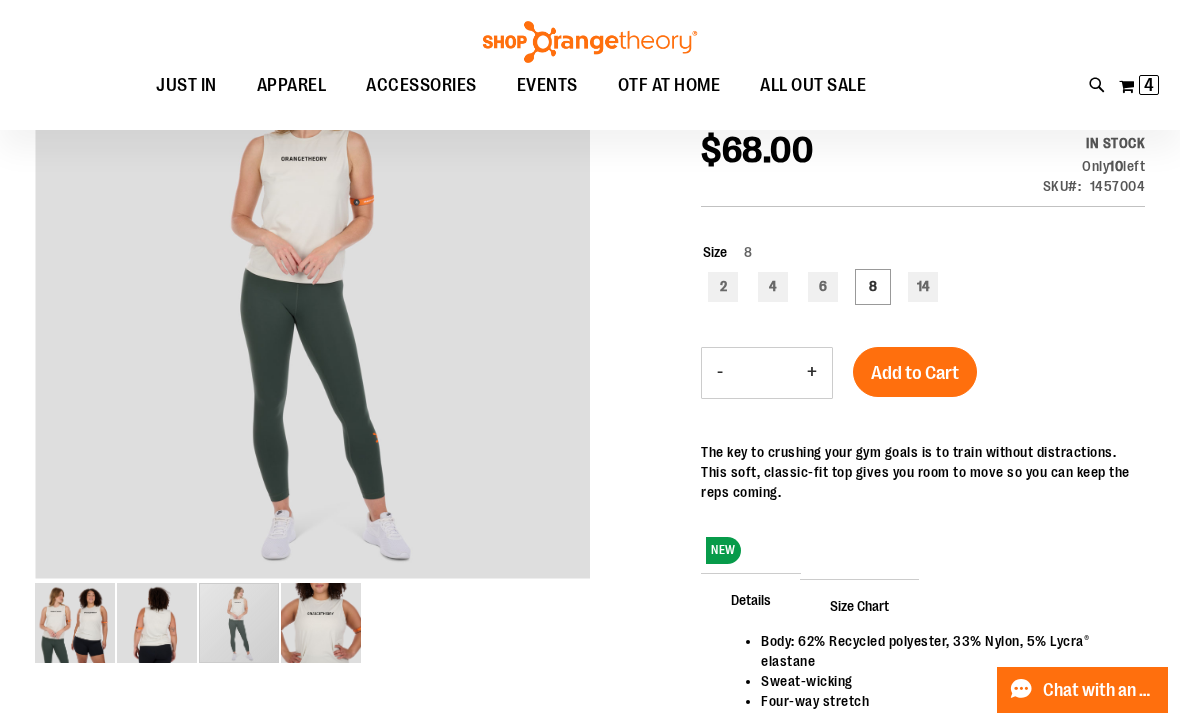 click on "Add to Cart" at bounding box center [915, 372] 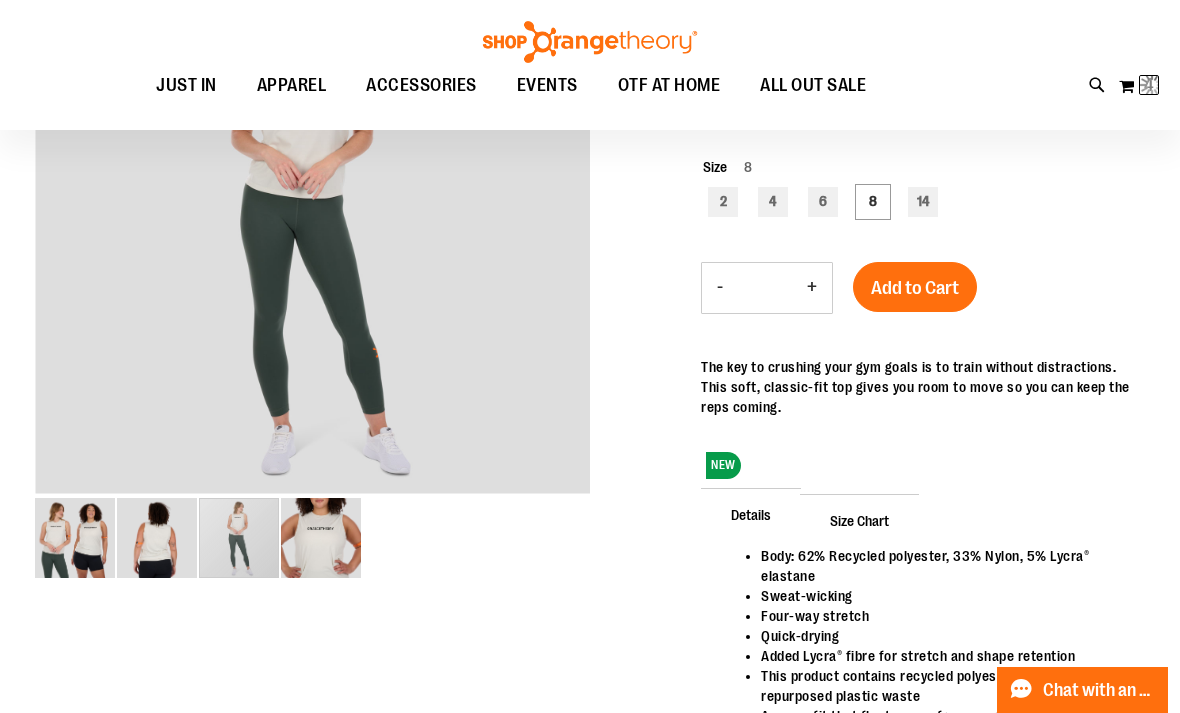 scroll, scrollTop: 0, scrollLeft: 0, axis: both 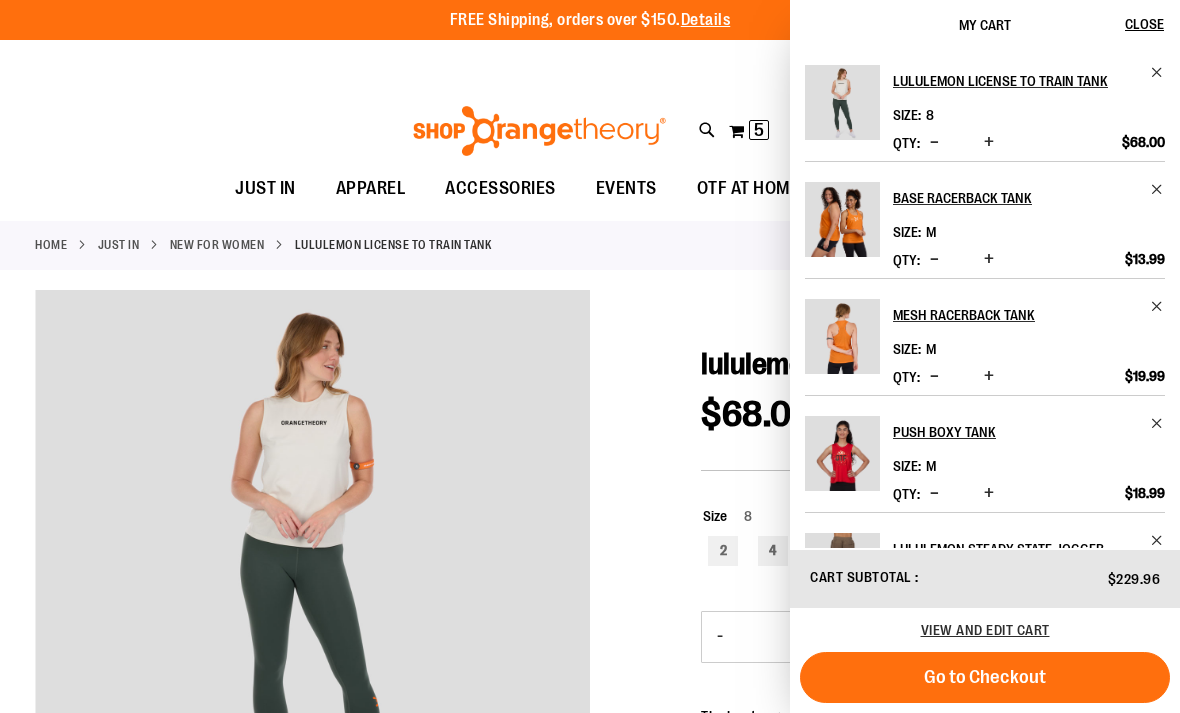 click on "5
5
items" at bounding box center [759, 130] 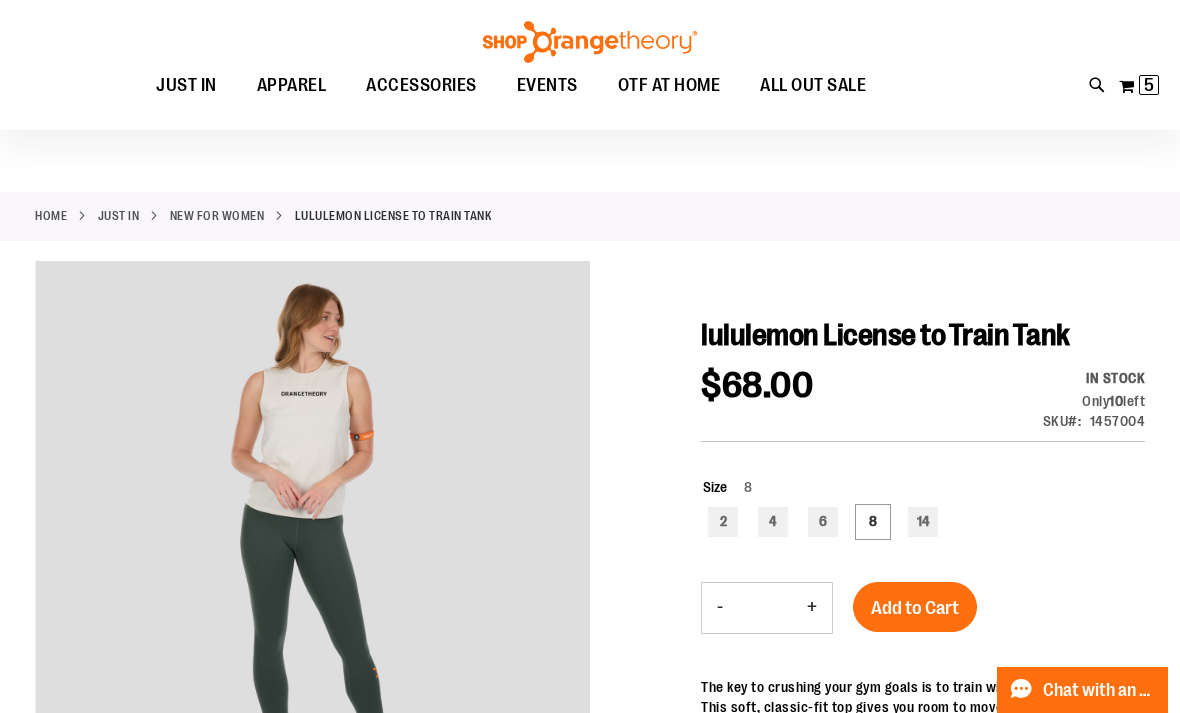 scroll, scrollTop: 0, scrollLeft: 0, axis: both 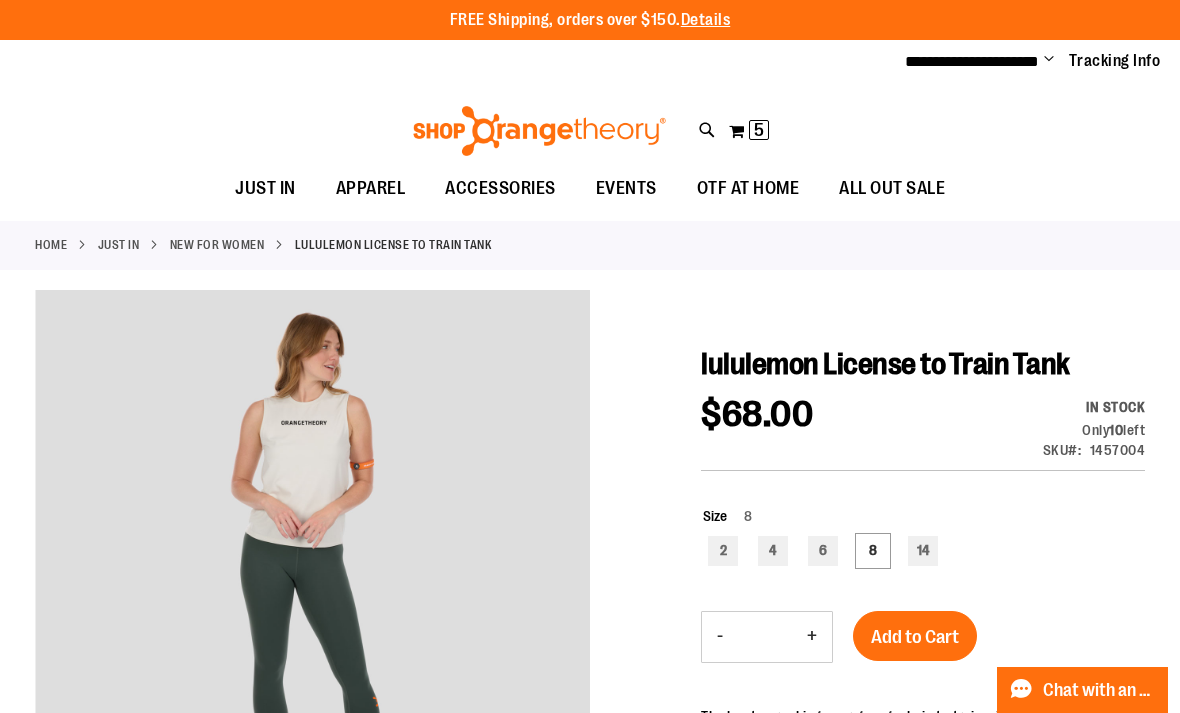 click on "5
5
items" at bounding box center (759, 130) 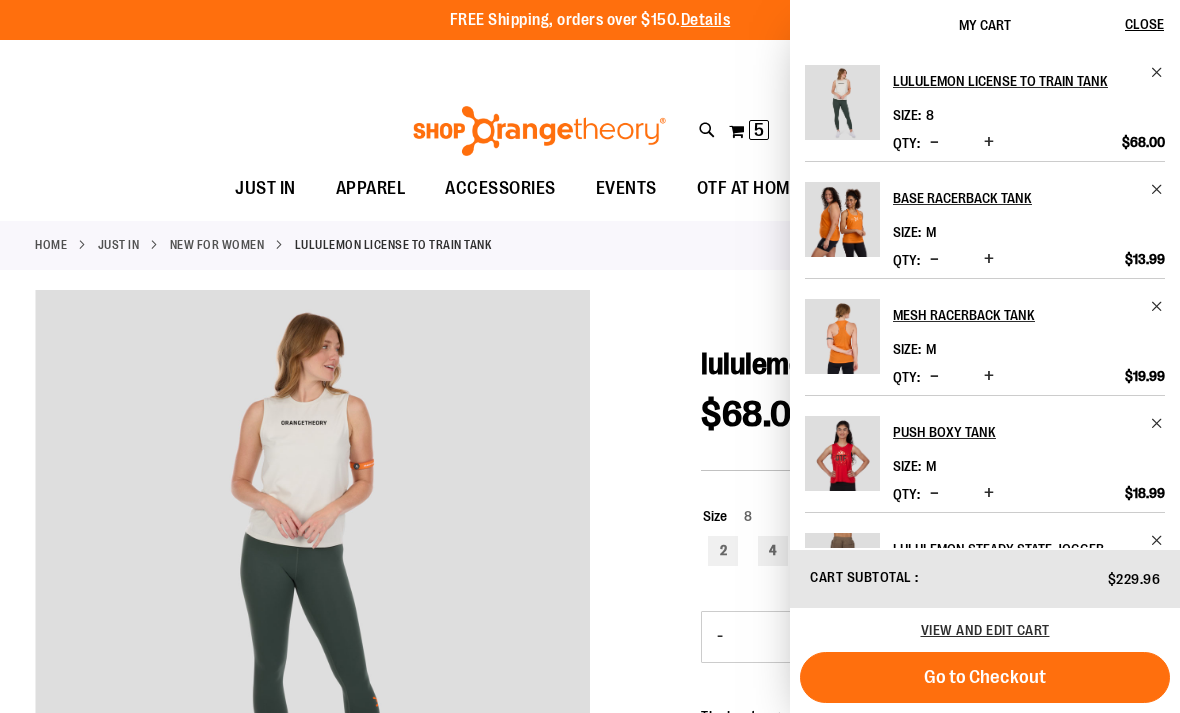 click on "View and edit cart" at bounding box center (985, 630) 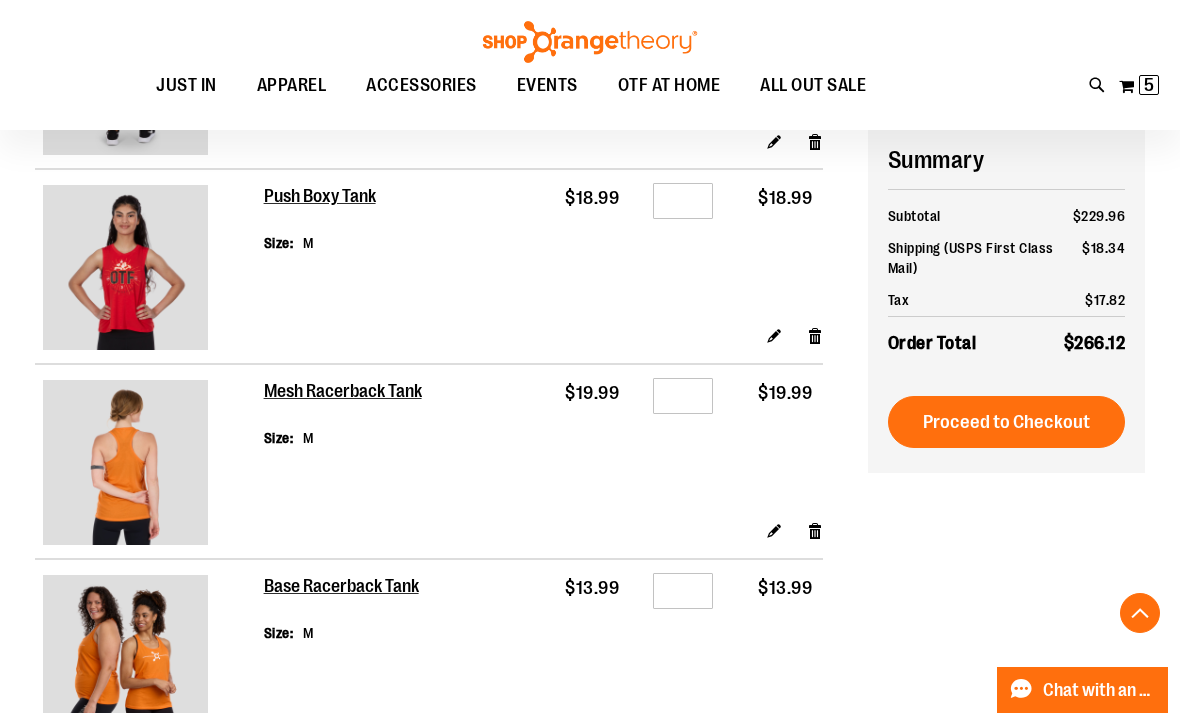 scroll, scrollTop: 379, scrollLeft: 0, axis: vertical 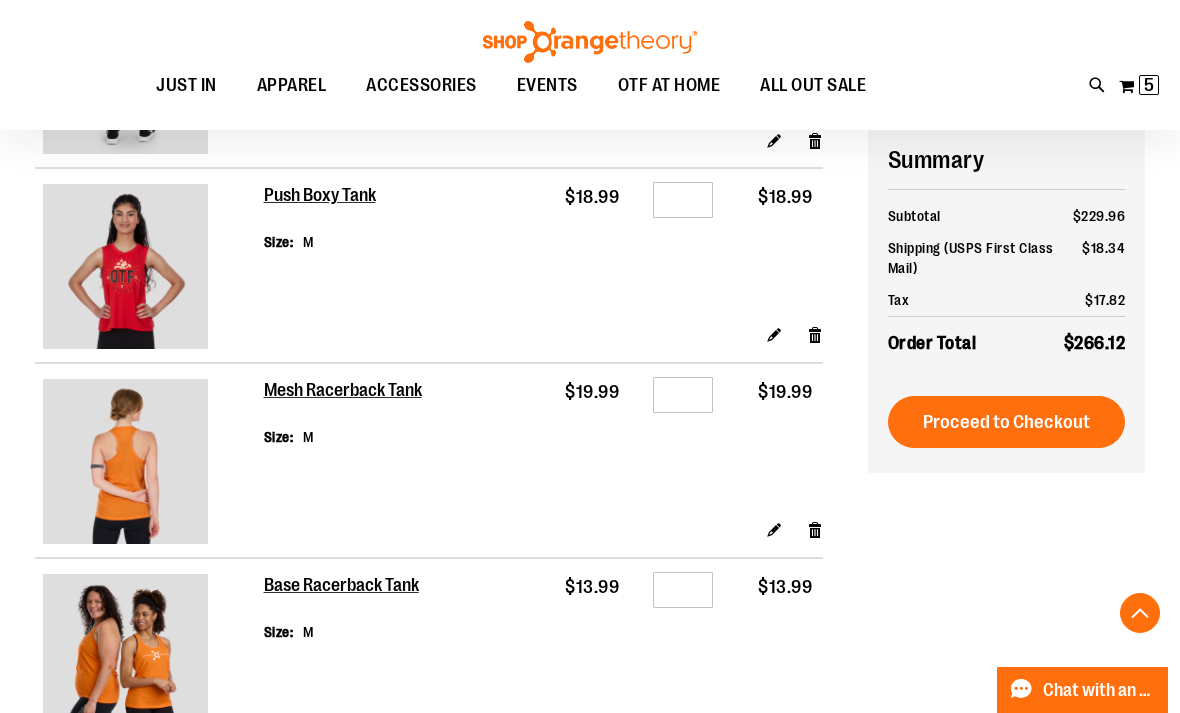 click on "Shopping Cart Items
Item
Price
Qty
Subtotal
lululemon Steady State Jogger
Size
L
$108.99 Qty *" at bounding box center (451, 458) 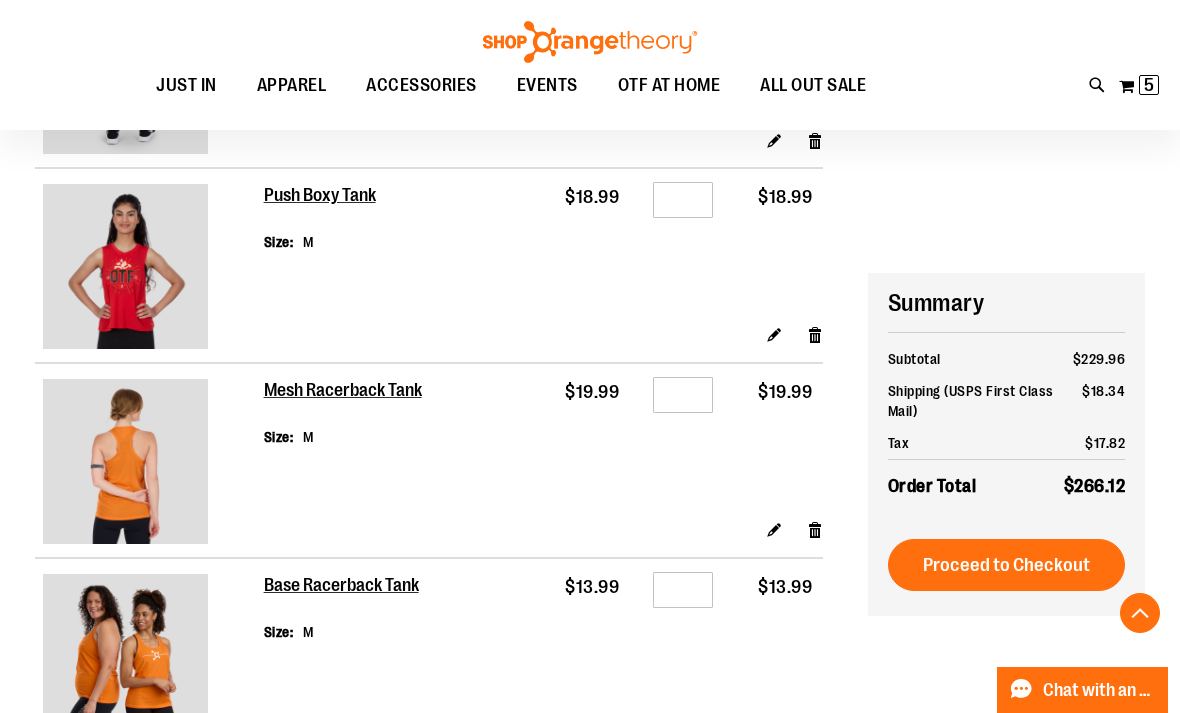 click on "Remove item" at bounding box center [815, 529] 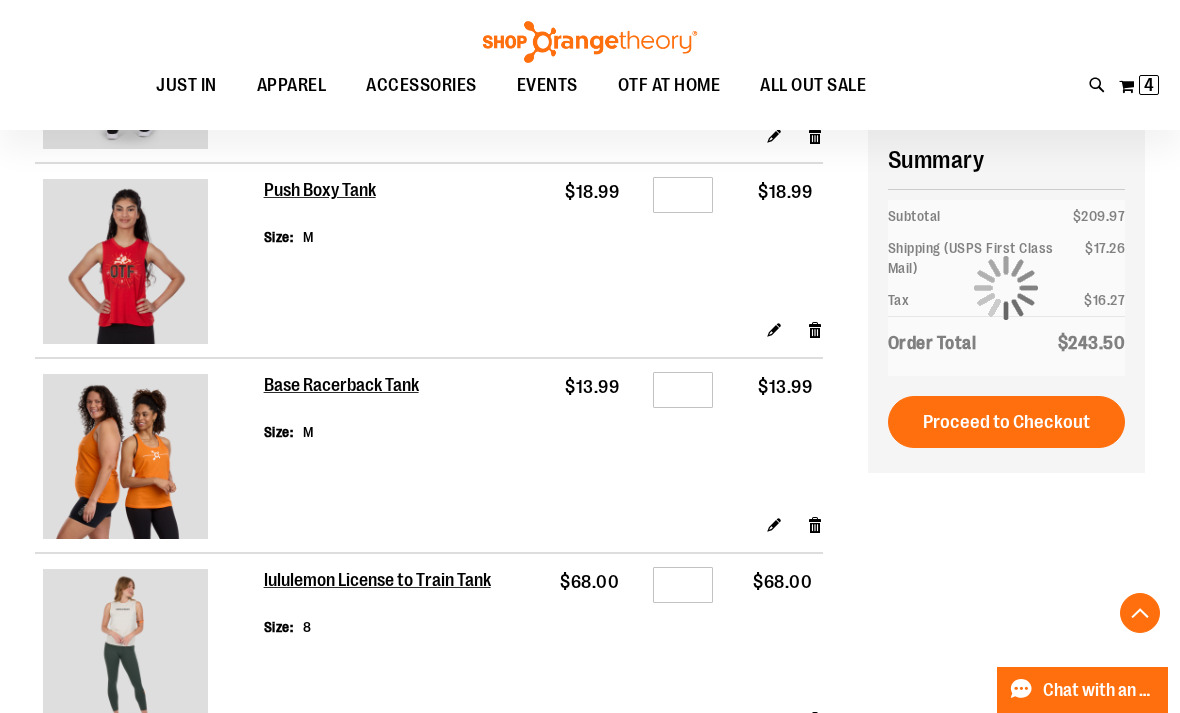scroll, scrollTop: 383, scrollLeft: 0, axis: vertical 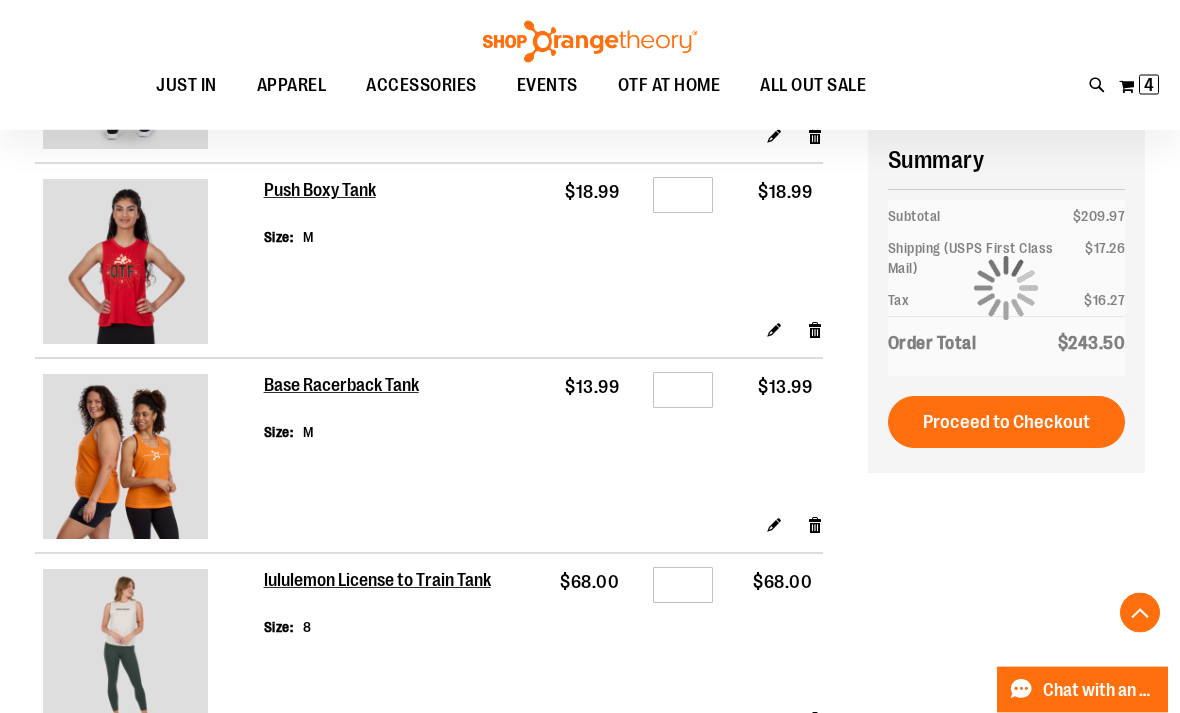 click on "Remove item" at bounding box center [815, 525] 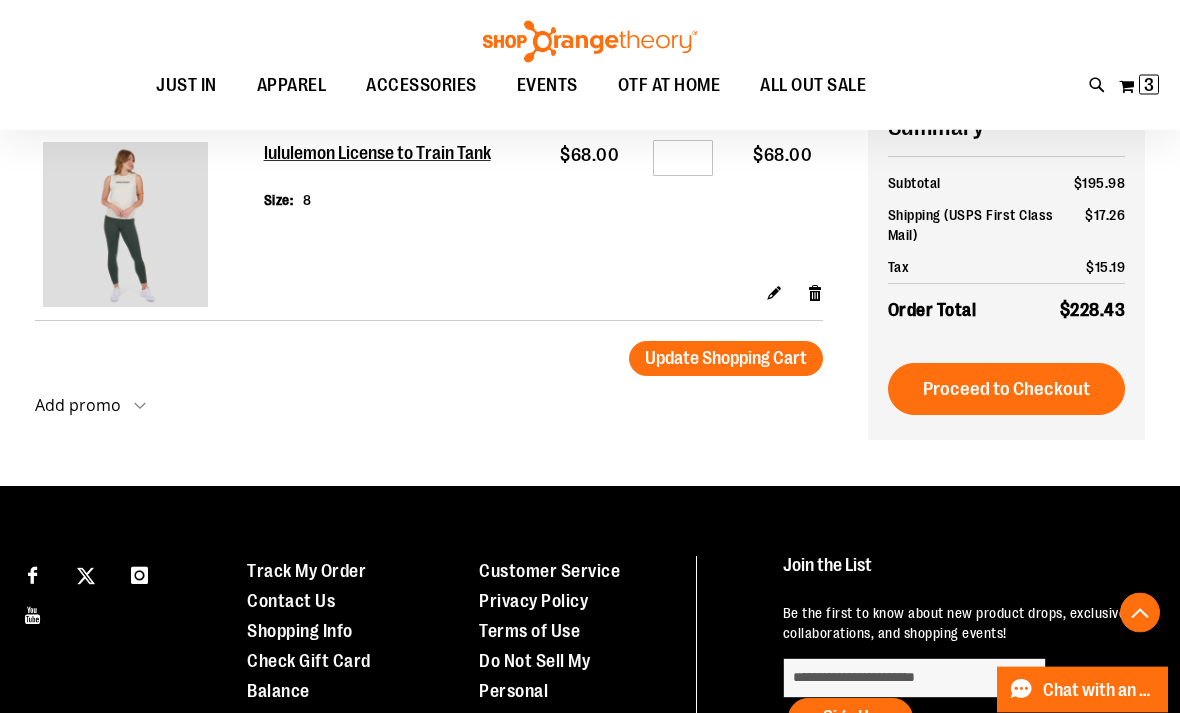 scroll, scrollTop: 616, scrollLeft: 0, axis: vertical 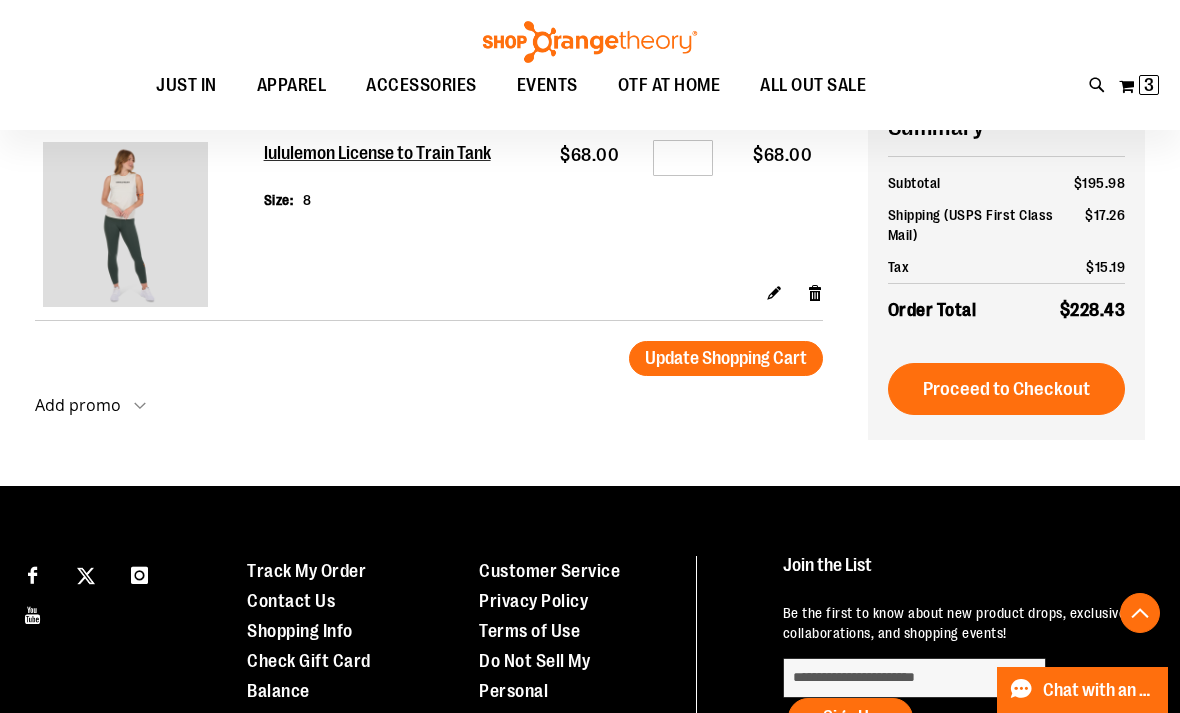 click on "Update Shopping Cart" at bounding box center [726, 358] 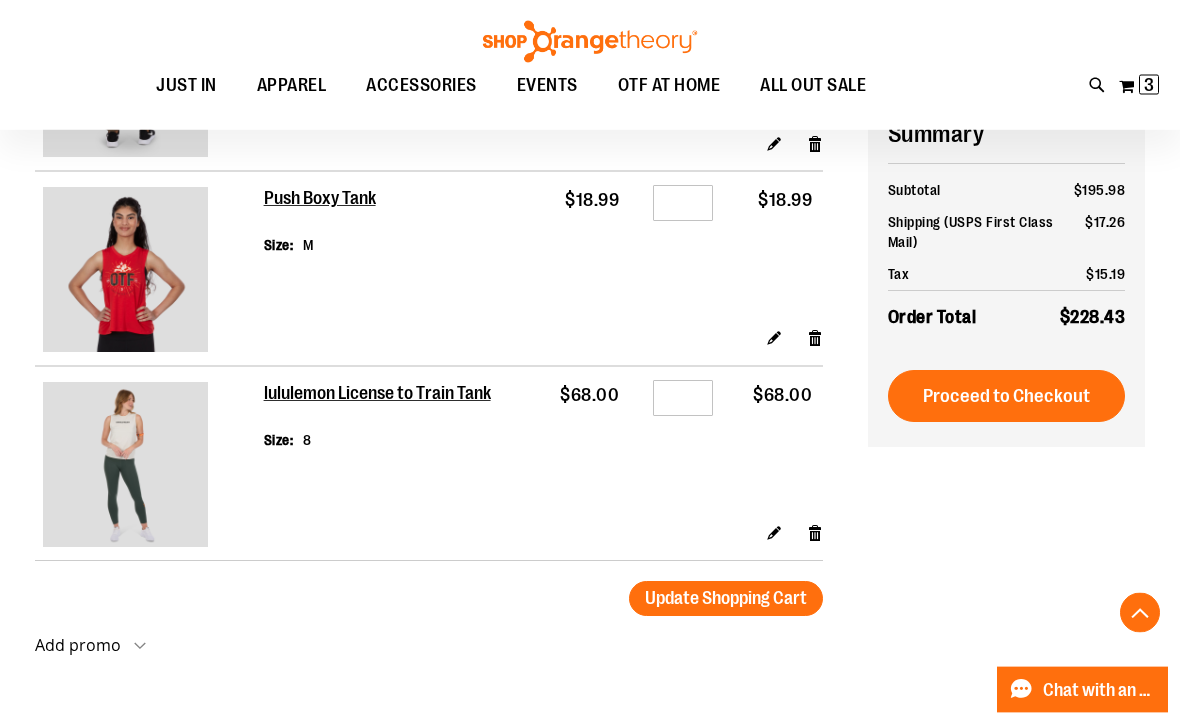 scroll, scrollTop: 407, scrollLeft: 0, axis: vertical 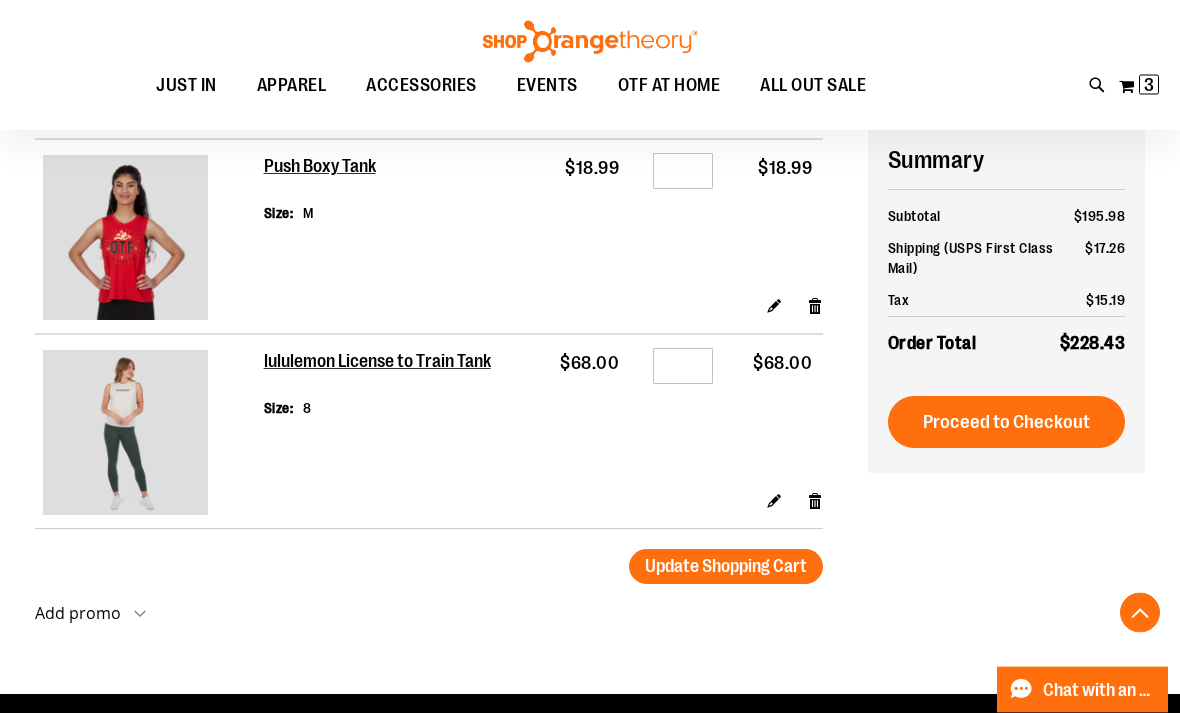 click on "Proceed to Checkout" at bounding box center [1006, 423] 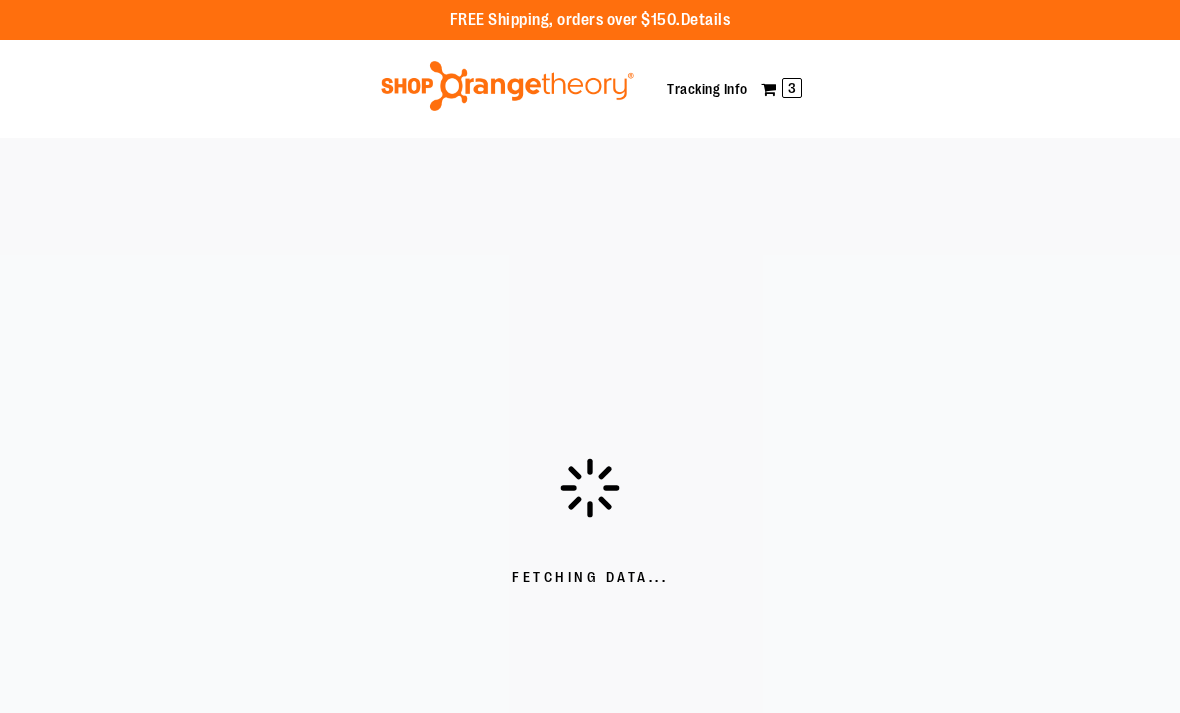 scroll, scrollTop: 0, scrollLeft: 0, axis: both 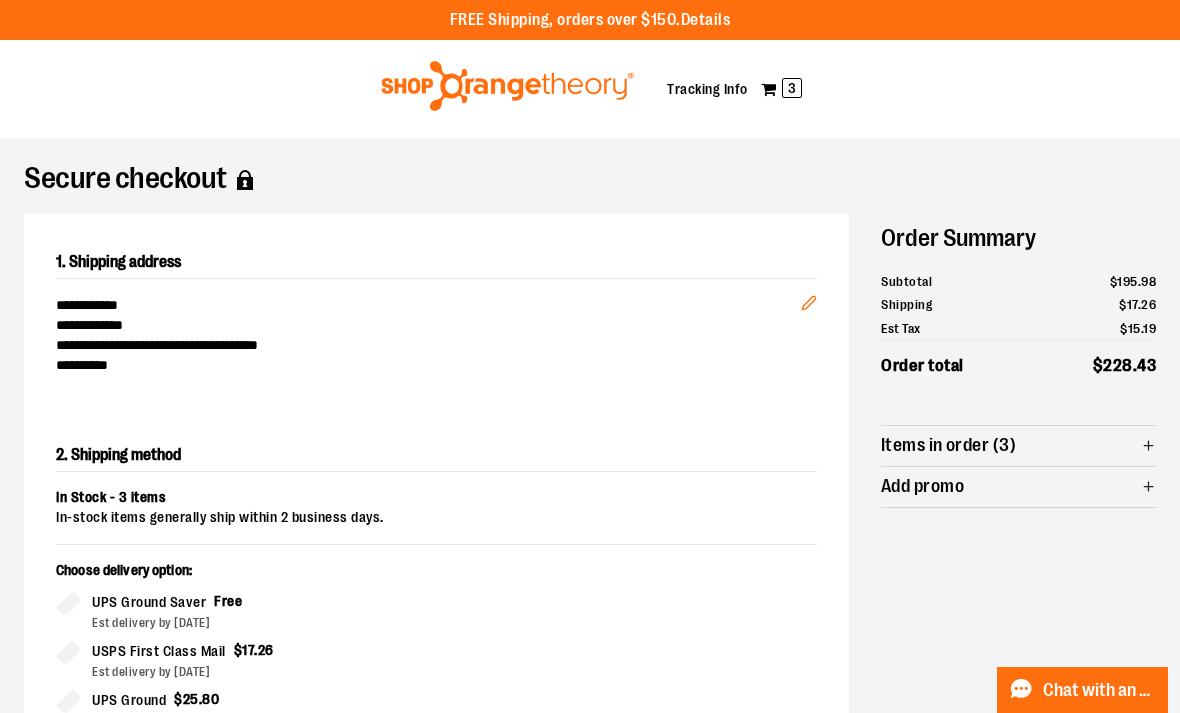 click 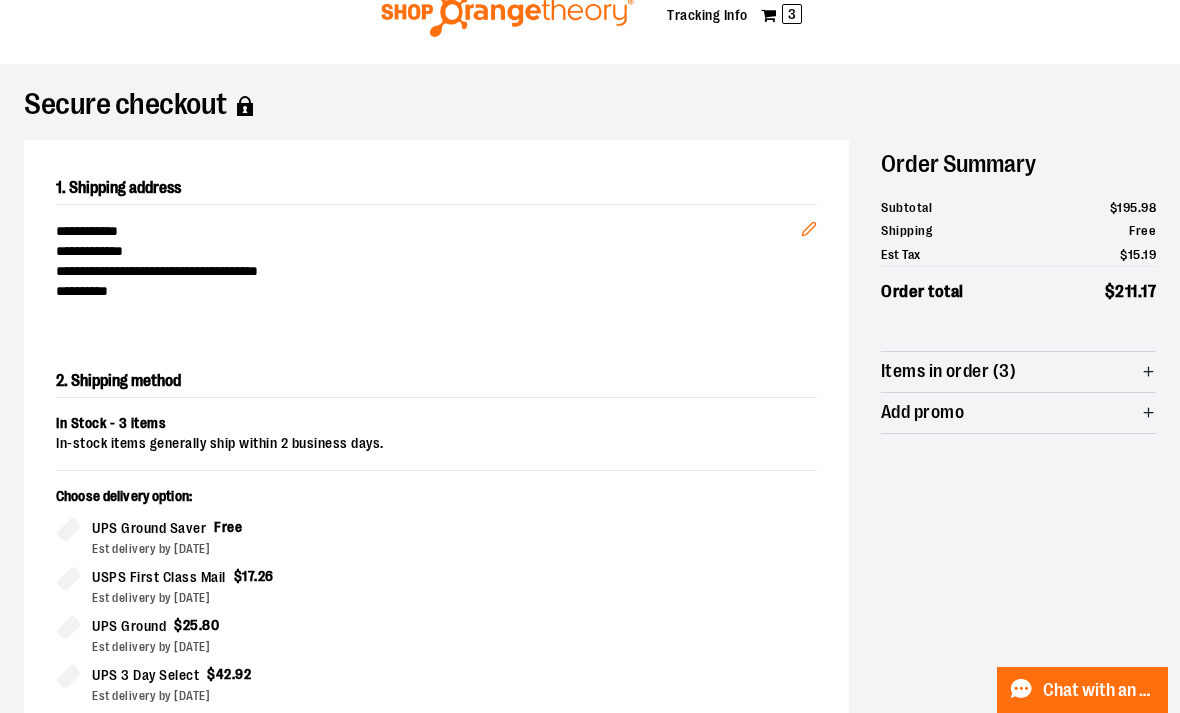 scroll, scrollTop: 66, scrollLeft: 0, axis: vertical 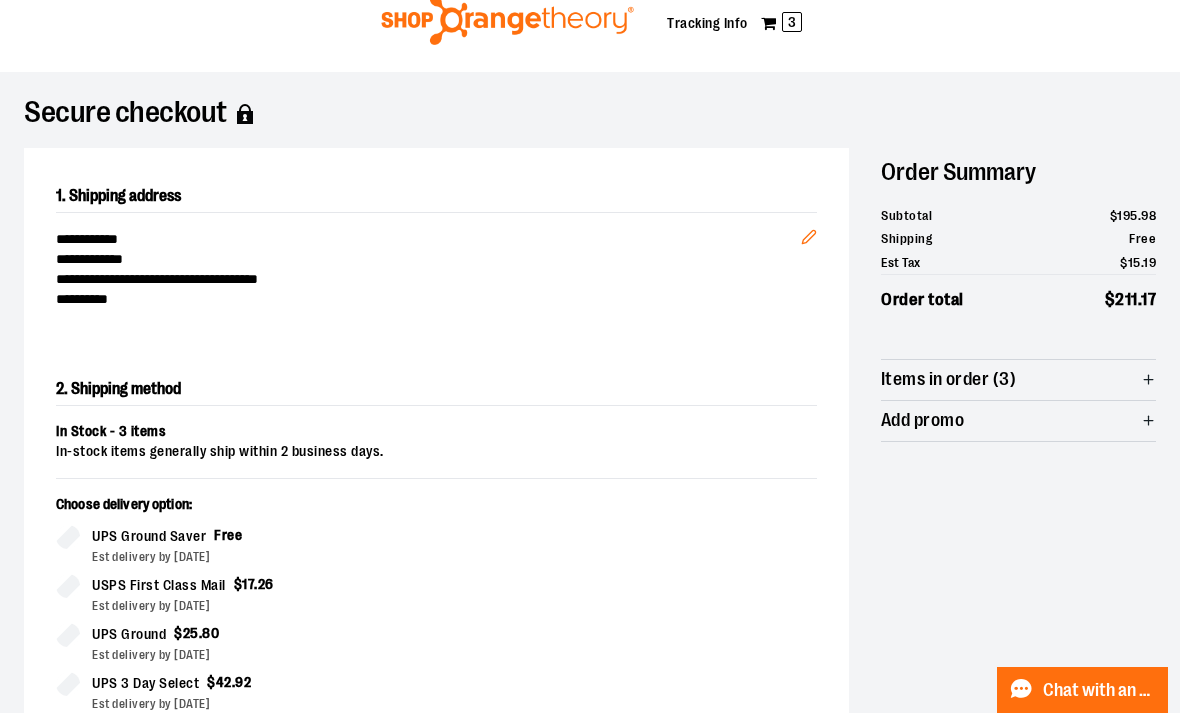 click on "Items in order (3)" at bounding box center [1018, 380] 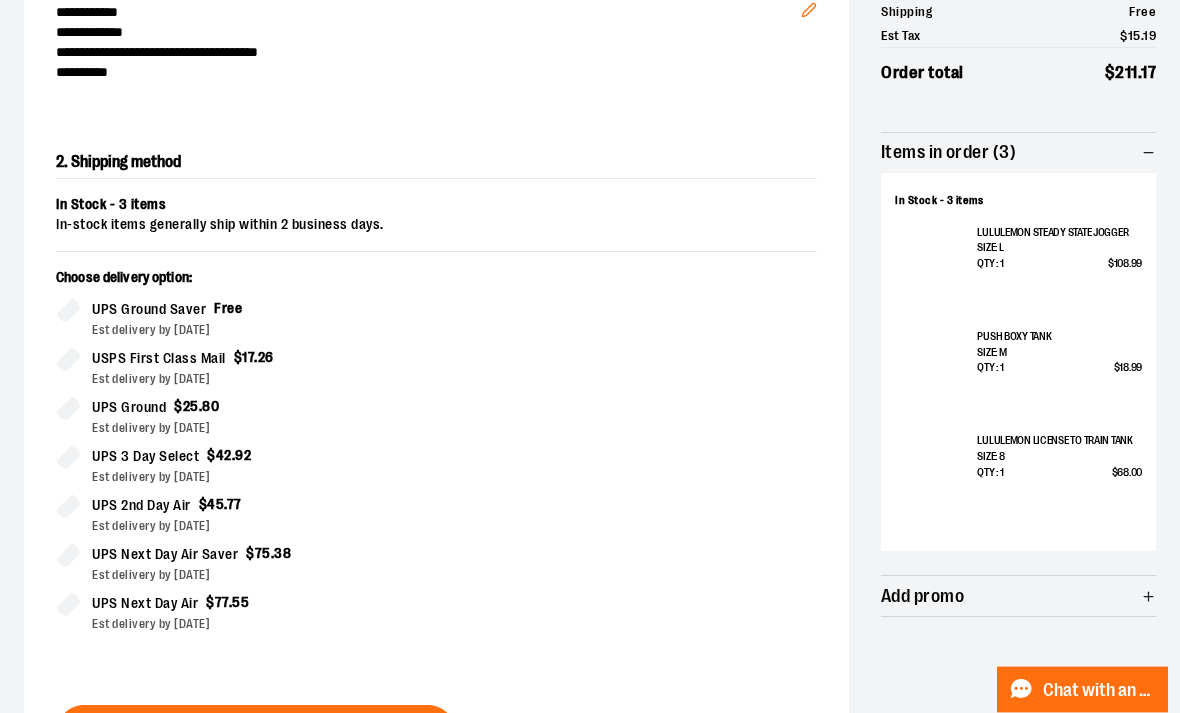 scroll, scrollTop: 294, scrollLeft: 0, axis: vertical 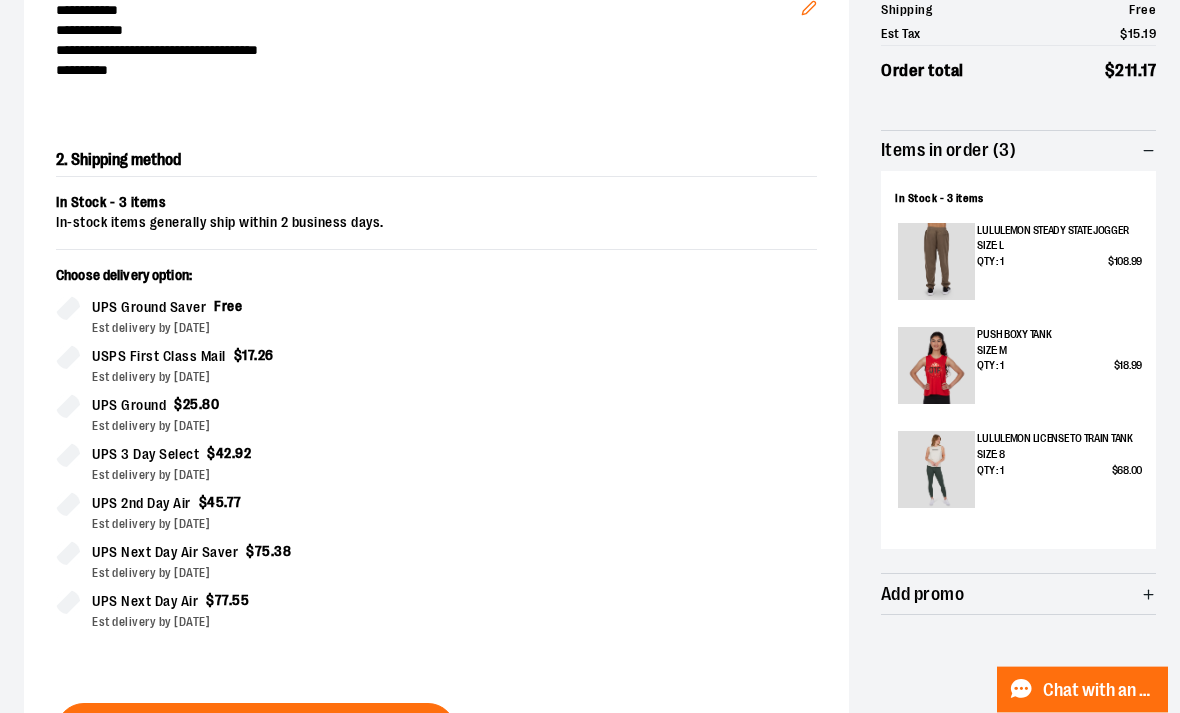 click on "Size: 8" at bounding box center [1059, 456] 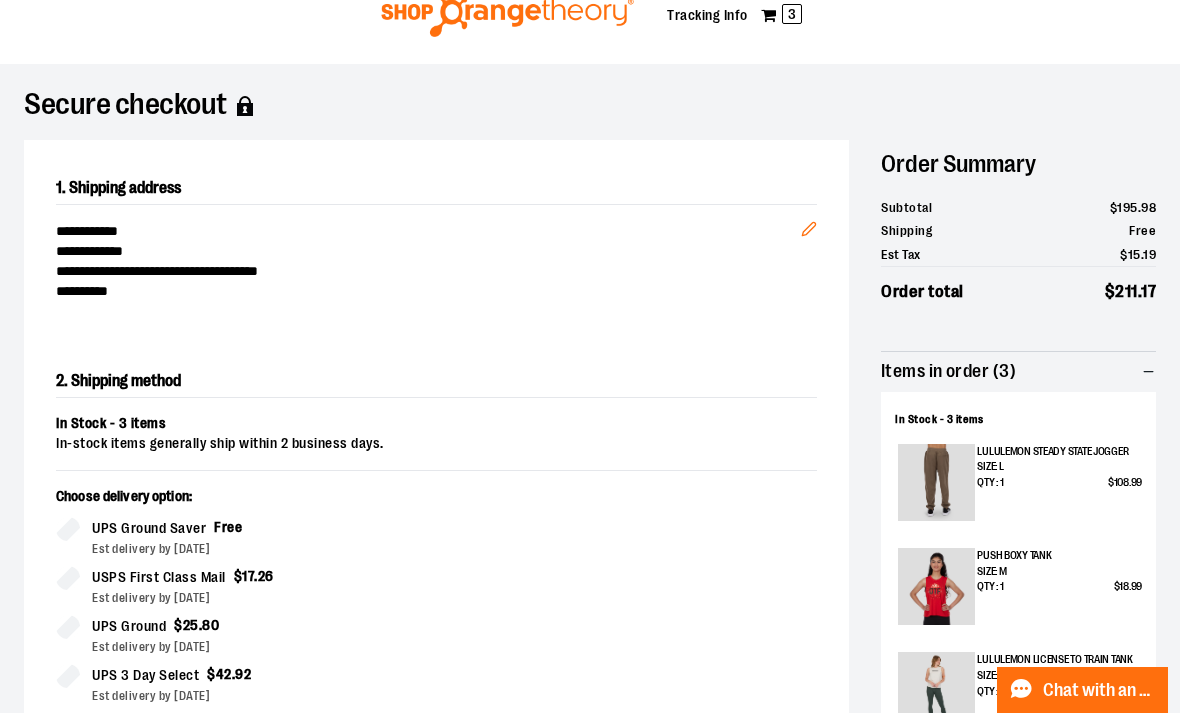 scroll, scrollTop: 0, scrollLeft: 0, axis: both 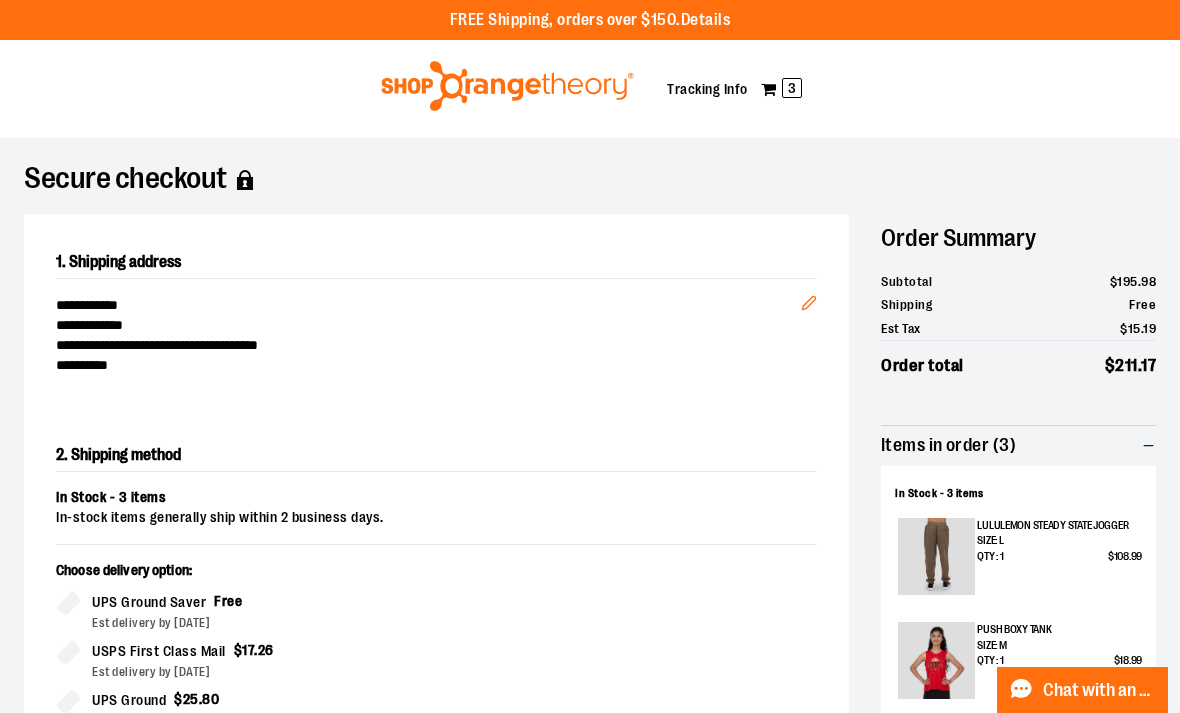 click on "3" at bounding box center (792, 88) 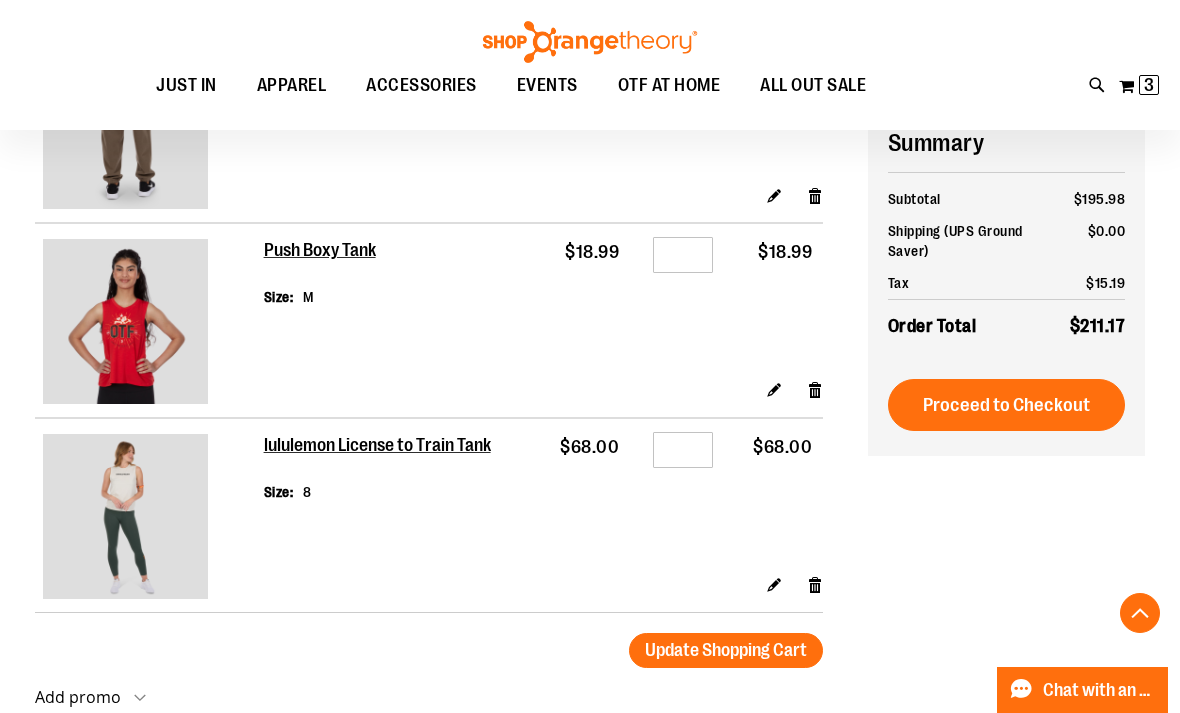 scroll, scrollTop: 361, scrollLeft: 0, axis: vertical 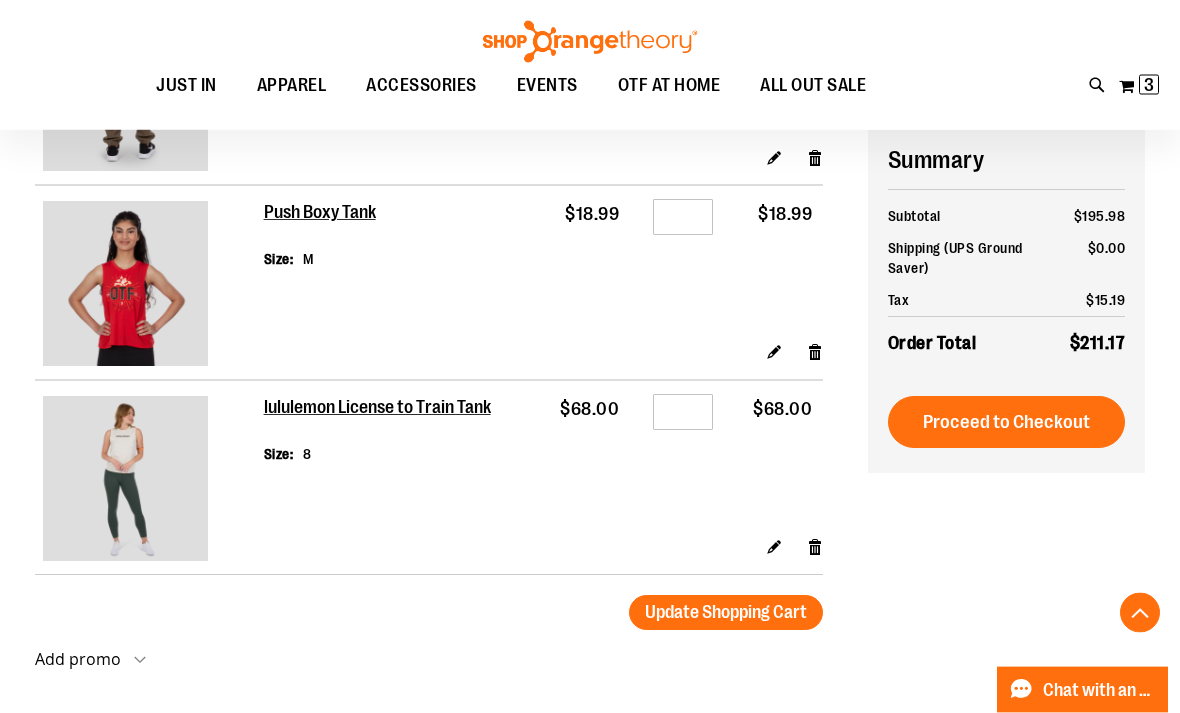 click on "Remove item" at bounding box center (815, 547) 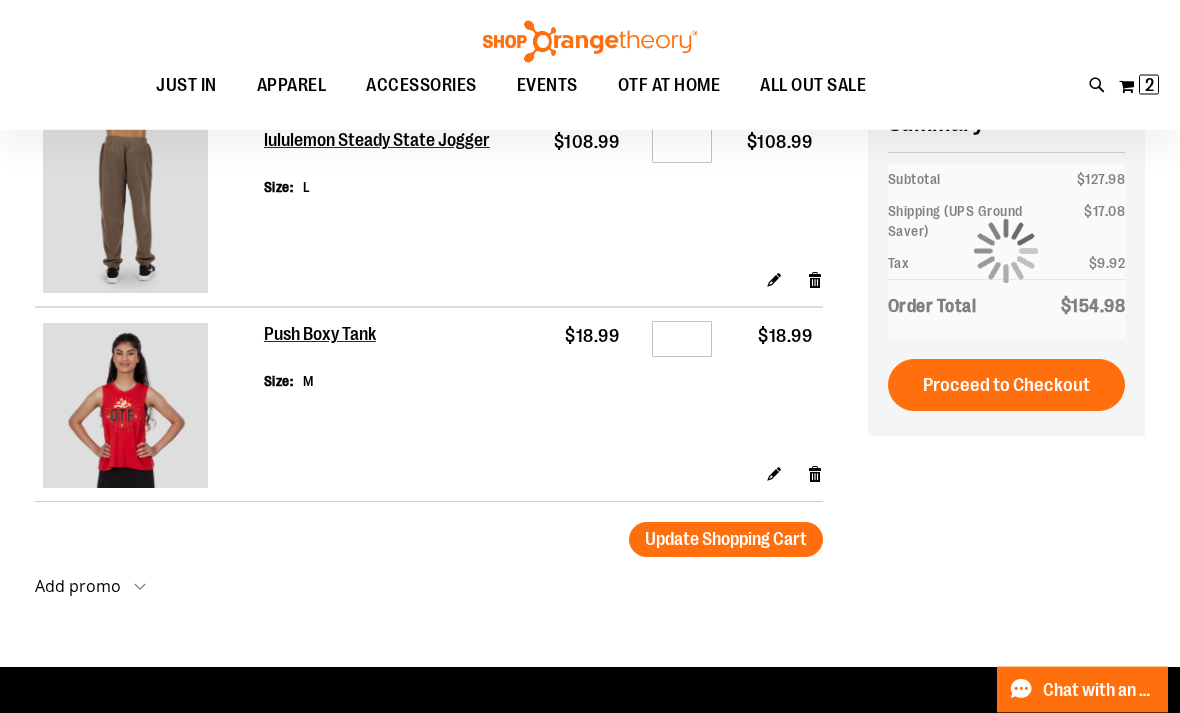 scroll, scrollTop: 253, scrollLeft: 0, axis: vertical 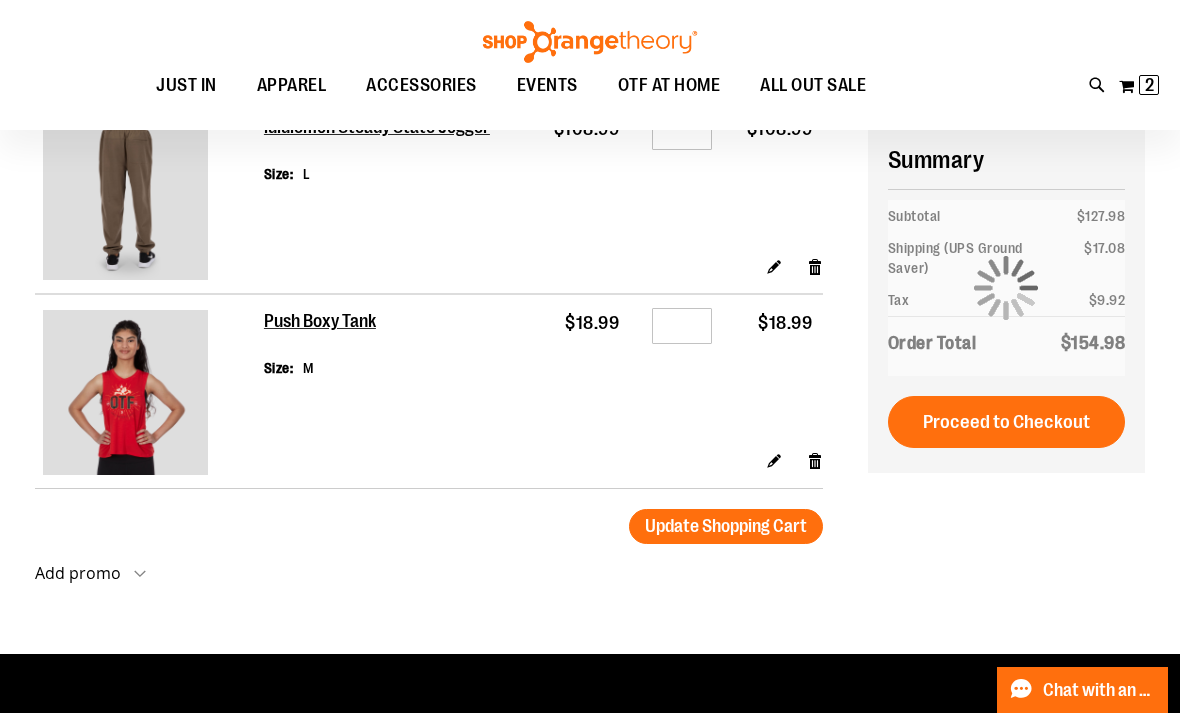 click on "Update Shopping Cart" at bounding box center (726, 526) 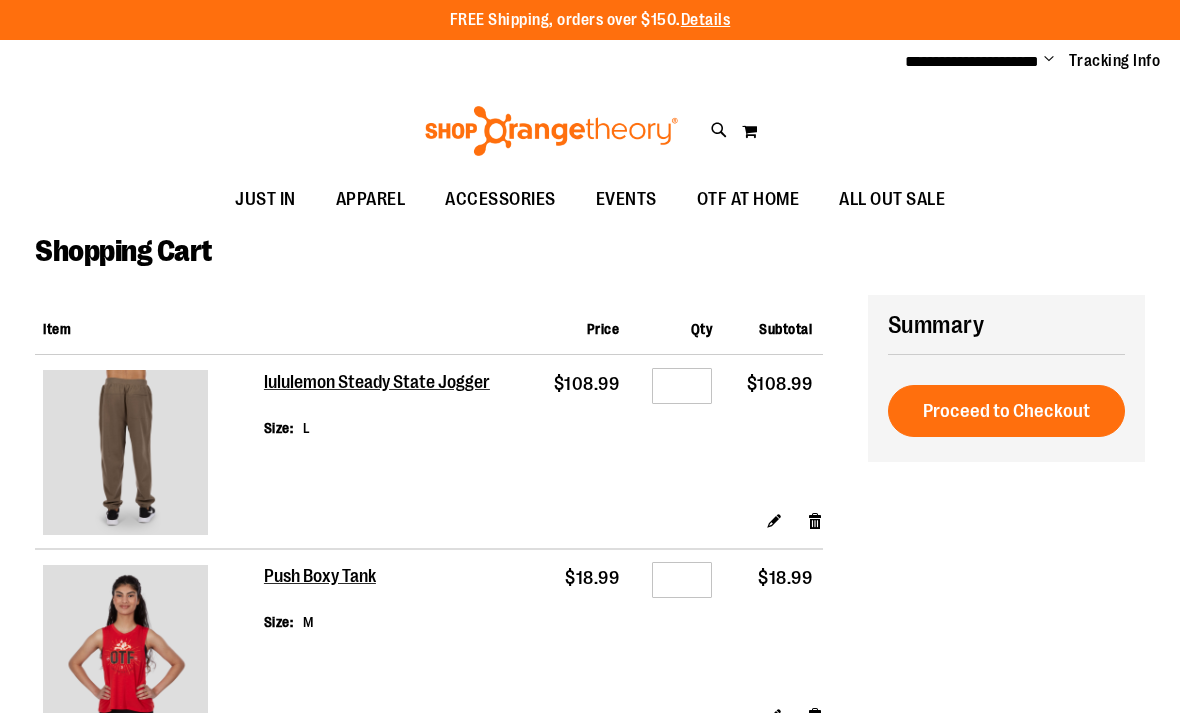 scroll, scrollTop: 0, scrollLeft: 0, axis: both 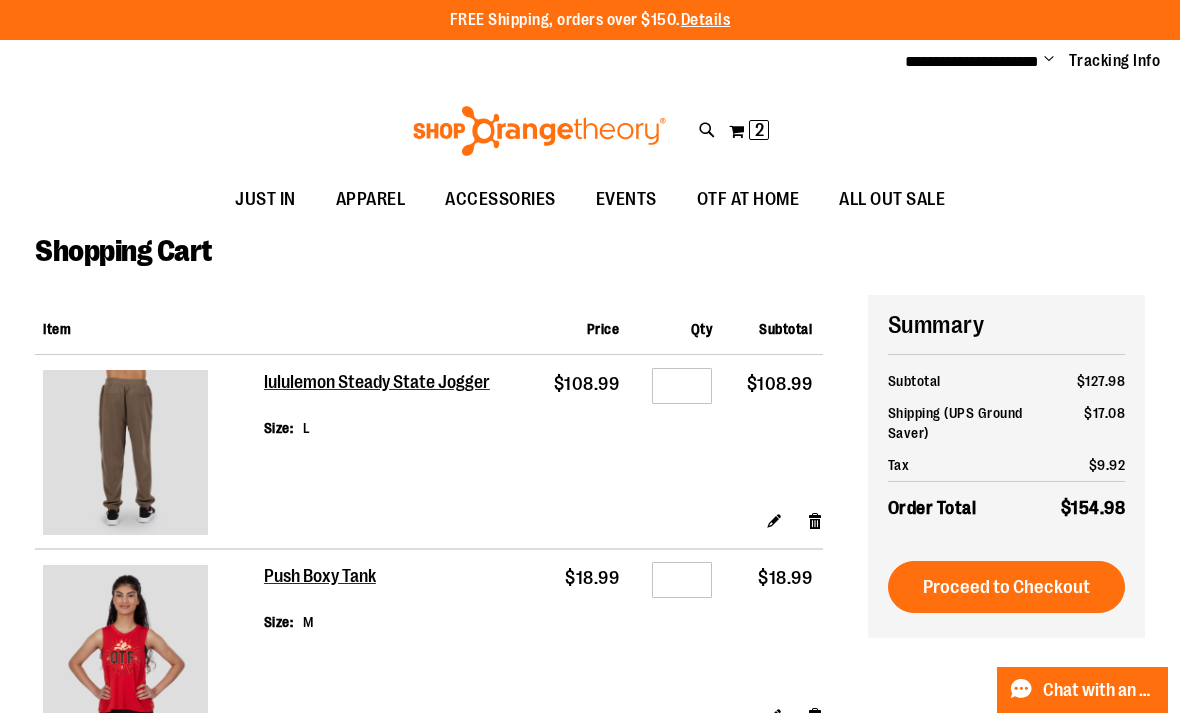 click on "Proceed to Checkout" at bounding box center (1006, 587) 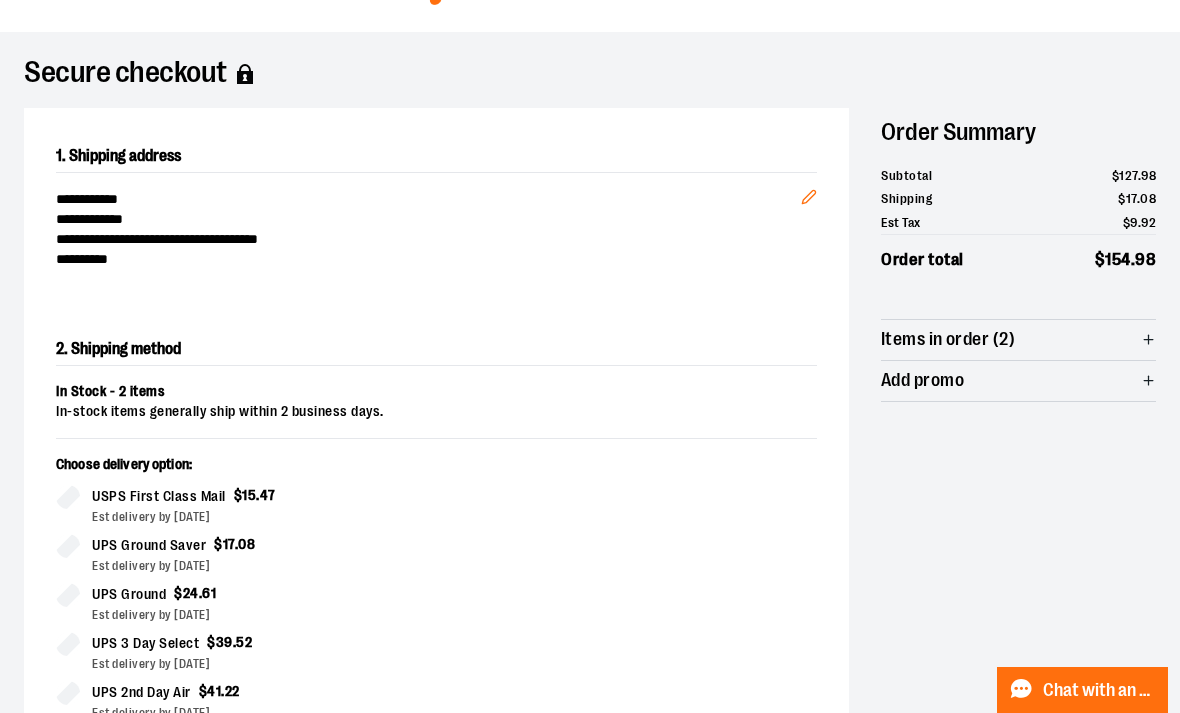 scroll, scrollTop: 122, scrollLeft: 0, axis: vertical 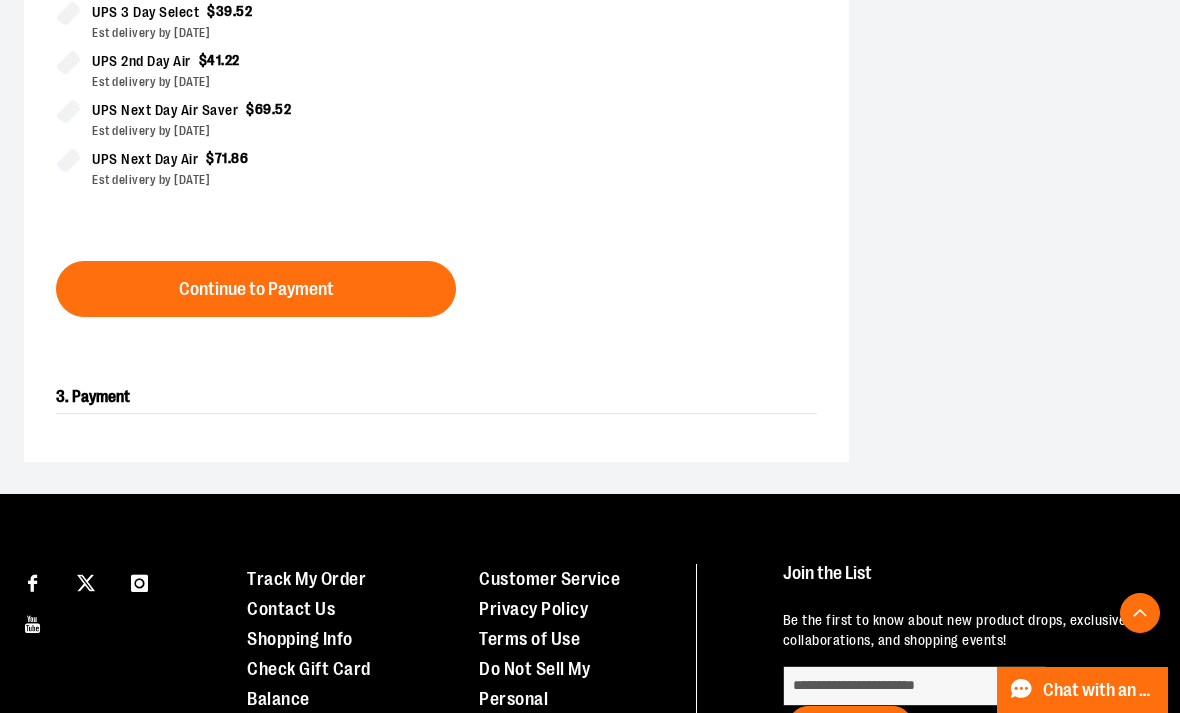 click on "Continue to Payment" at bounding box center [256, 289] 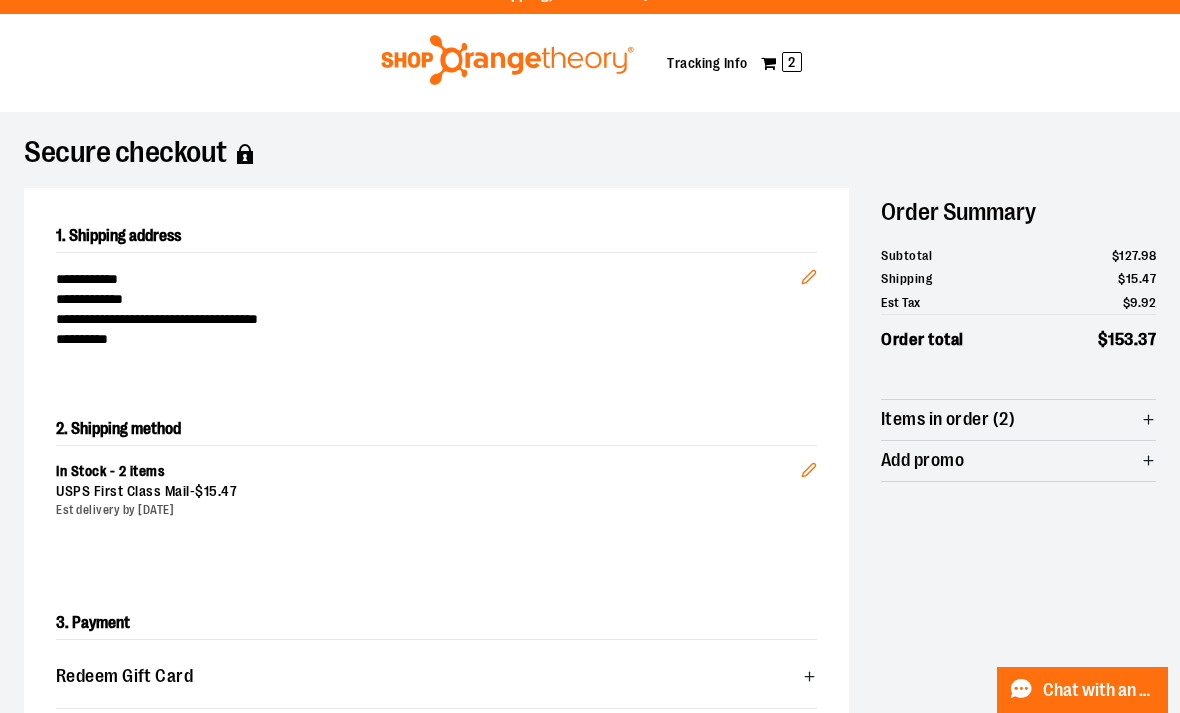 scroll, scrollTop: 0, scrollLeft: 0, axis: both 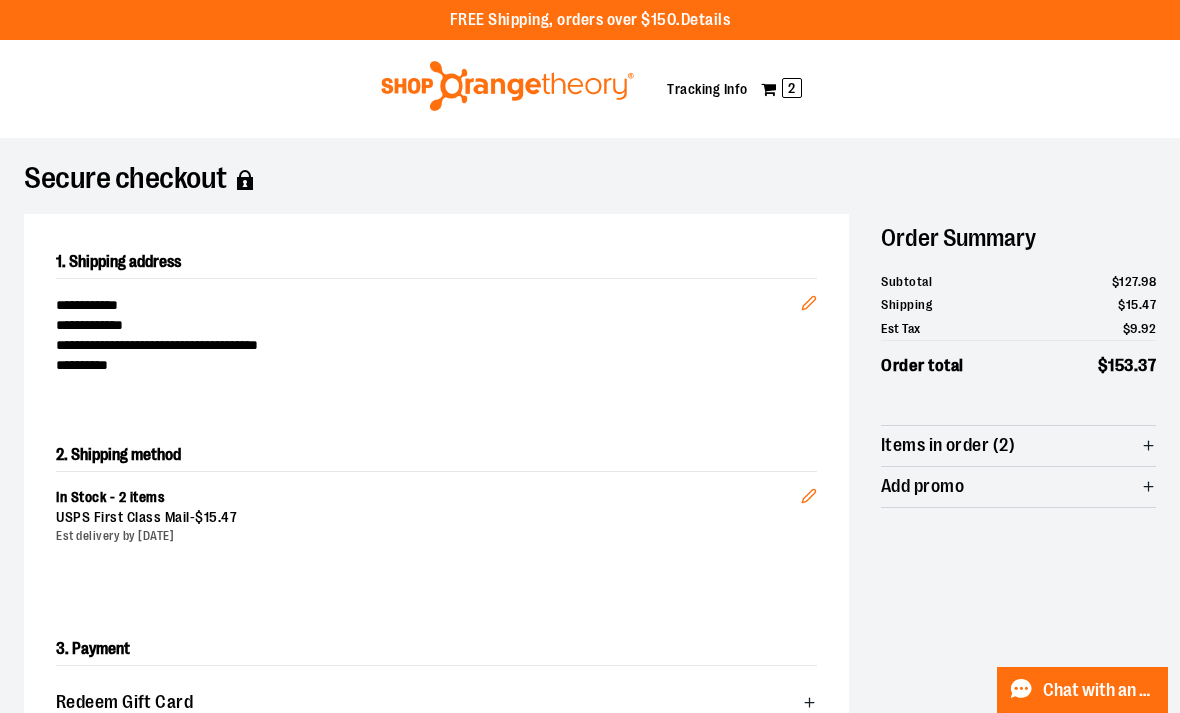 click on "FREE Shipping, orders over $150.  Details
To order the Spring Dri Tri event bundle please email  [EMAIL] ." at bounding box center (590, 20) 